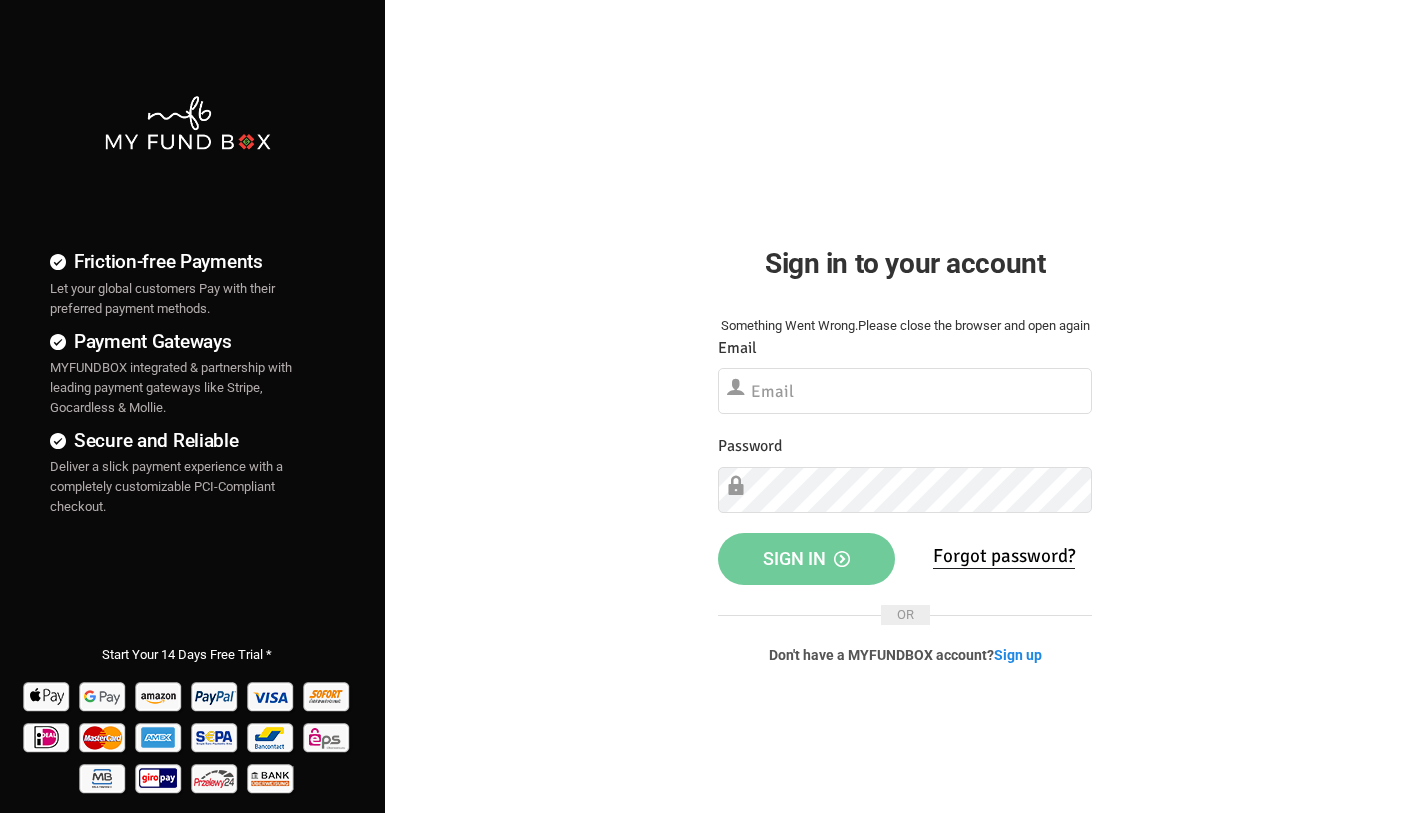 scroll, scrollTop: 0, scrollLeft: 0, axis: both 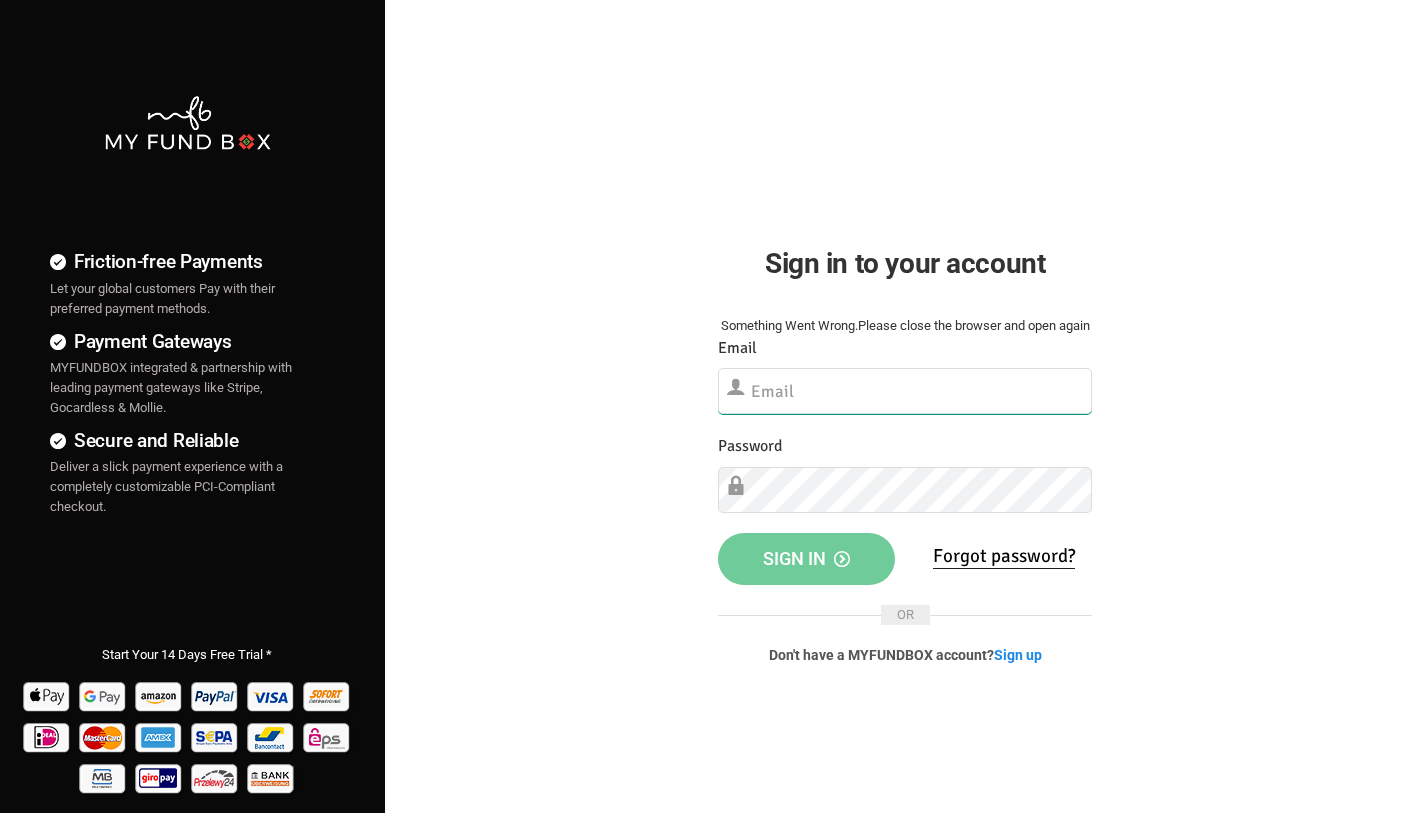type on "coreinfotech0@gmail.com" 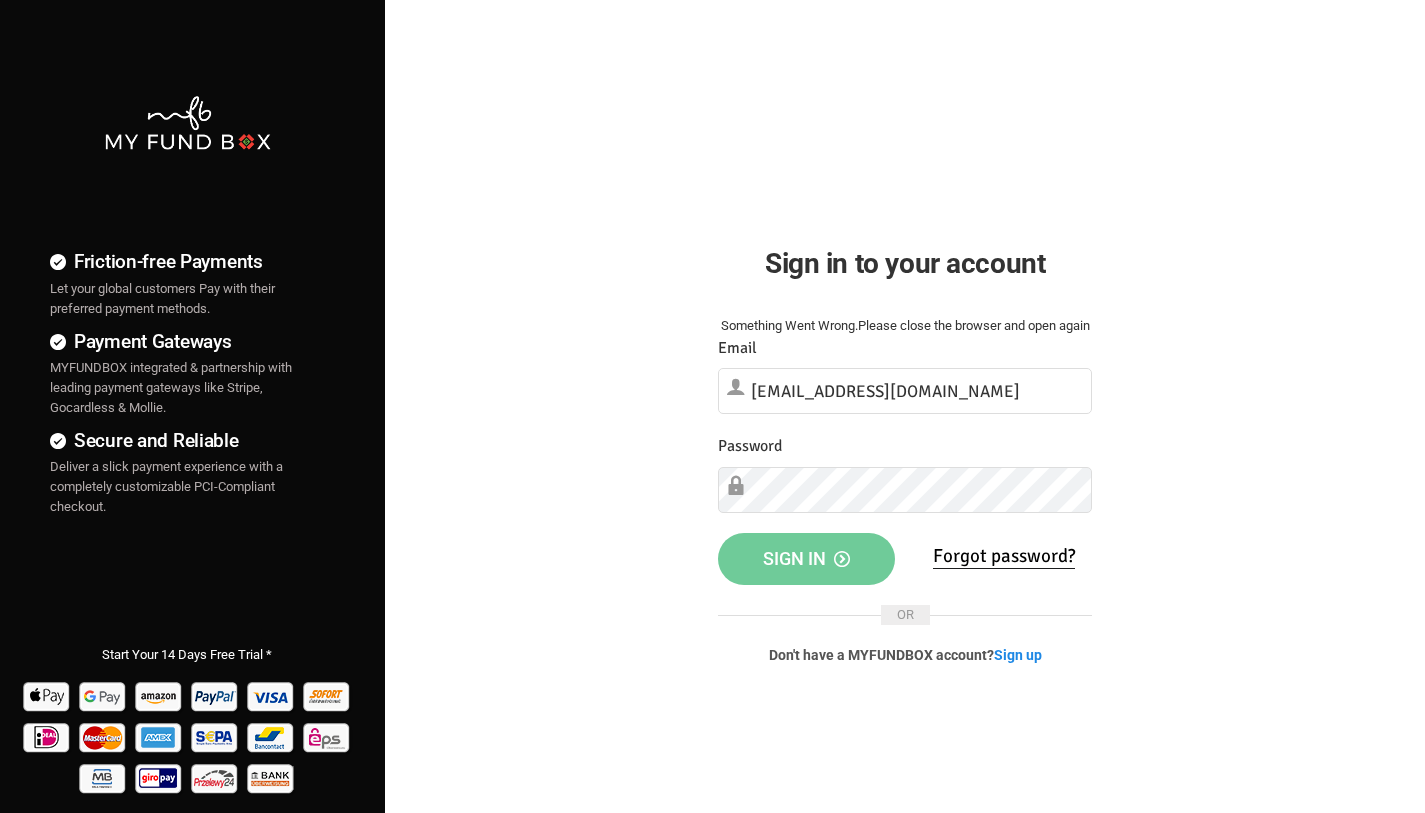 click on "Sign in" at bounding box center [806, 558] 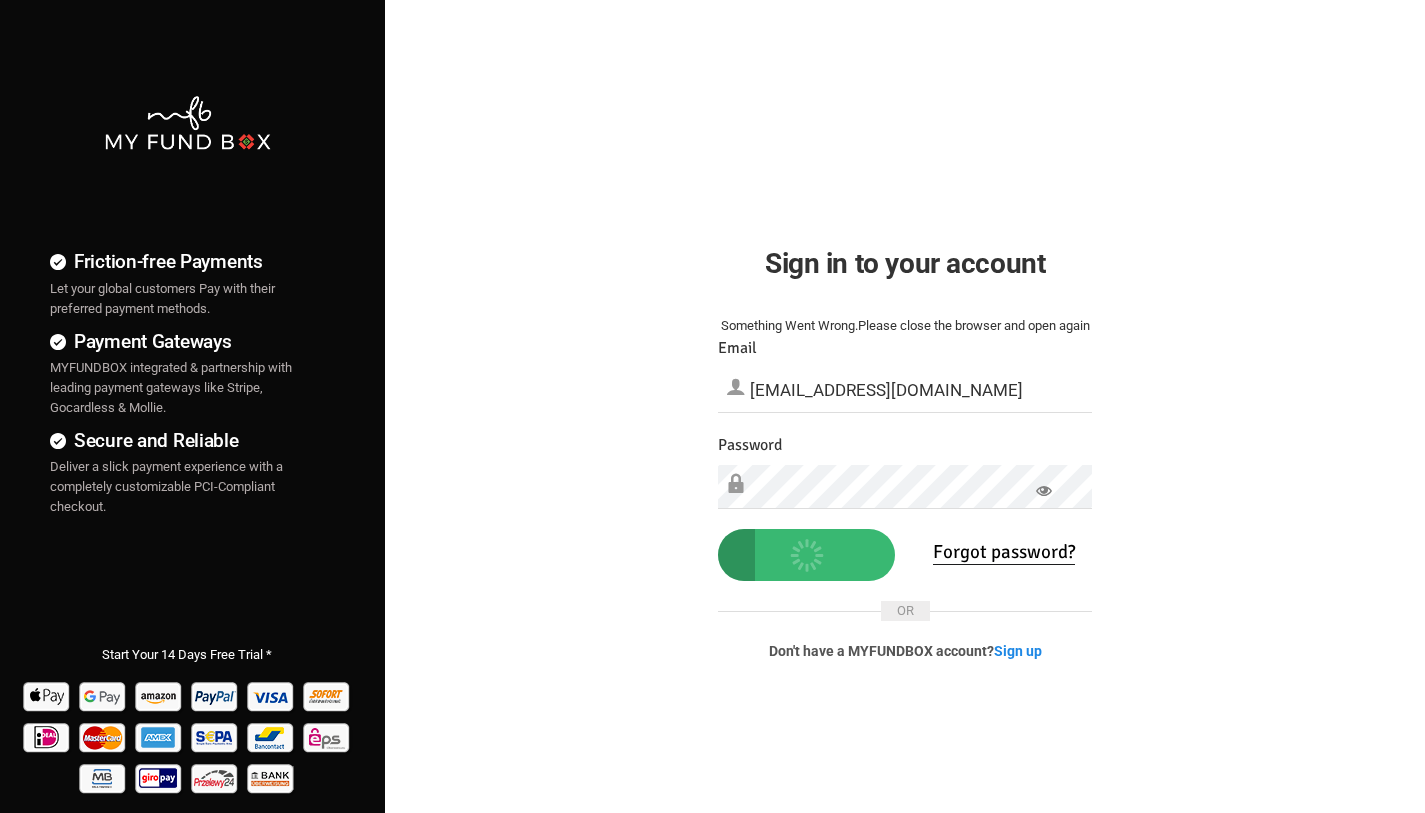 click on "Sign in" at bounding box center [806, 554] 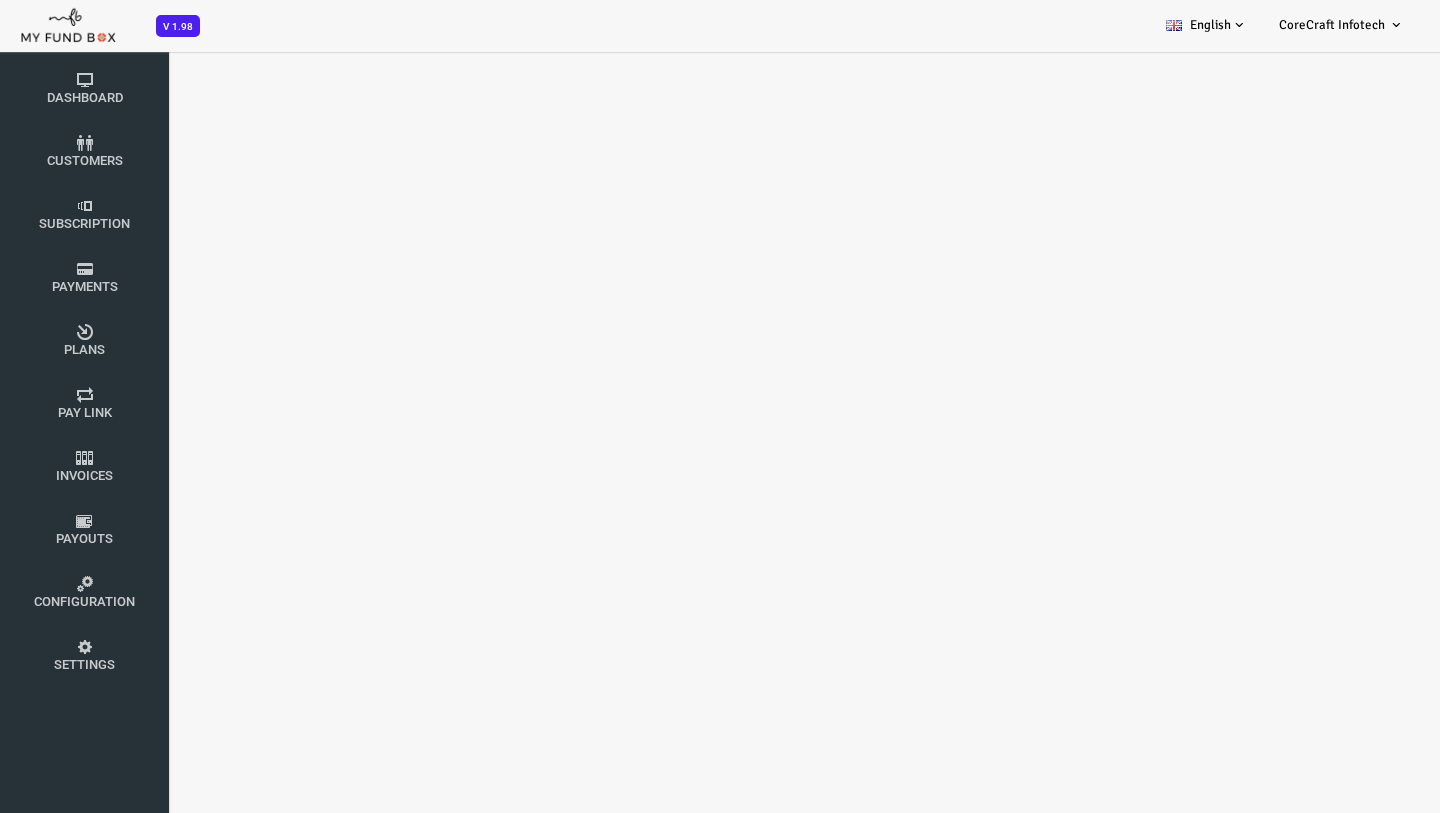 scroll, scrollTop: 0, scrollLeft: 0, axis: both 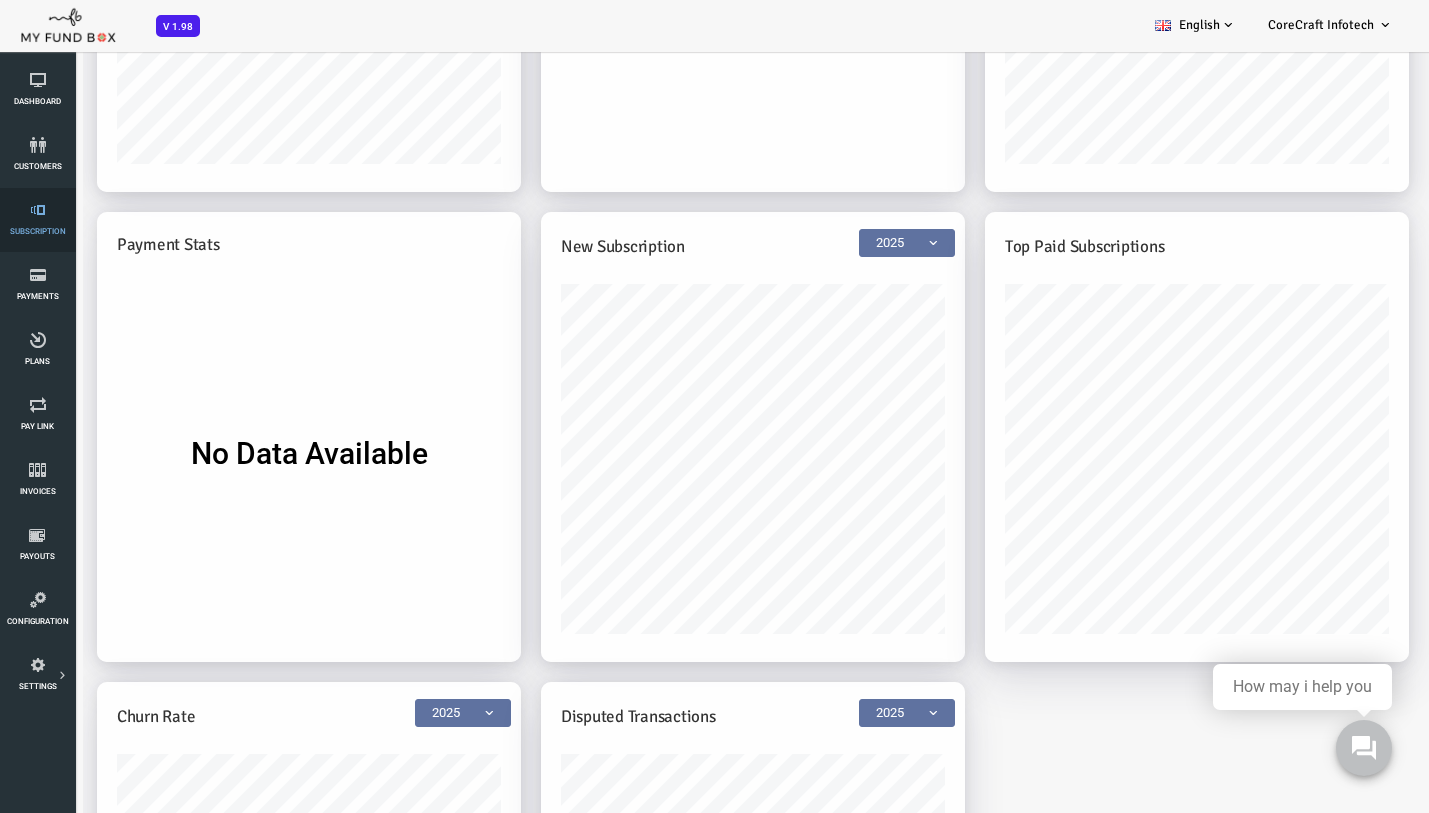 click at bounding box center (37, 210) 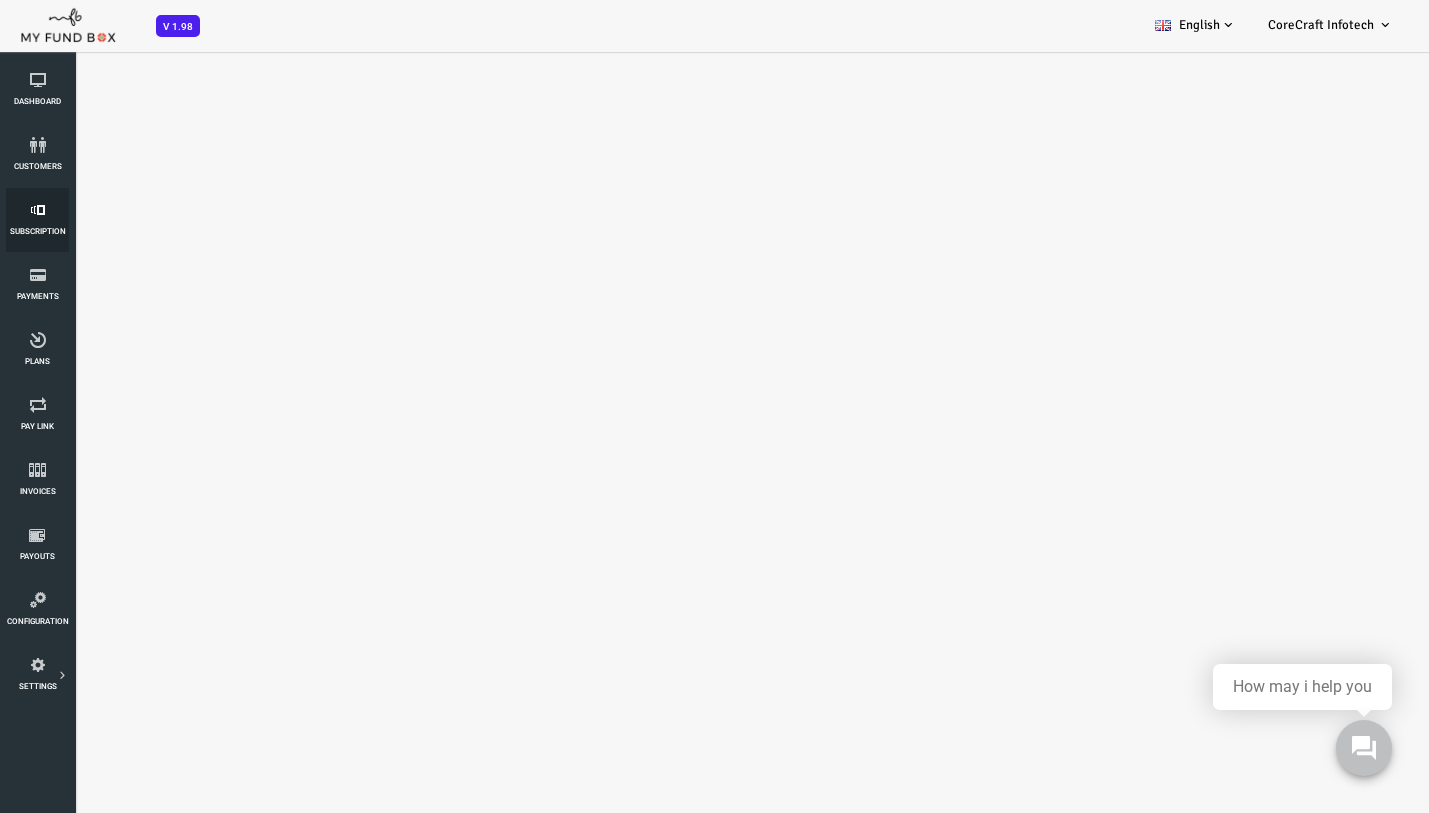 scroll, scrollTop: 0, scrollLeft: 0, axis: both 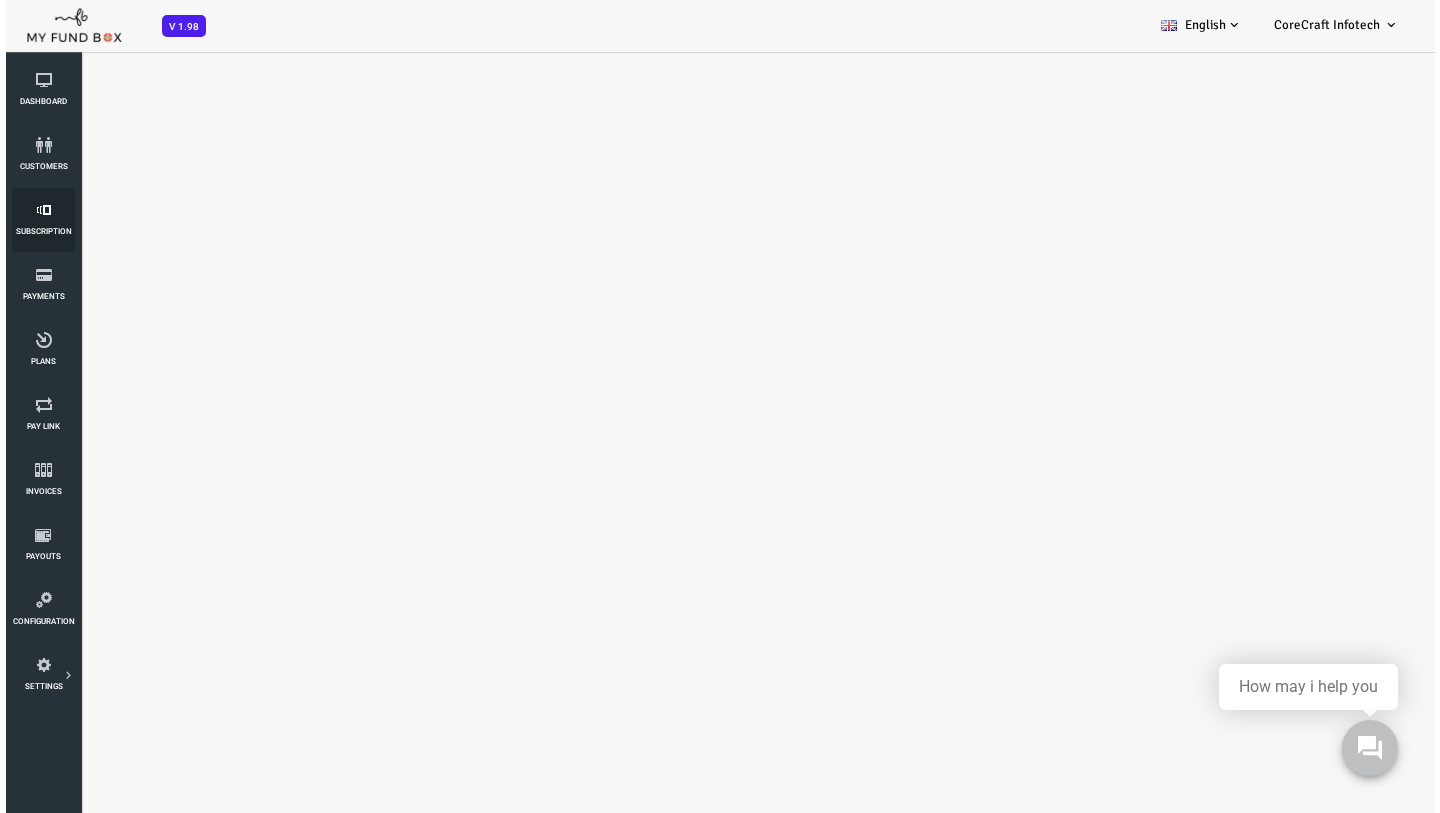 select on "100" 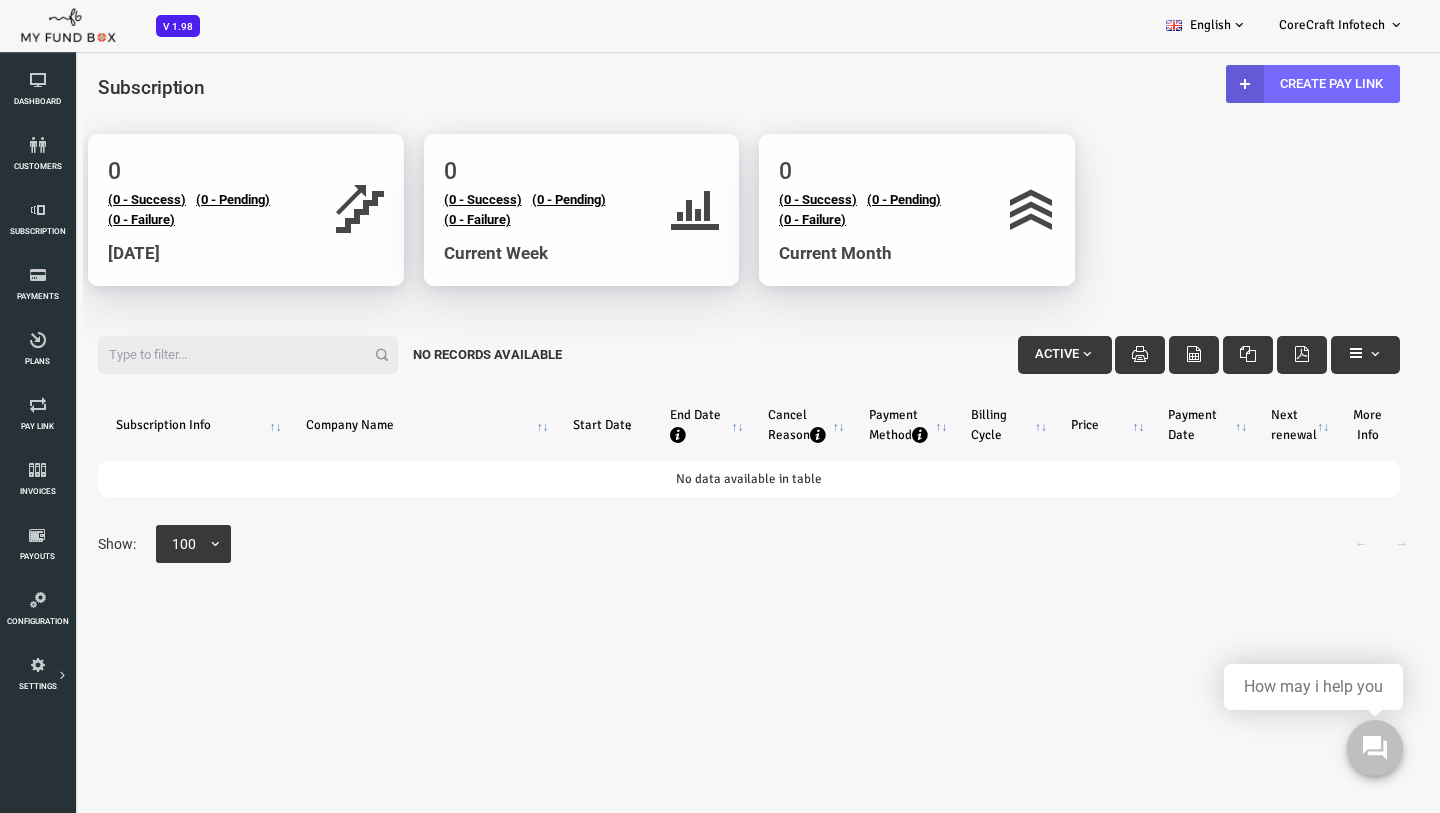 click at bounding box center [973, 209] 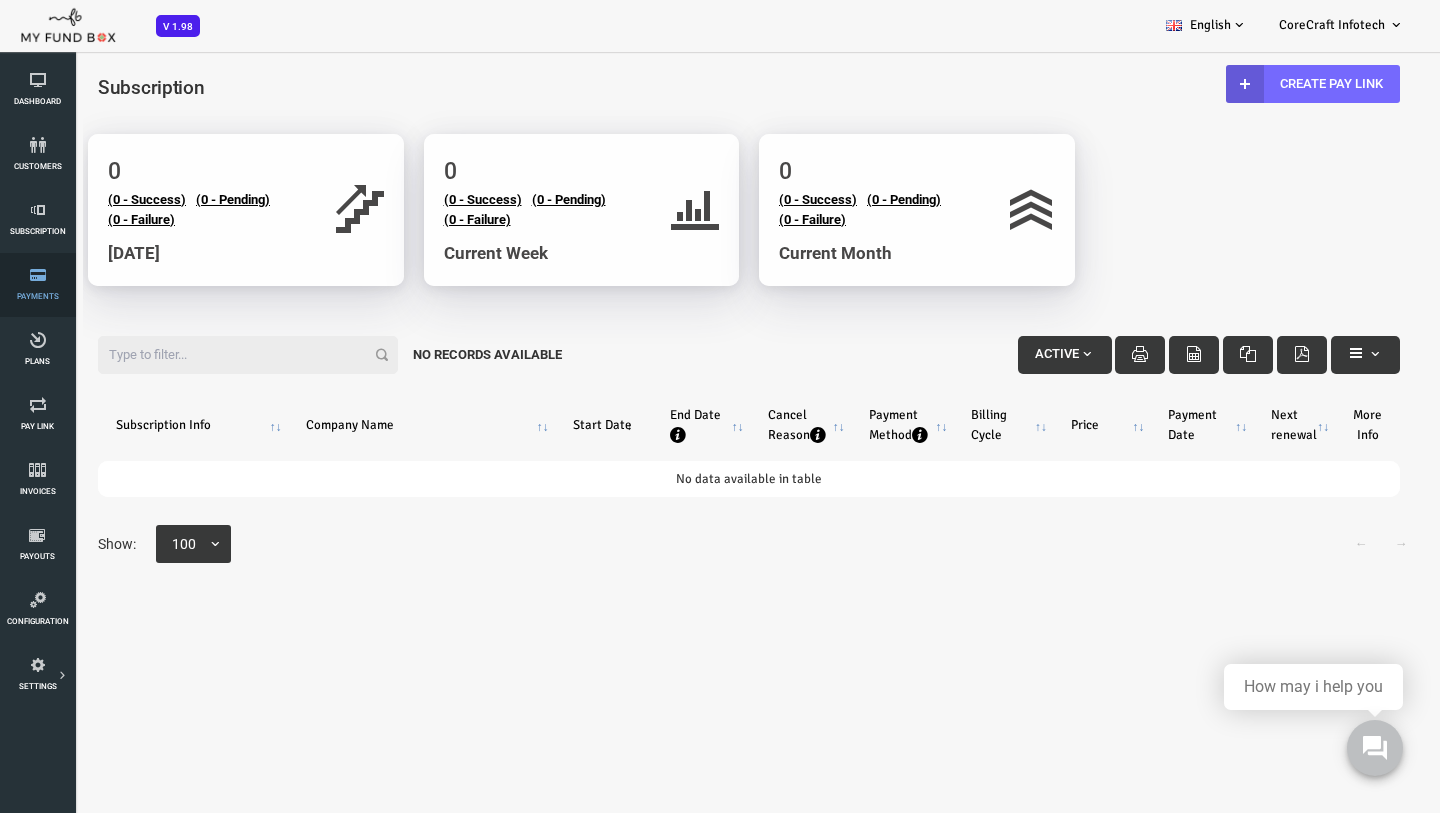 click at bounding box center [37, 275] 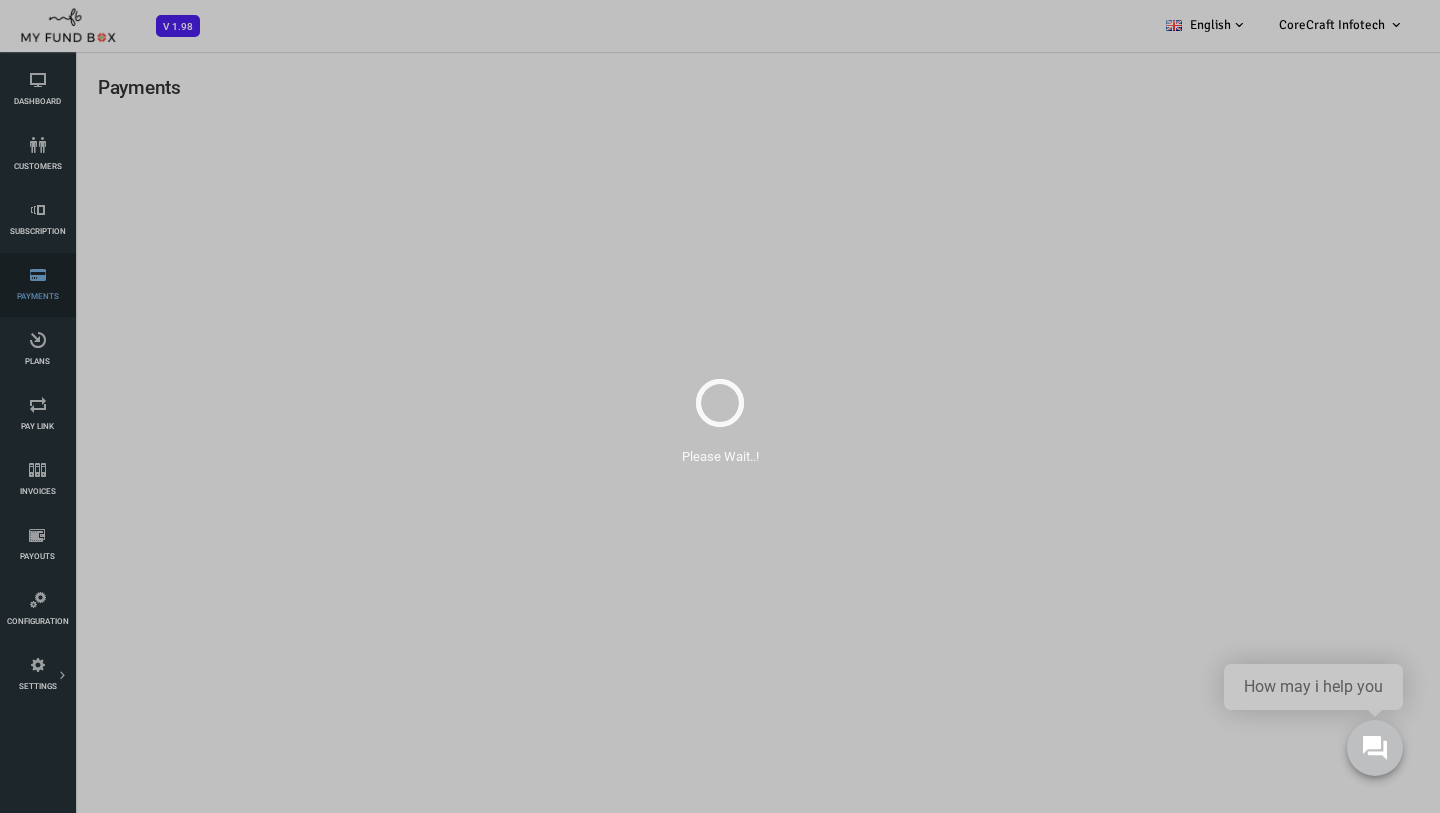 scroll, scrollTop: 0, scrollLeft: 0, axis: both 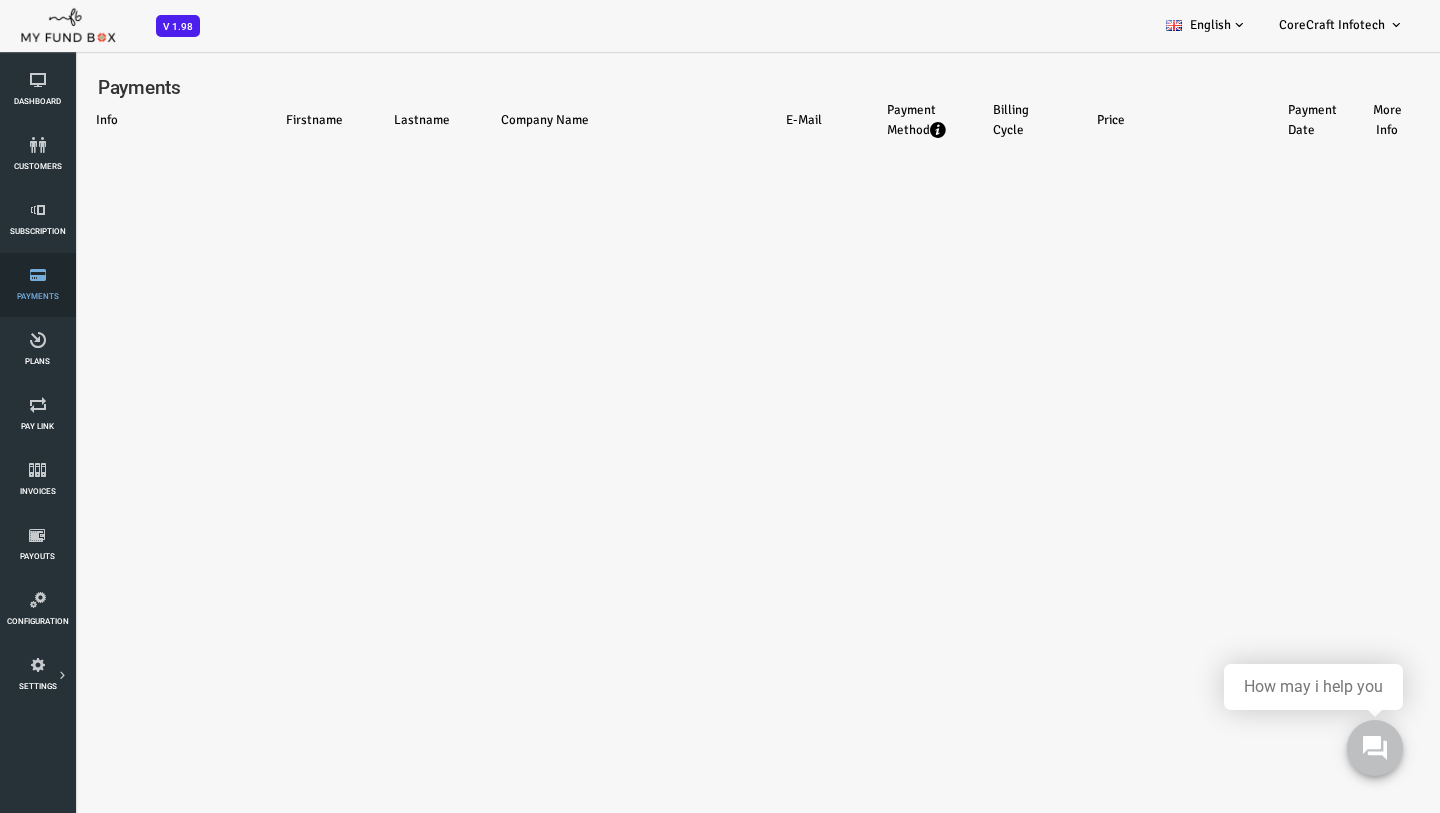 select on "100" 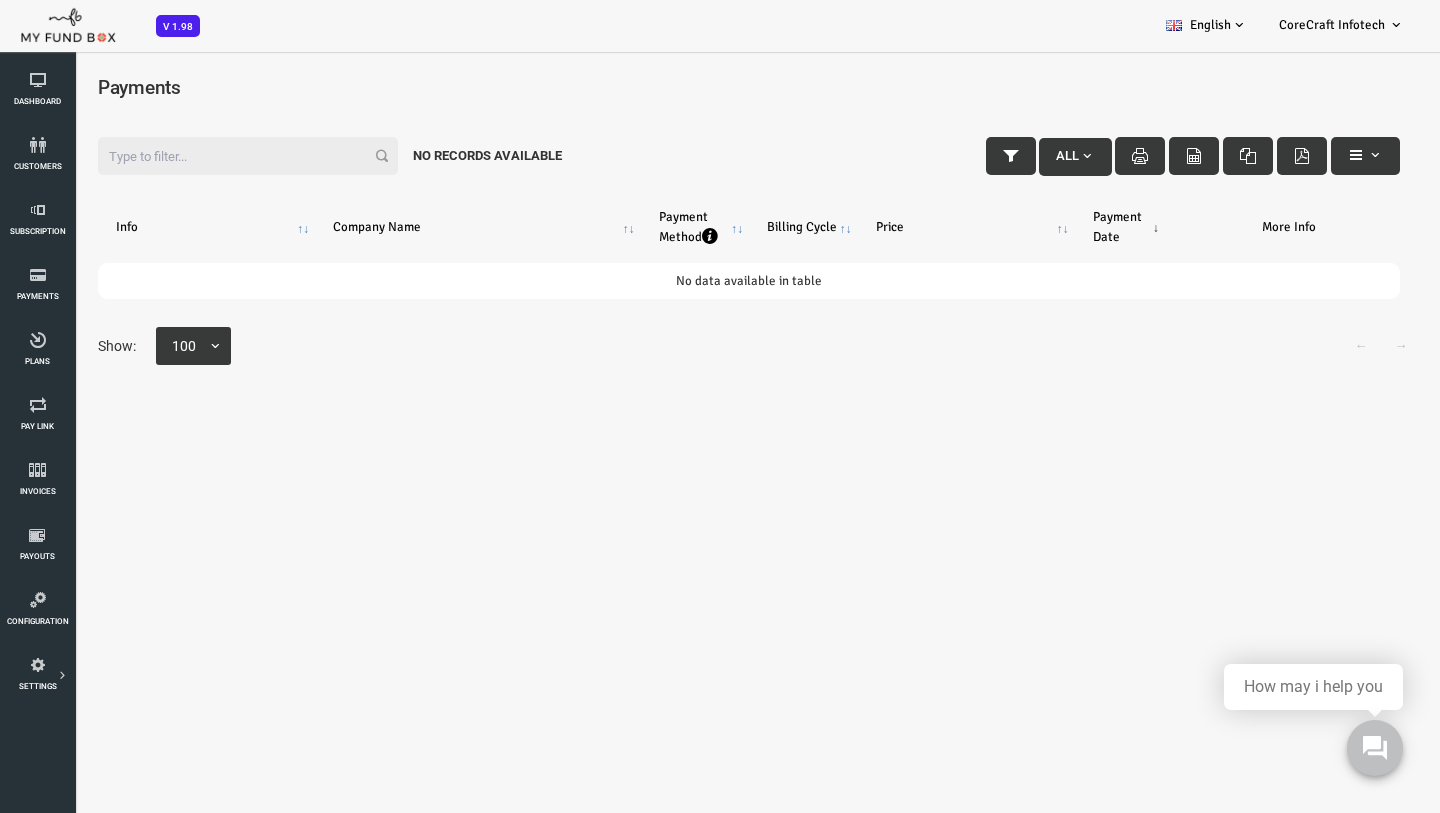 click on "All" at bounding box center (1017, 155) 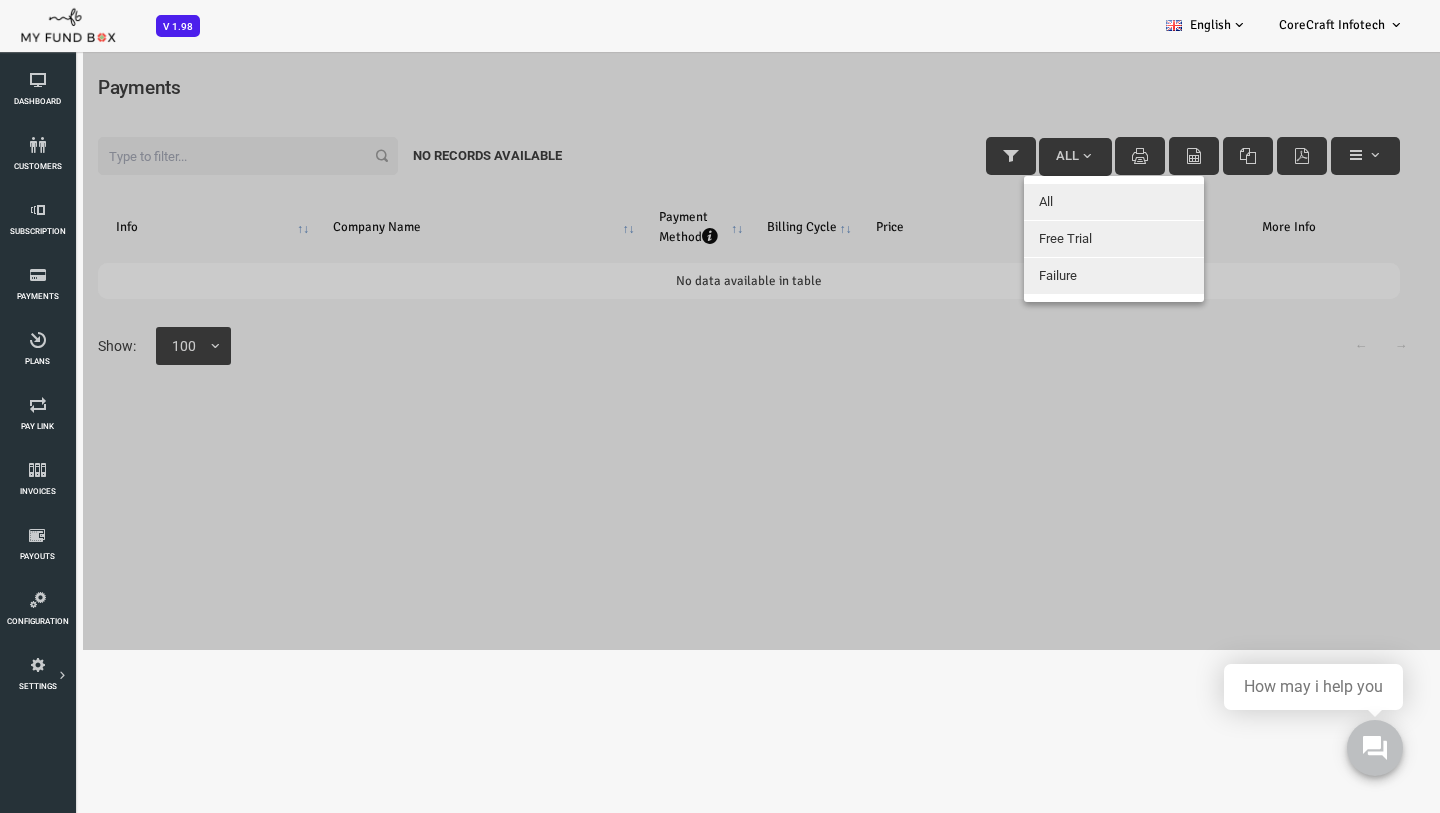 click at bounding box center (691, 350) 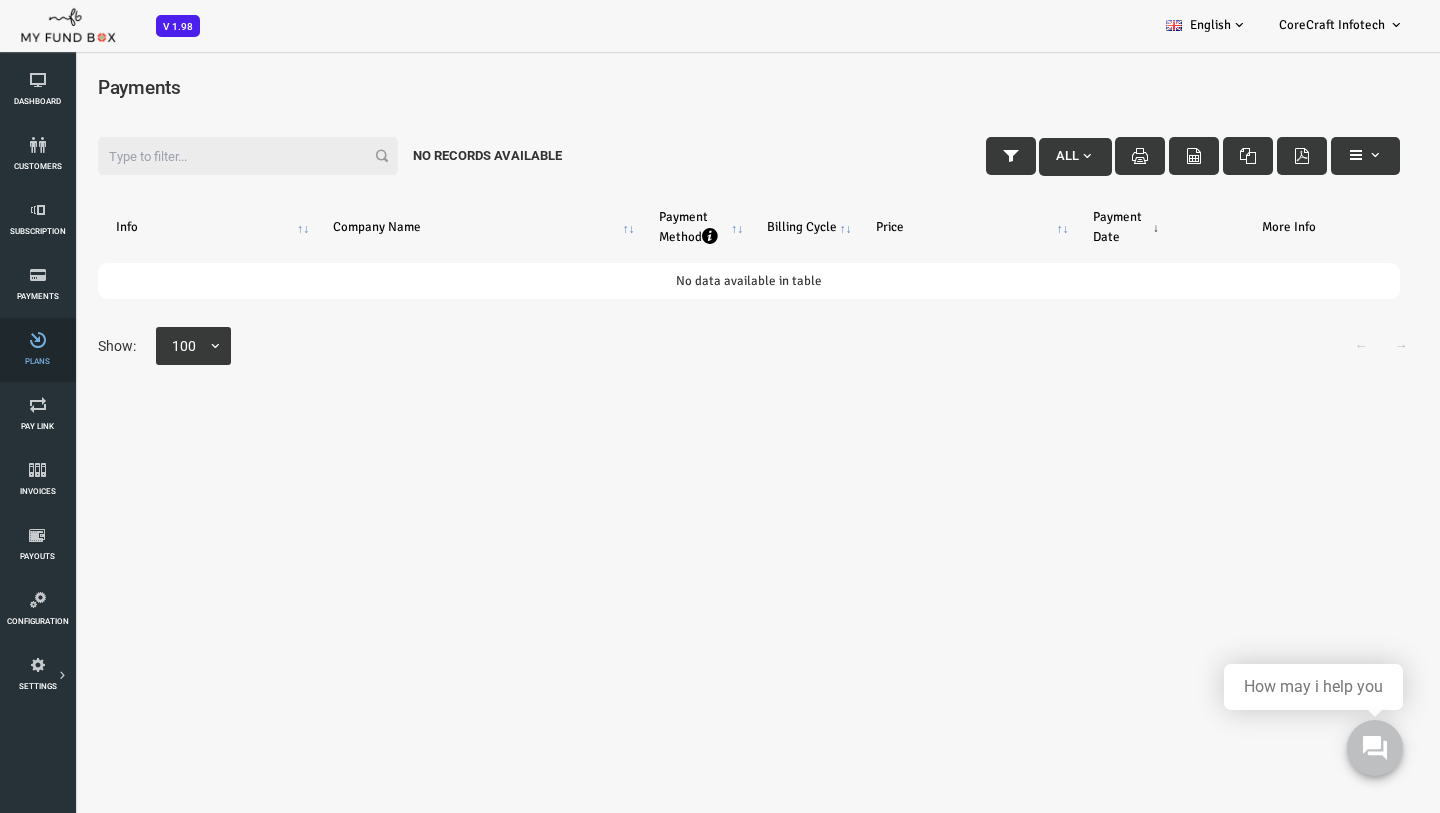 click on "Plans" at bounding box center (37, 350) 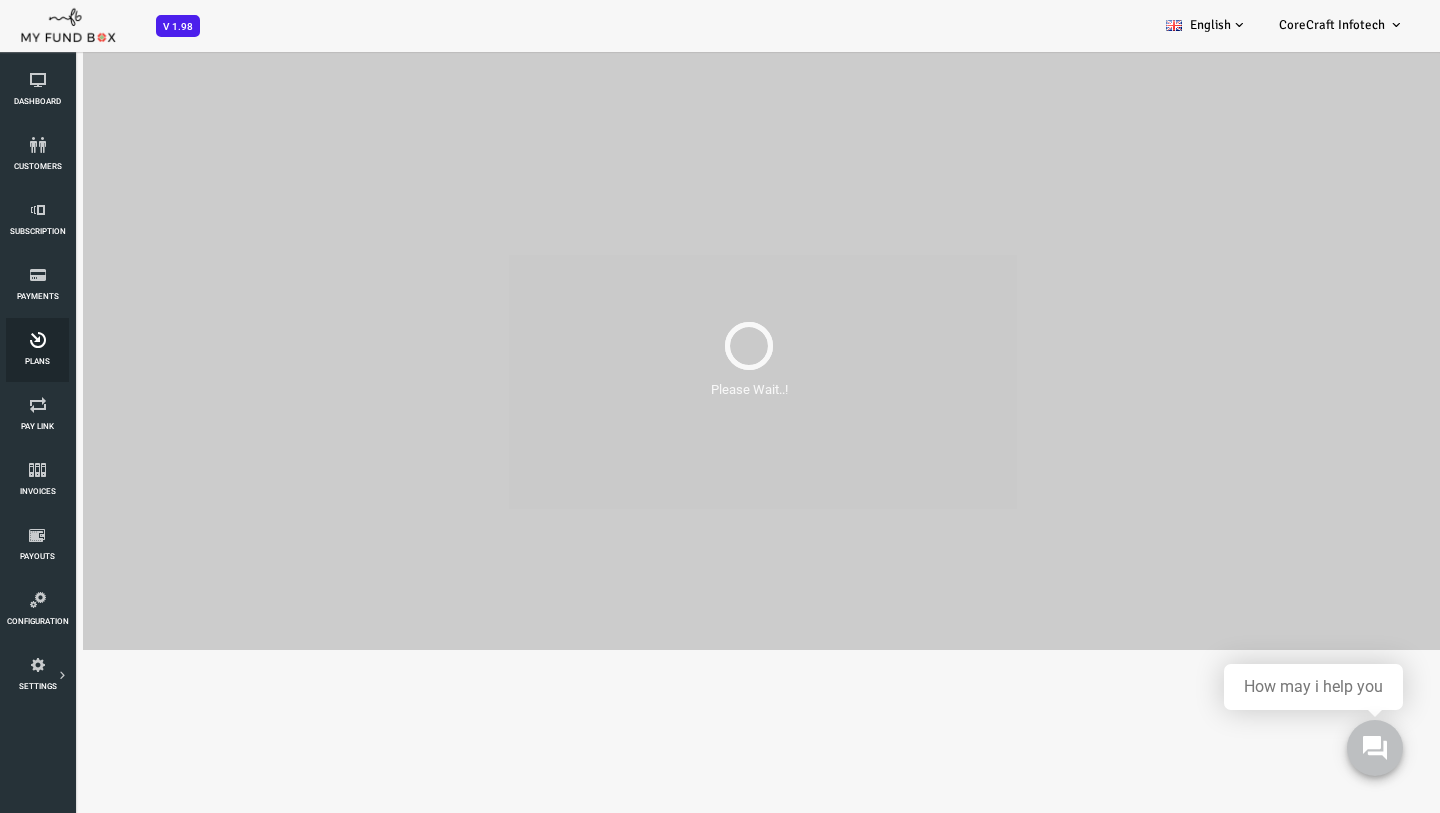 scroll, scrollTop: 0, scrollLeft: 0, axis: both 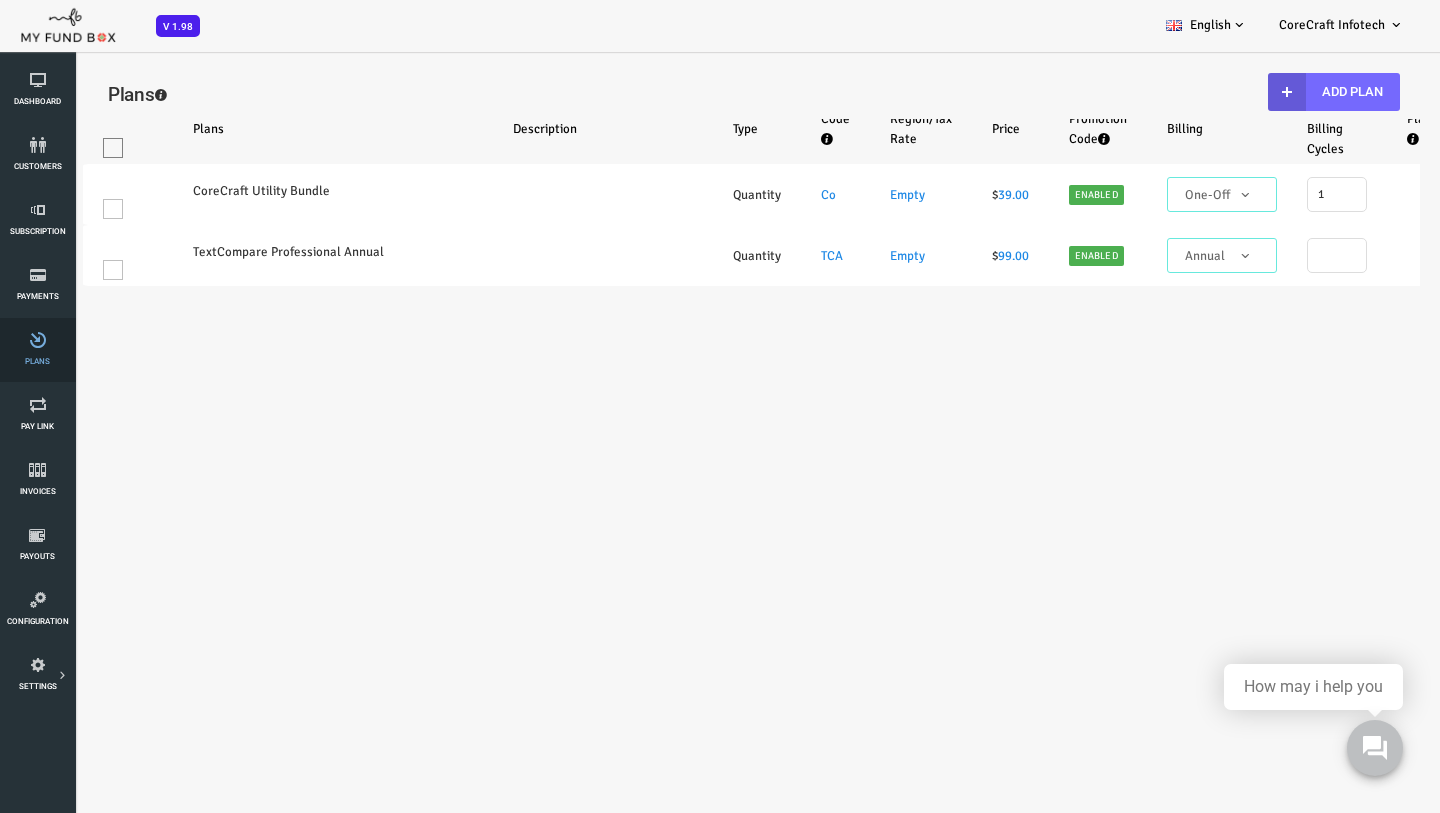 select on "100" 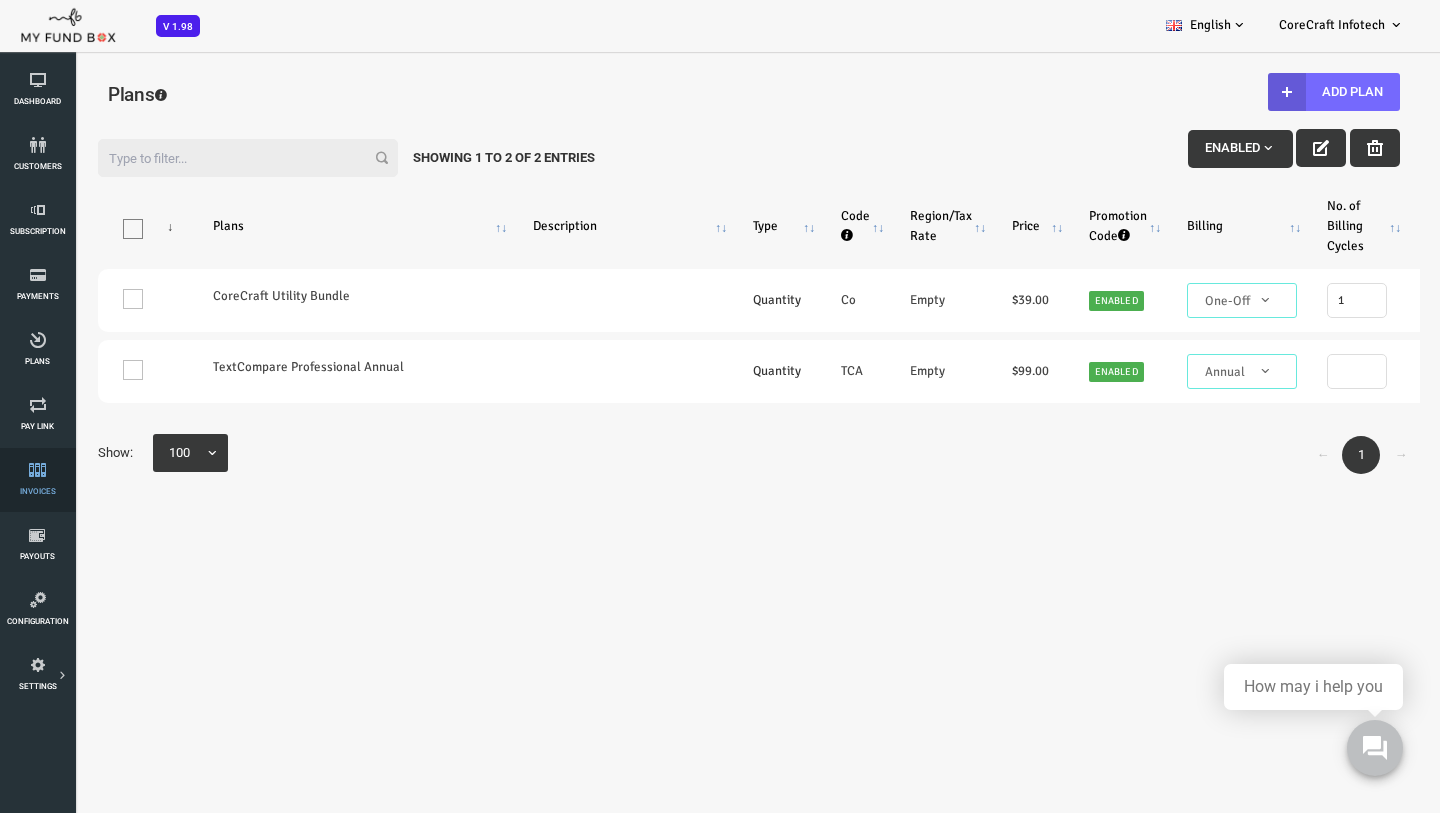 click at bounding box center [37, 470] 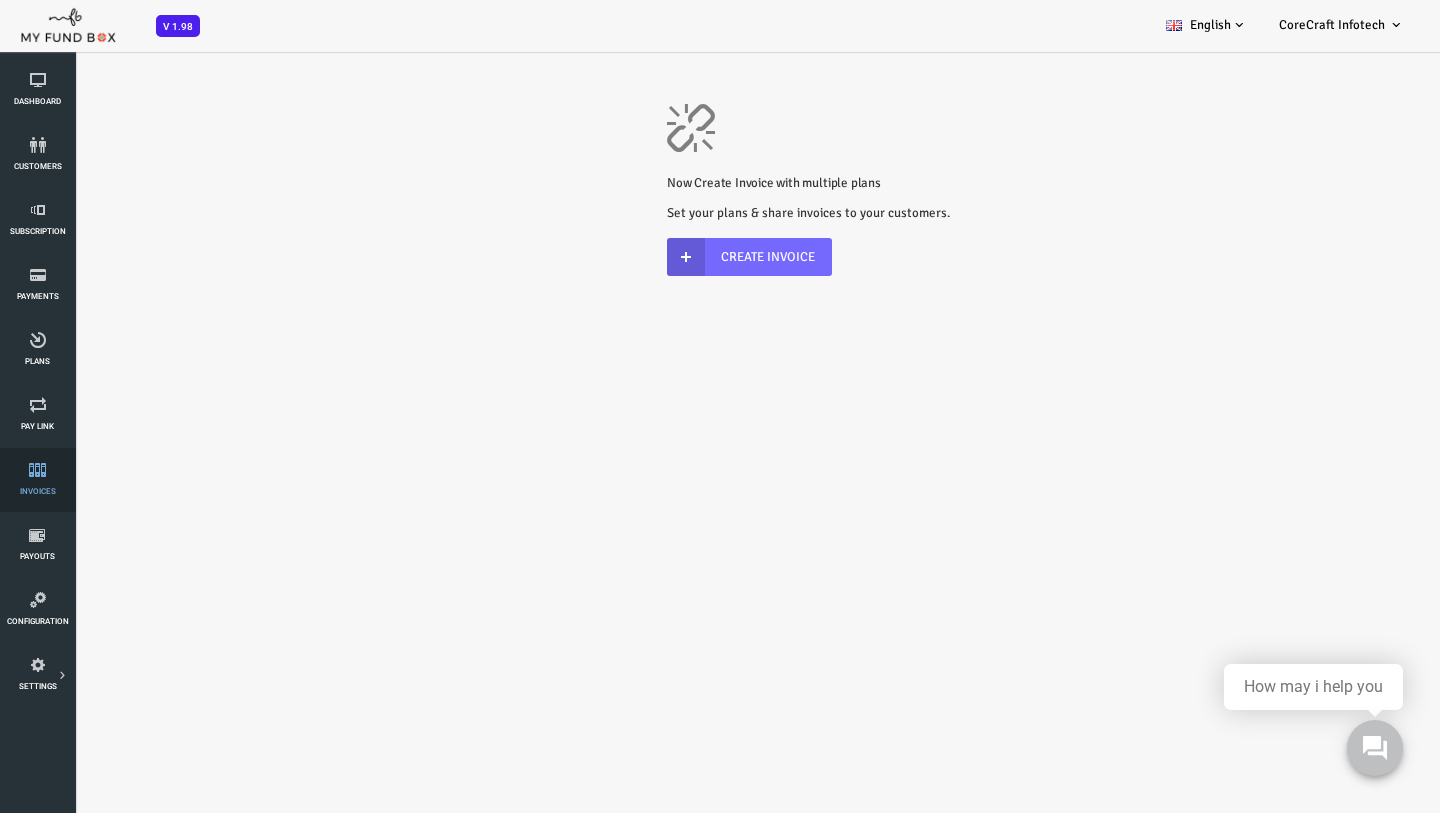 scroll, scrollTop: 0, scrollLeft: 0, axis: both 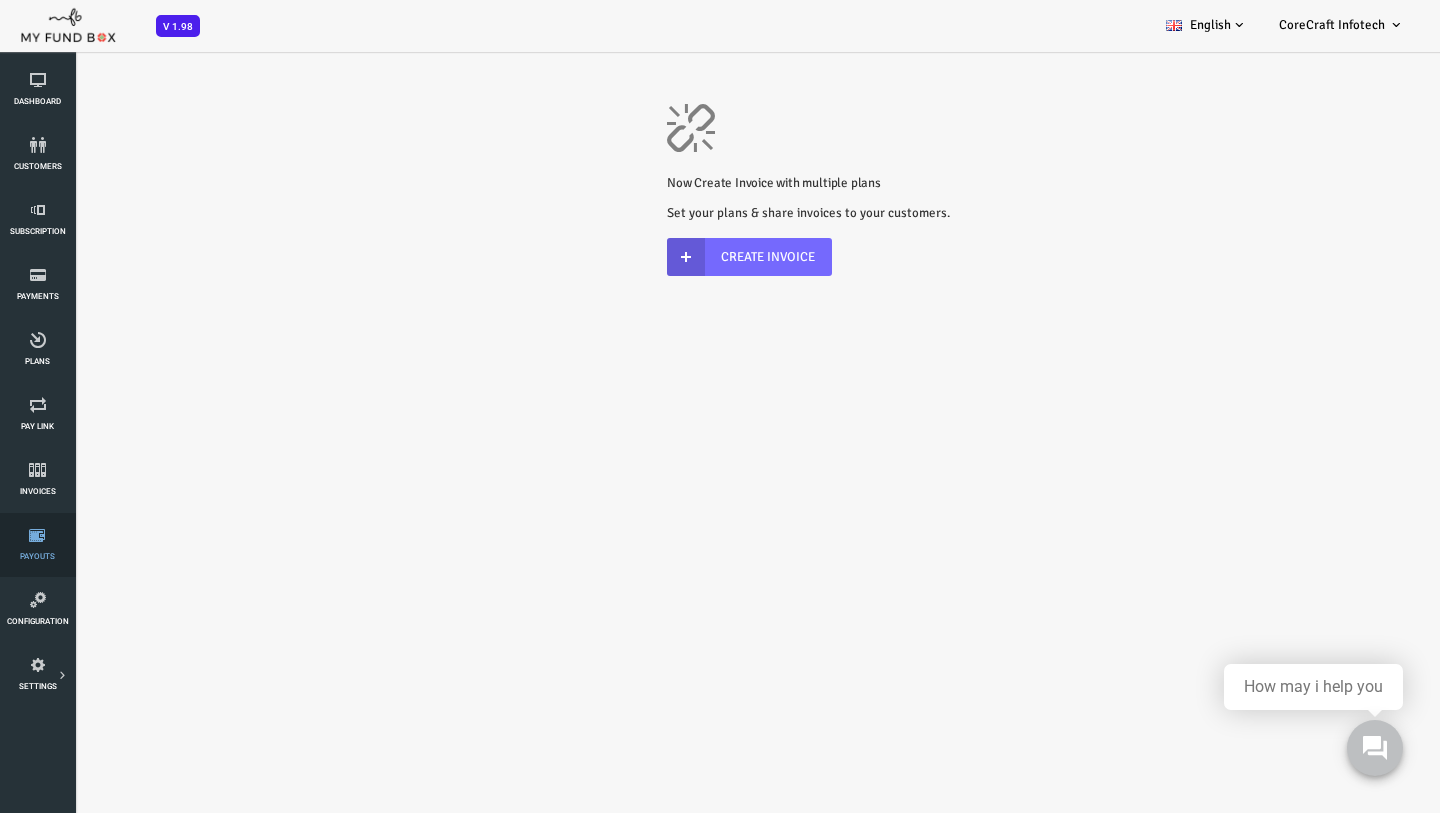 click at bounding box center [37, 535] 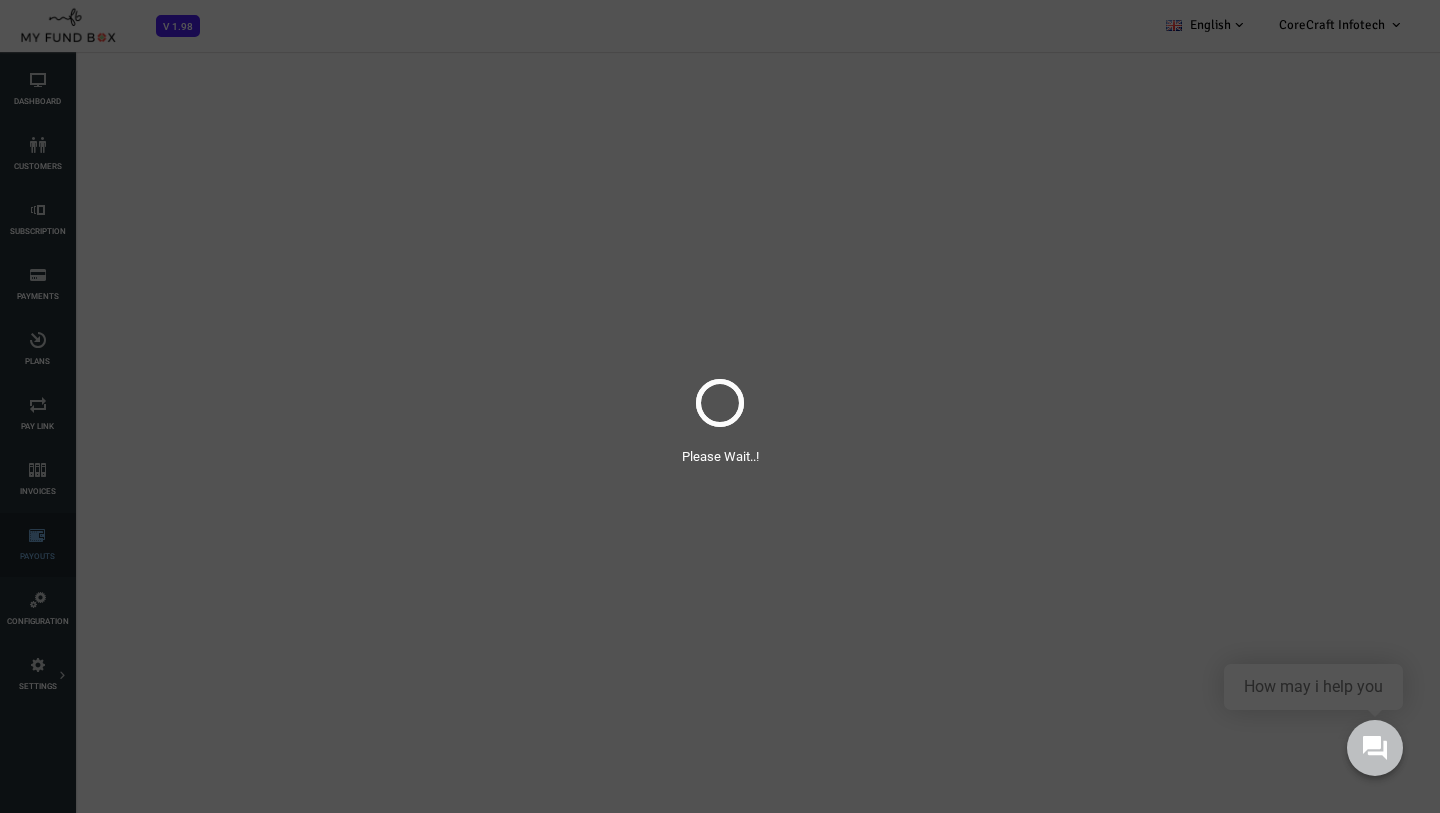 scroll, scrollTop: 0, scrollLeft: 0, axis: both 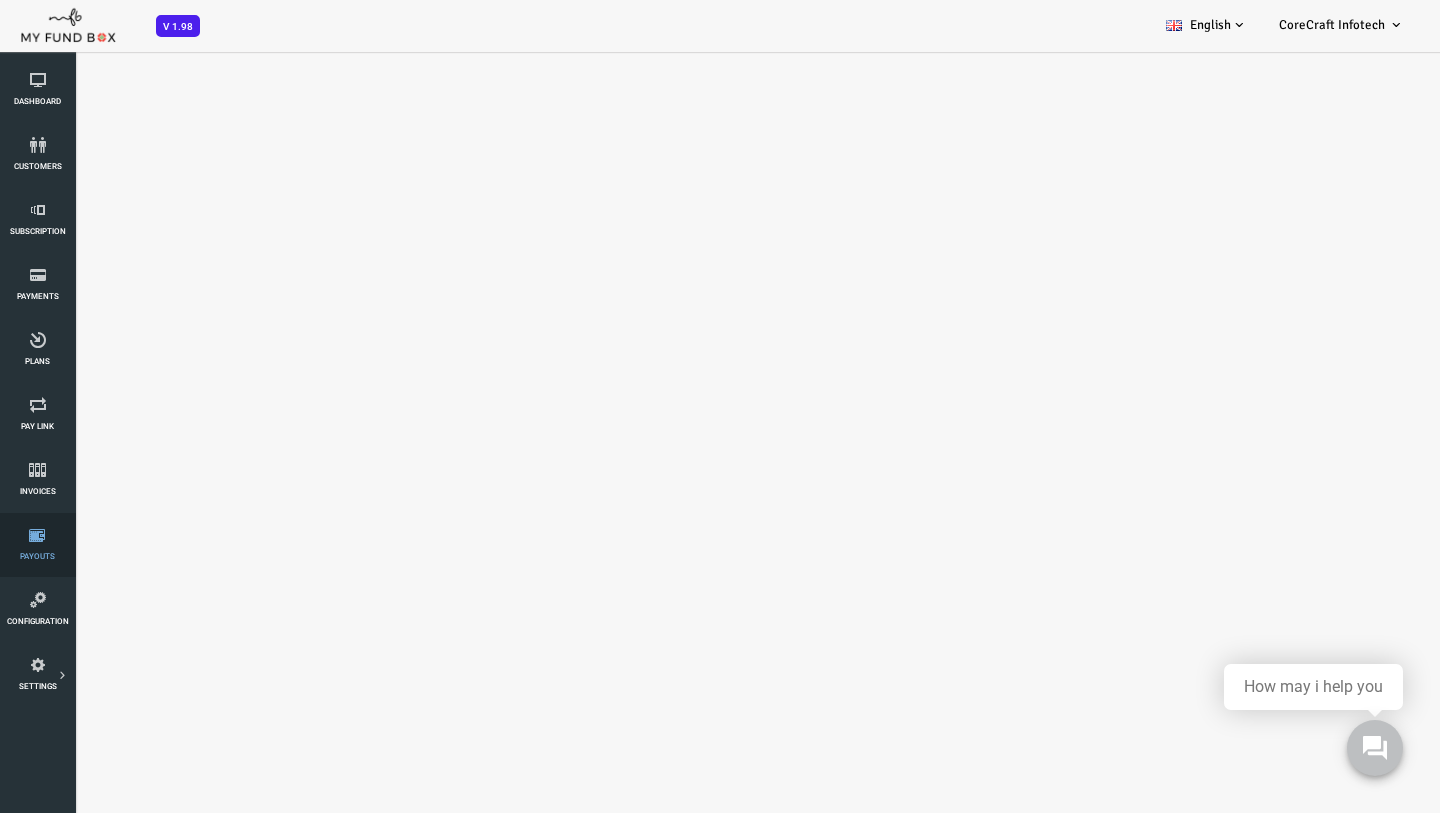 select on "100" 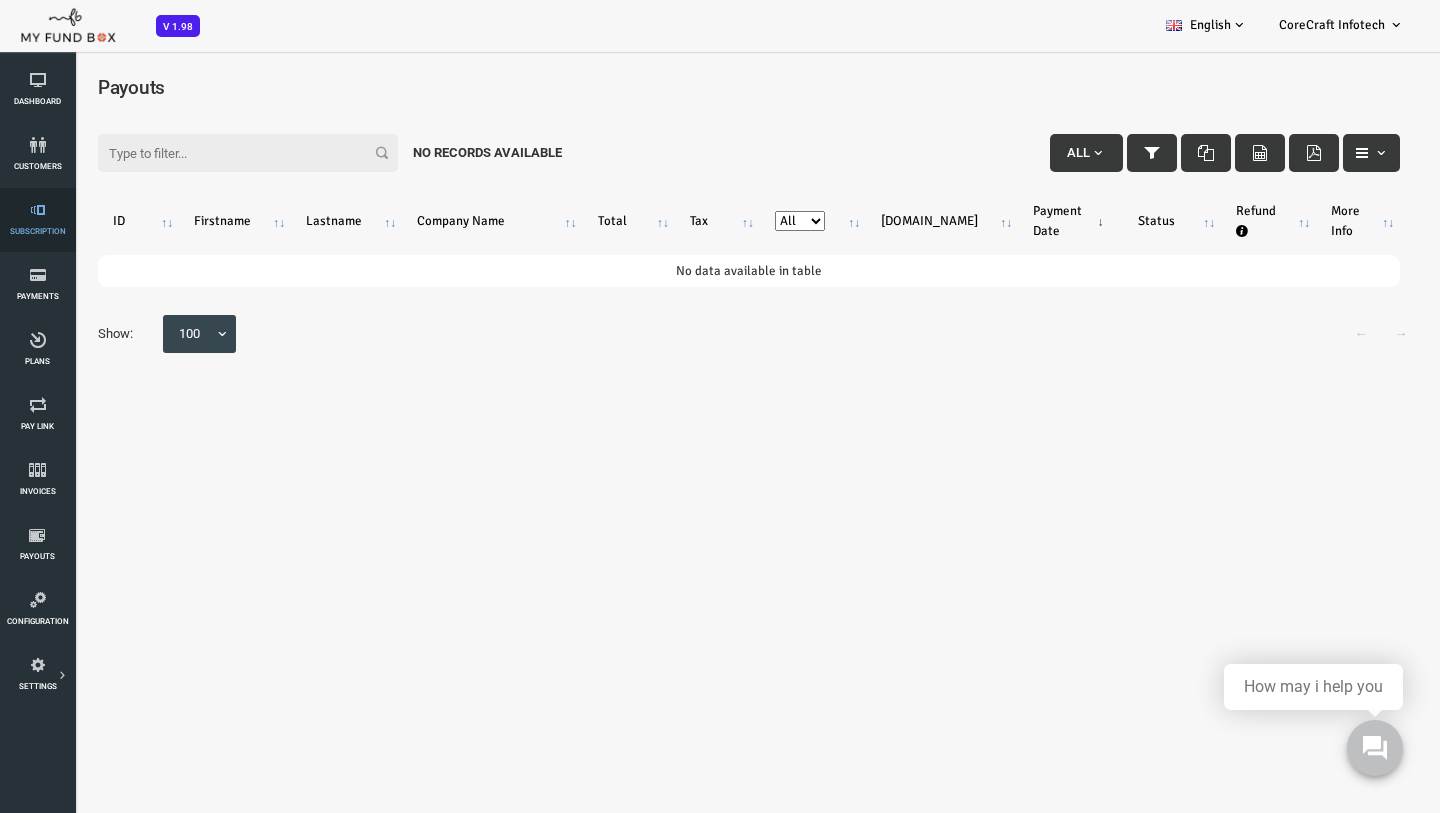 click at bounding box center (37, 210) 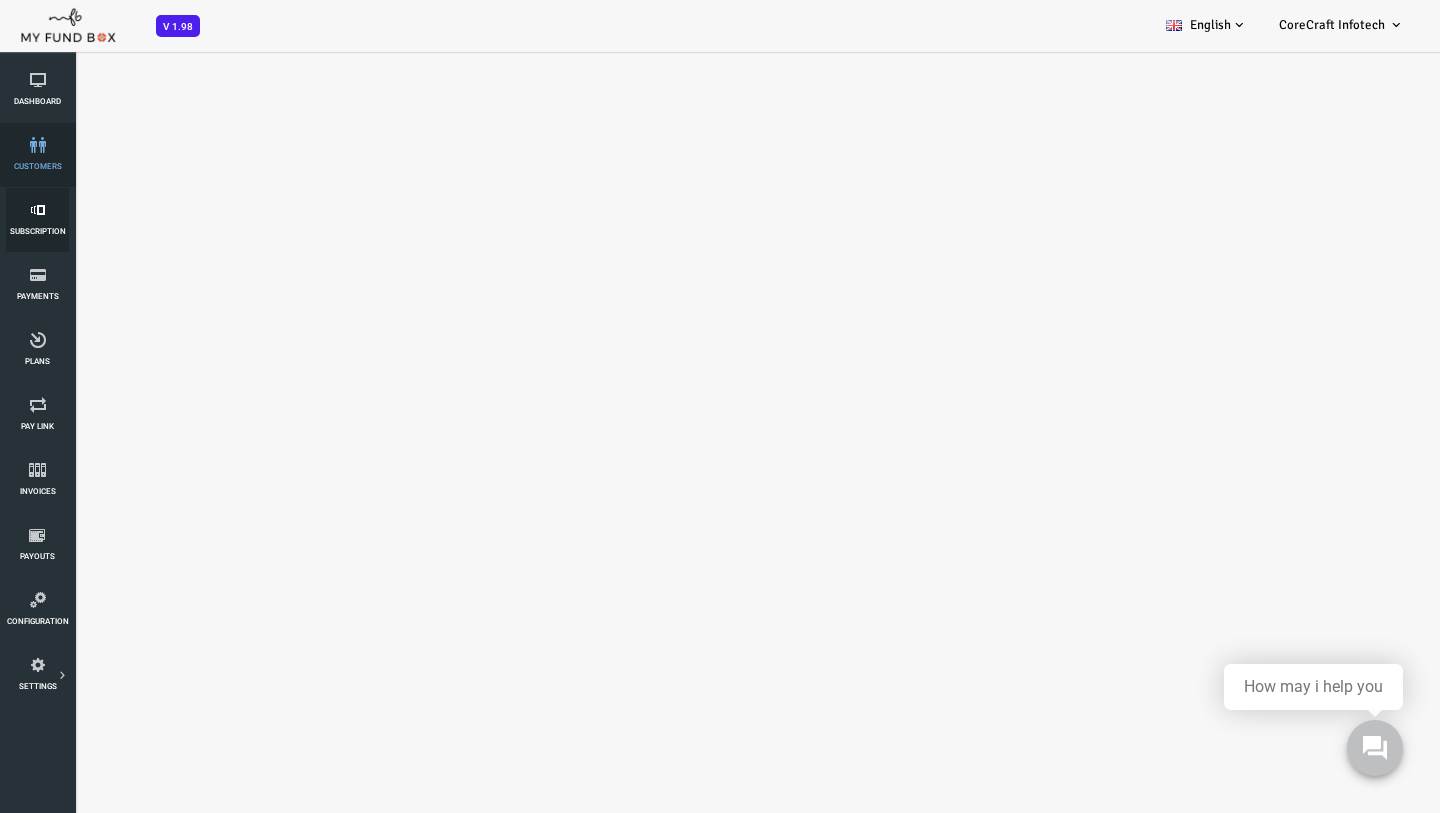 select on "100" 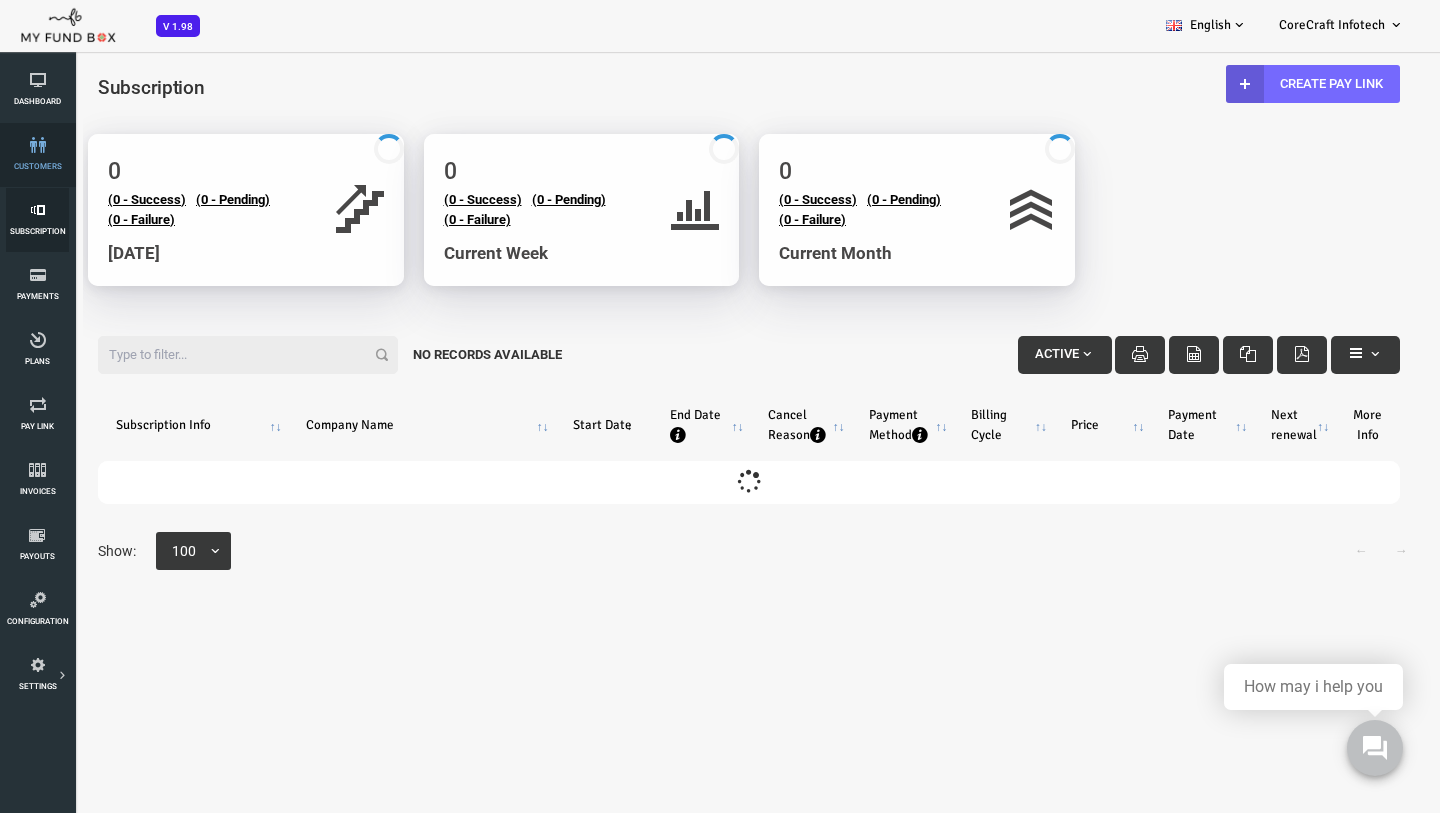 scroll, scrollTop: 0, scrollLeft: 0, axis: both 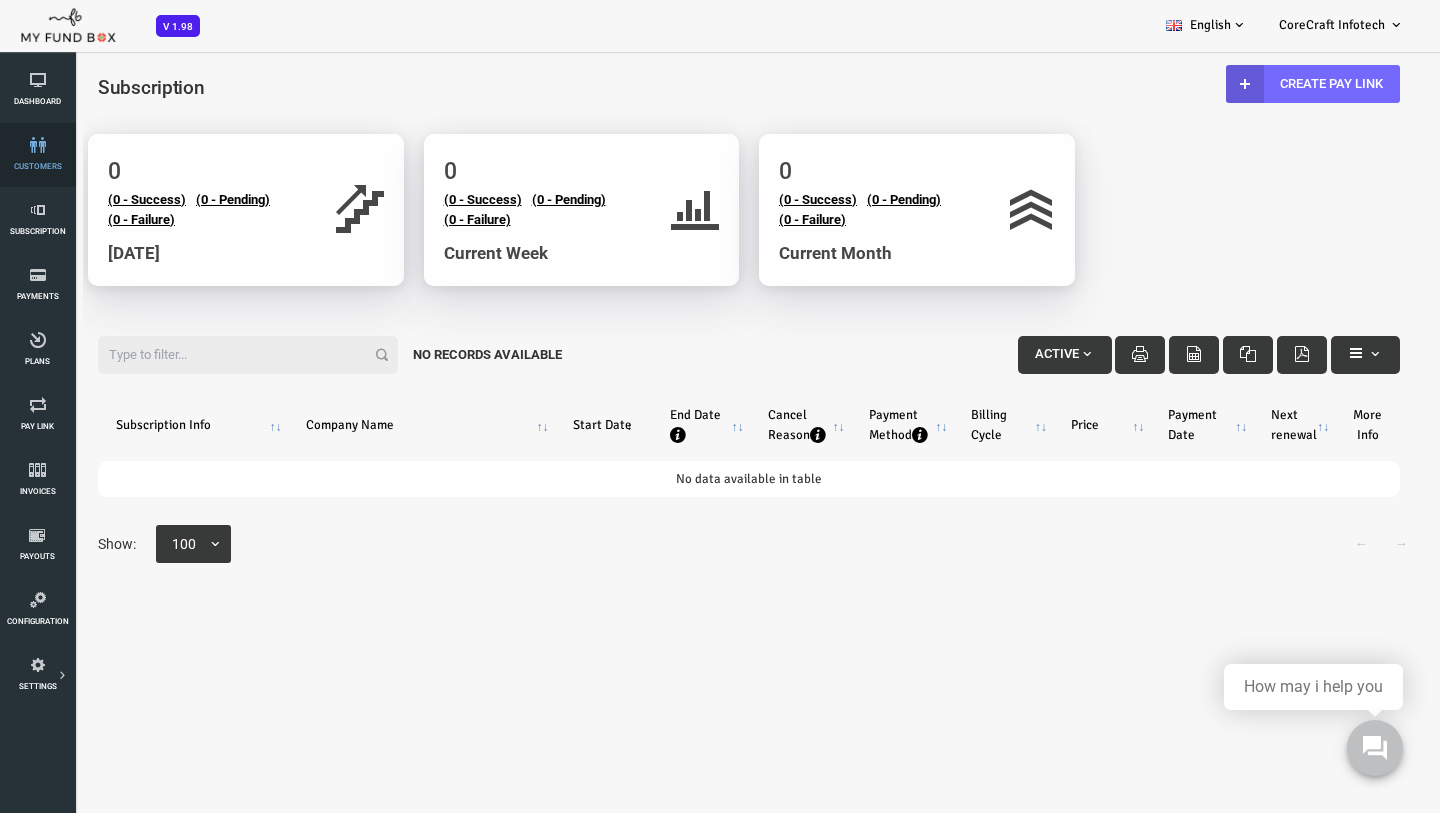 click at bounding box center (37, 145) 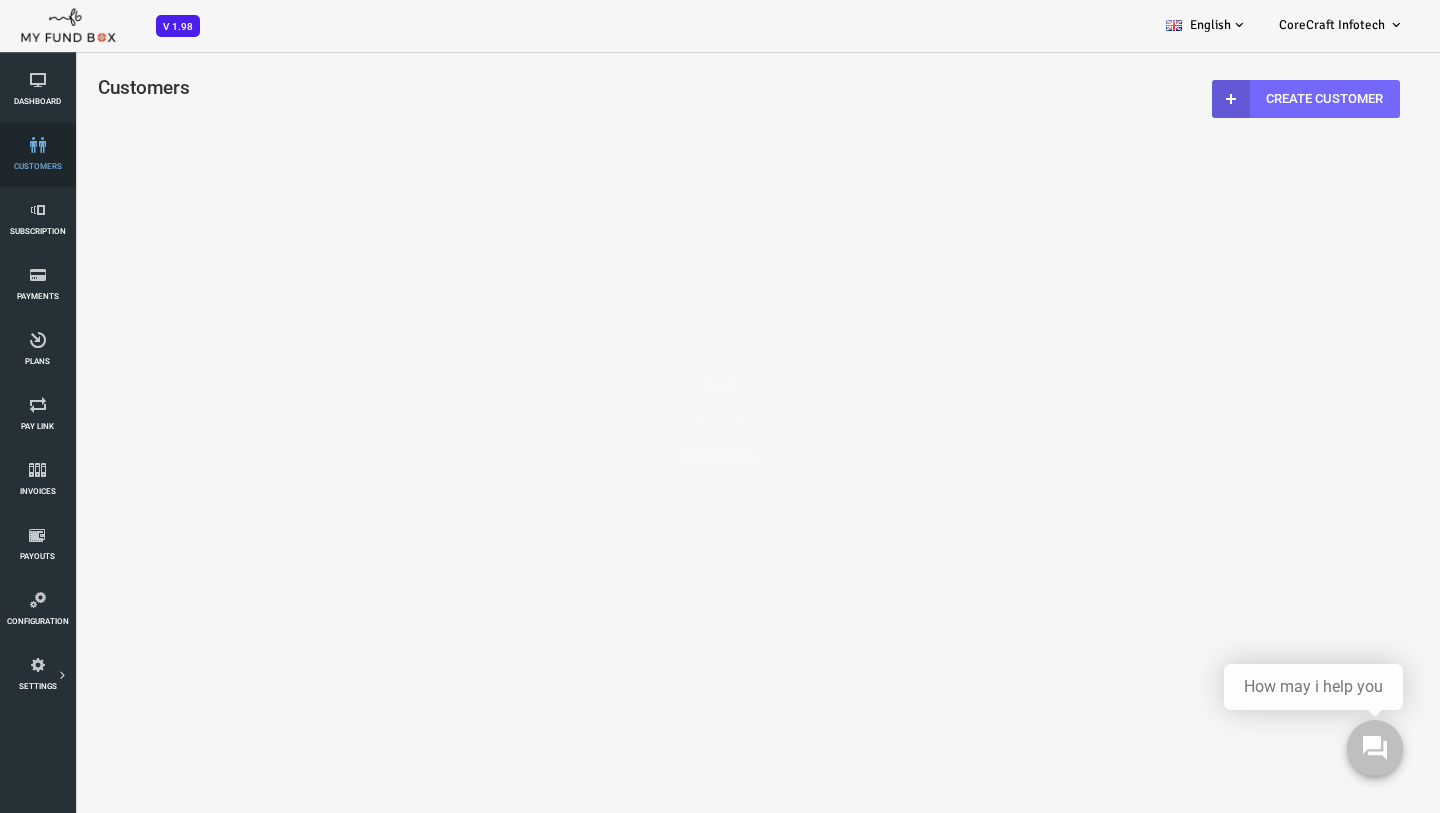 scroll, scrollTop: 0, scrollLeft: 0, axis: both 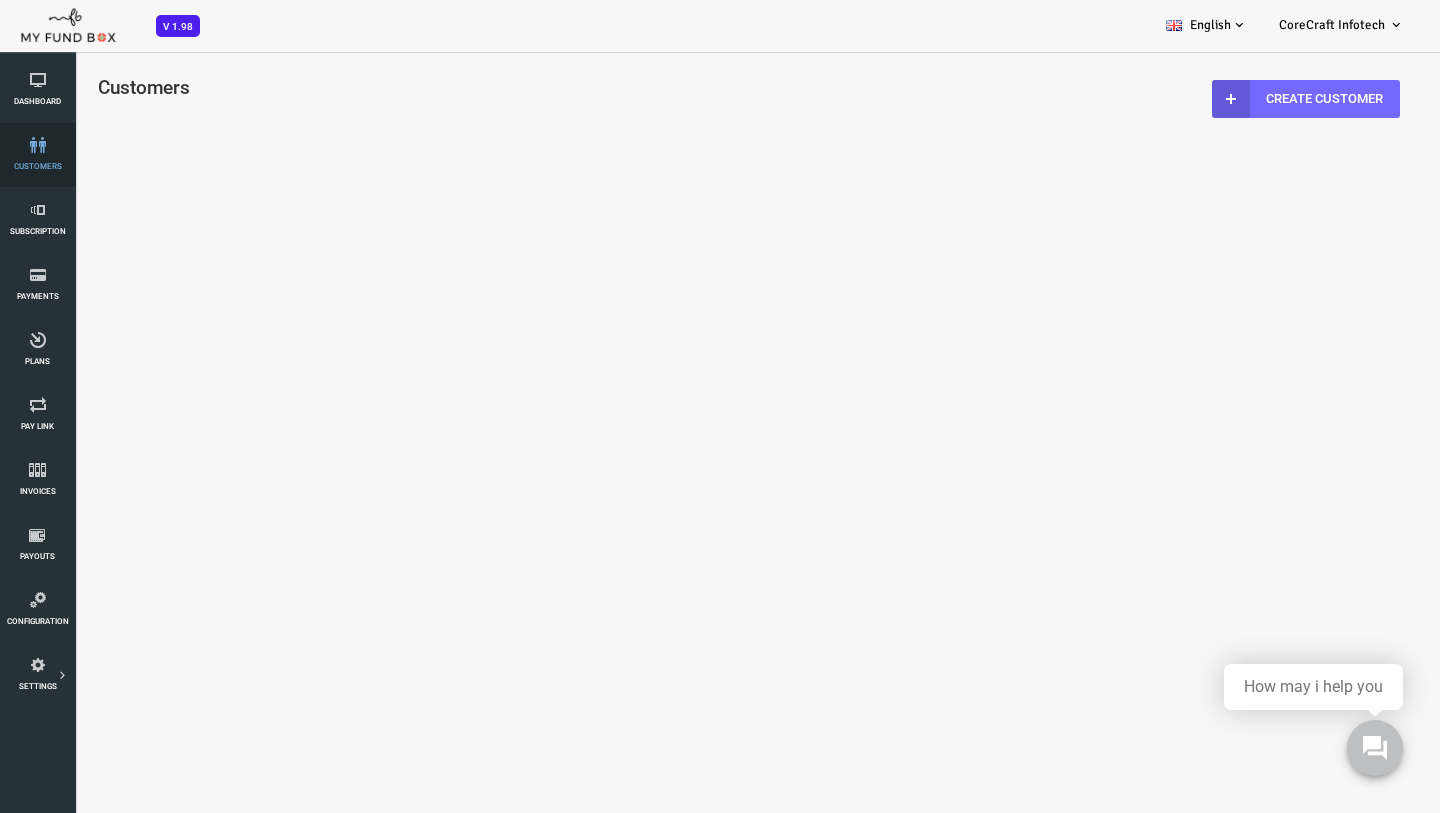 select on "100" 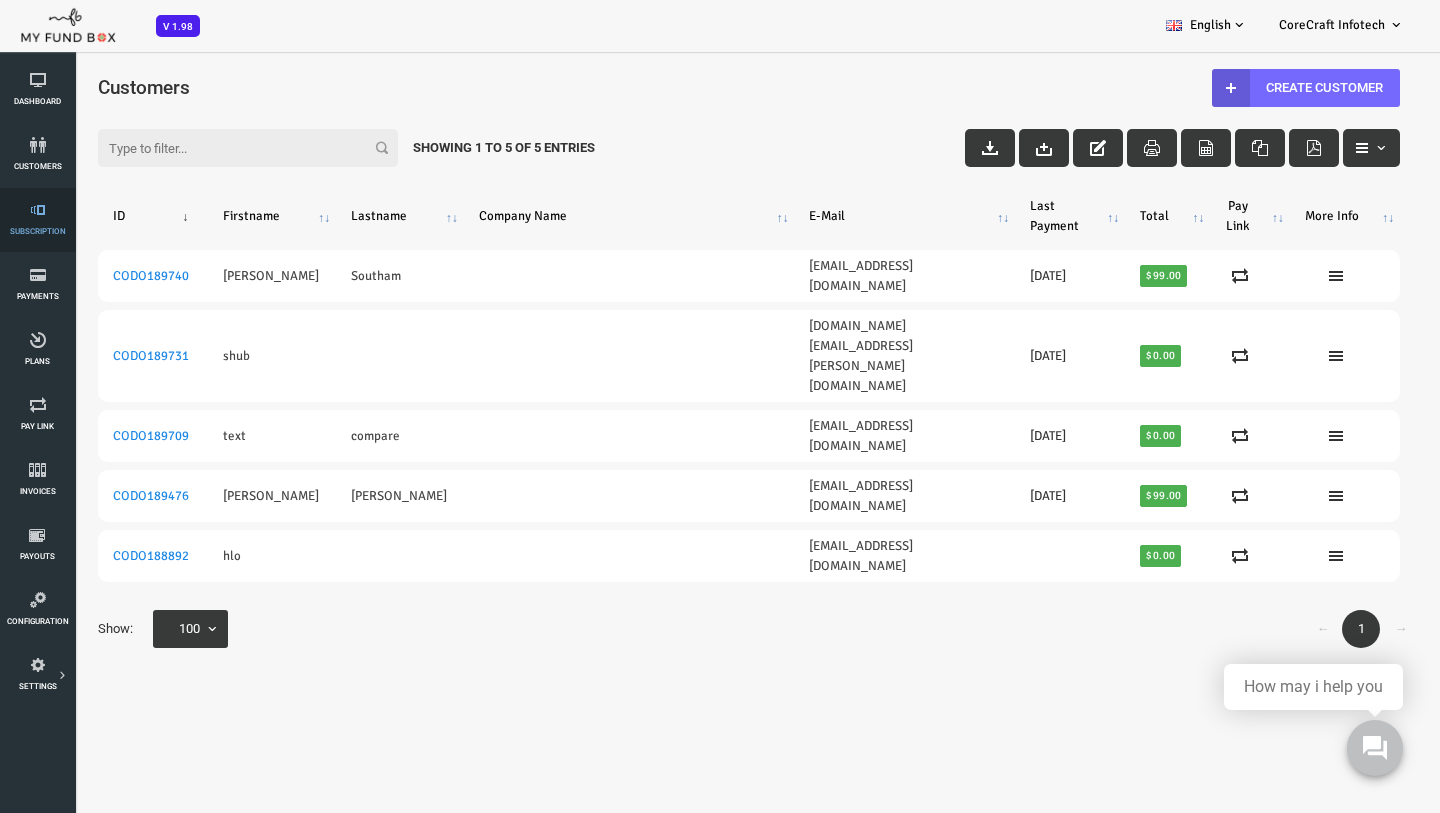 click at bounding box center (37, 210) 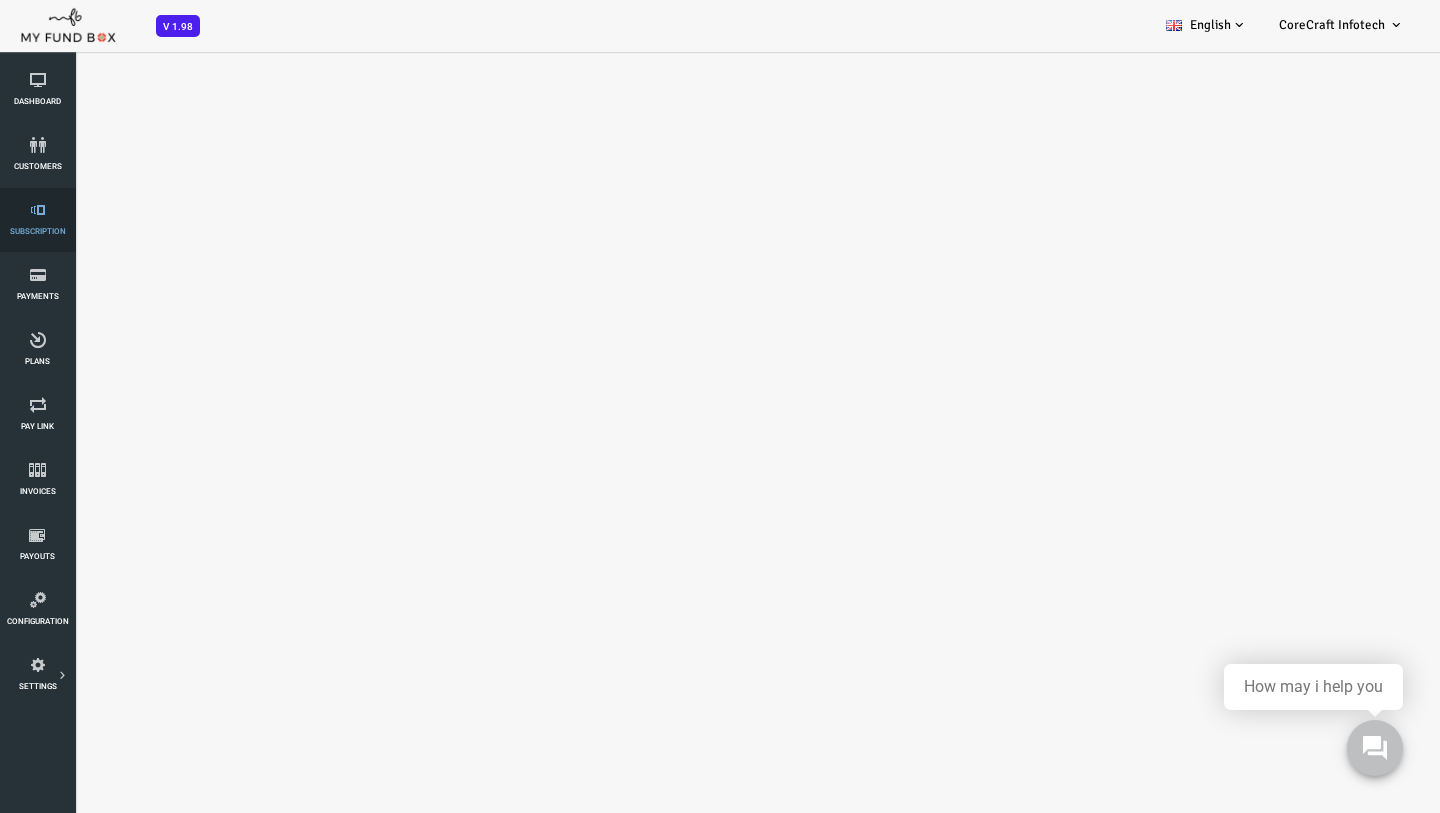 select on "100" 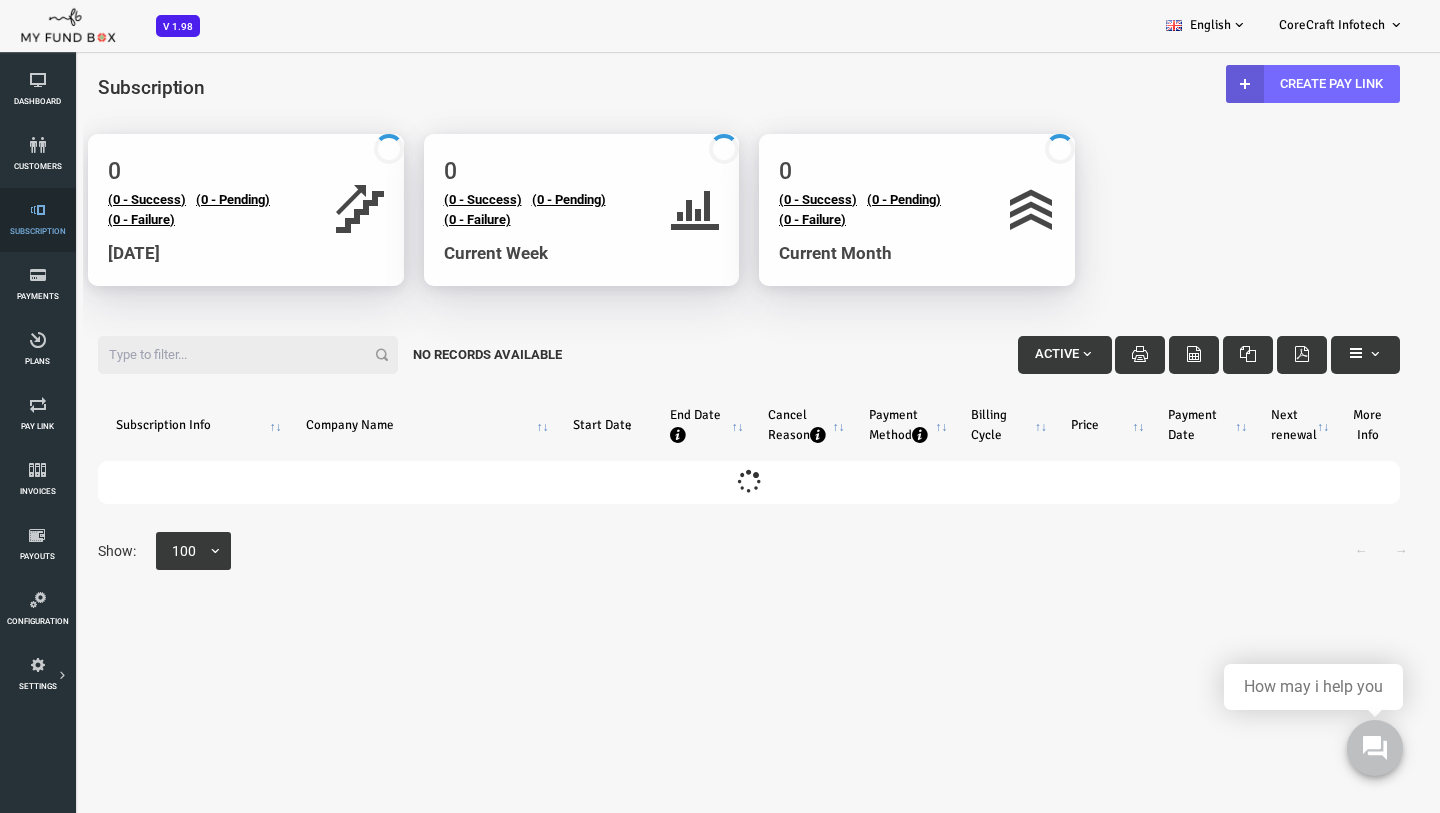 scroll, scrollTop: 0, scrollLeft: 0, axis: both 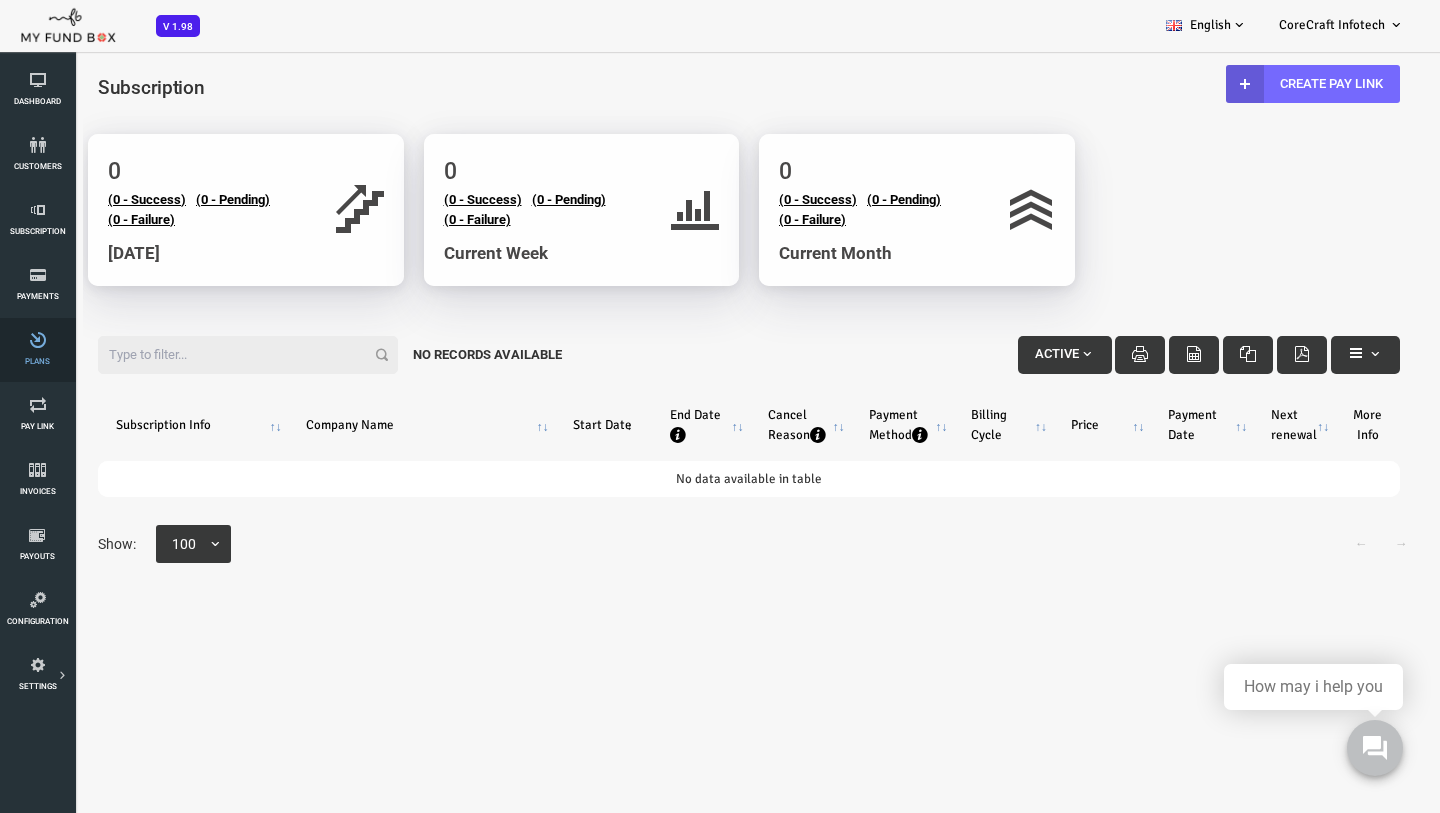click at bounding box center [37, 340] 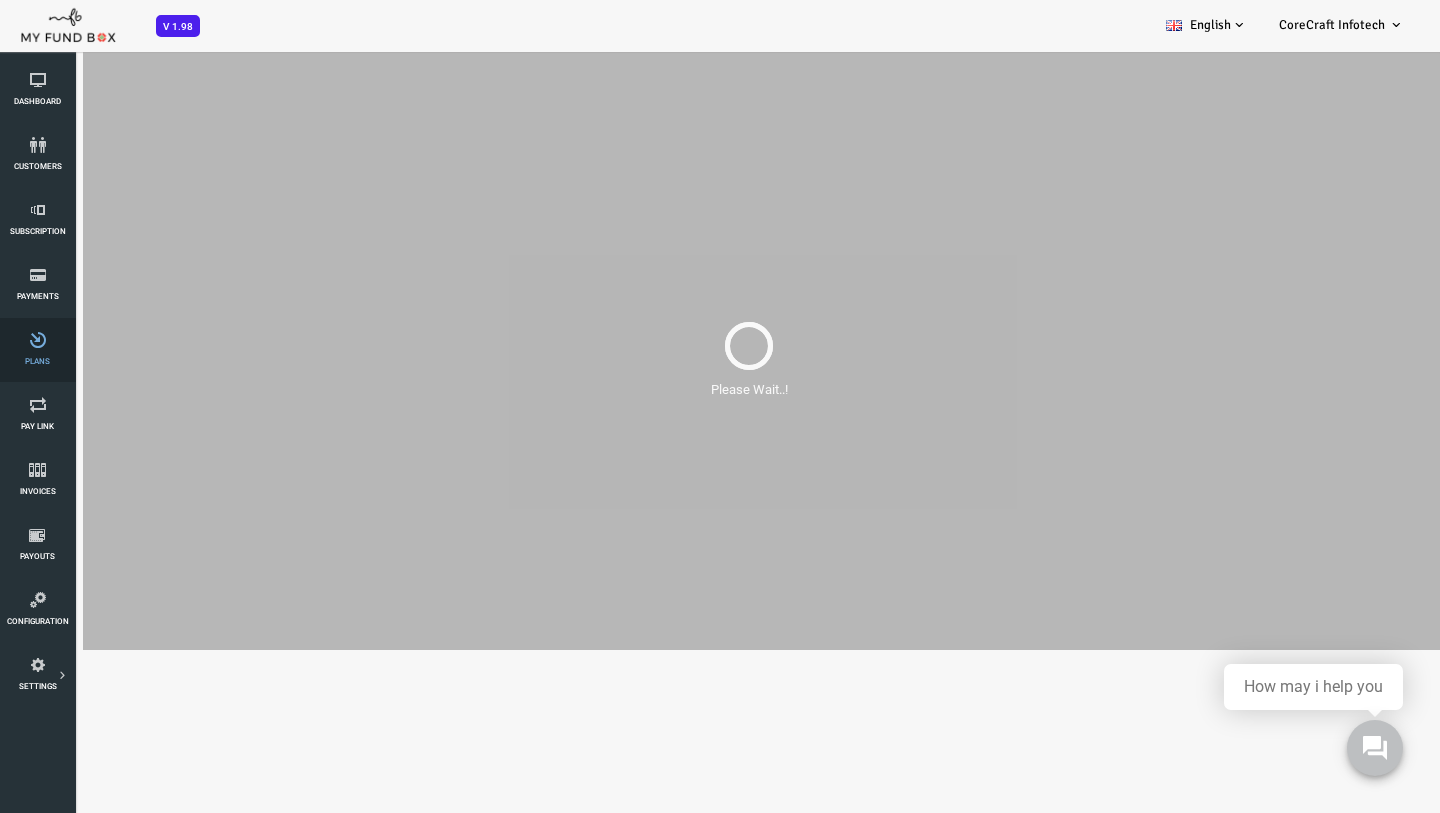 scroll, scrollTop: 0, scrollLeft: 0, axis: both 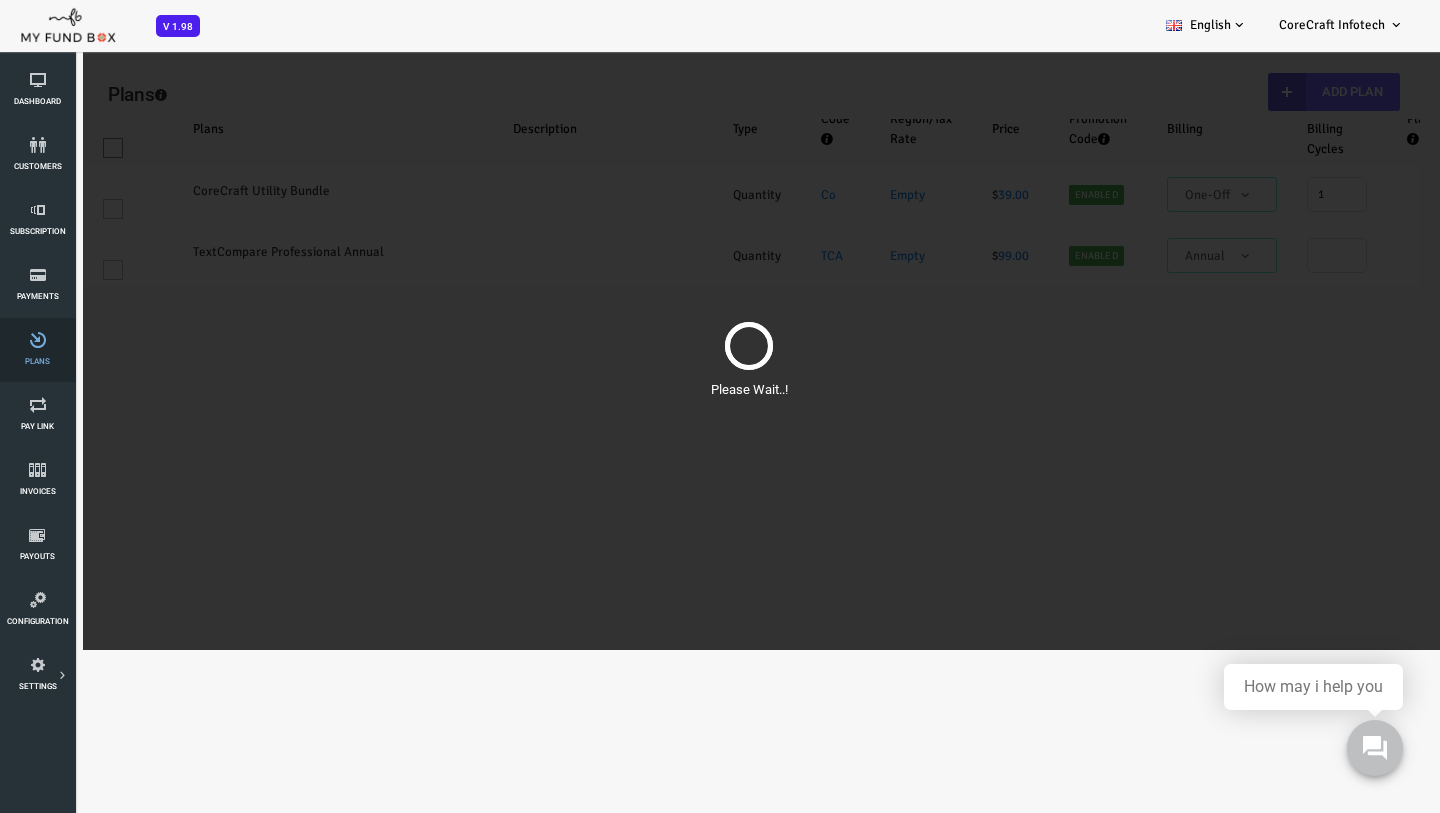 select on "100" 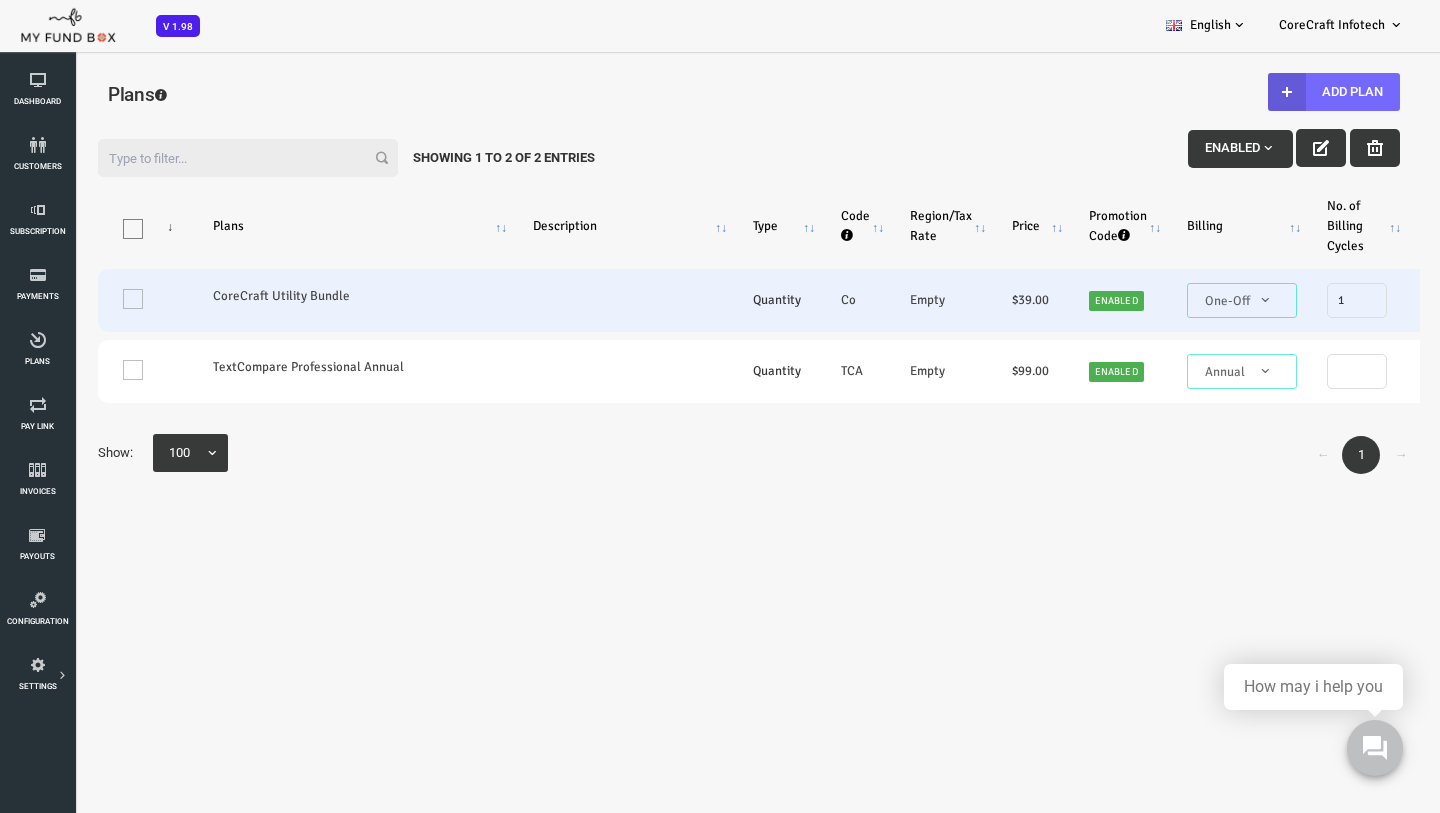 click on "CoreCraft Utility Bundle" at bounding box center (295, 296) 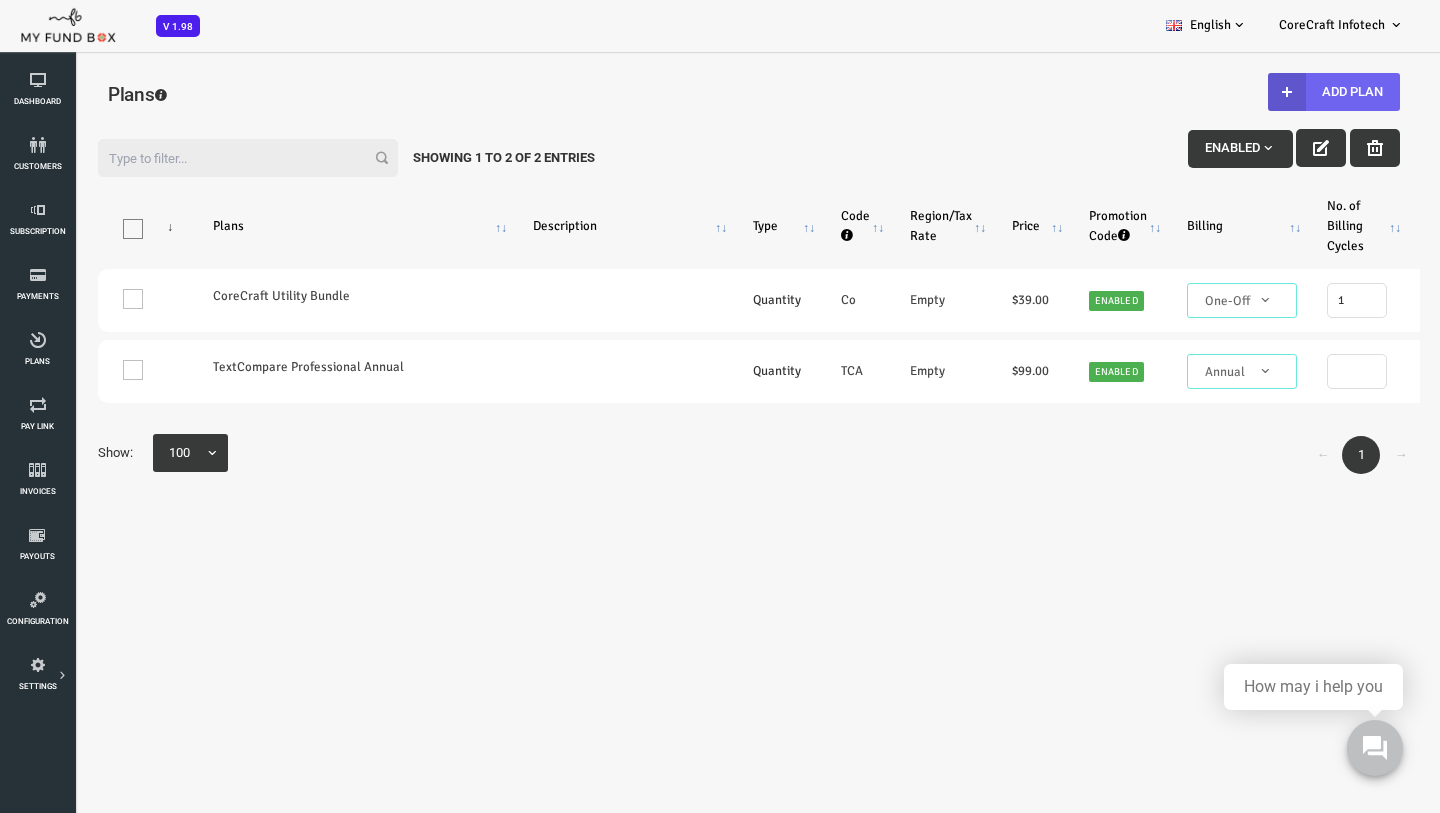 click on "Add Plan" at bounding box center [1276, 92] 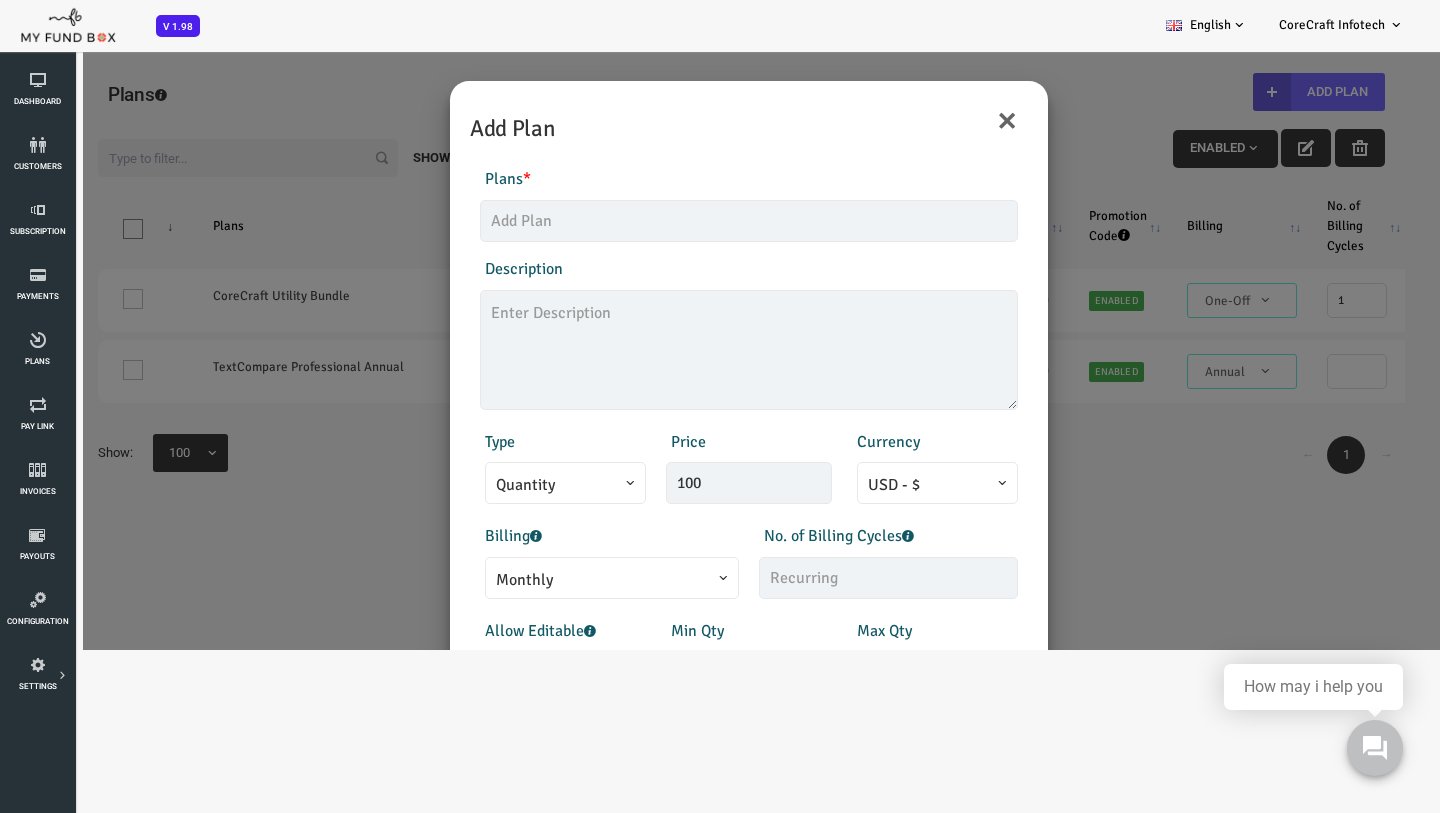 scroll, scrollTop: 383, scrollLeft: 0, axis: vertical 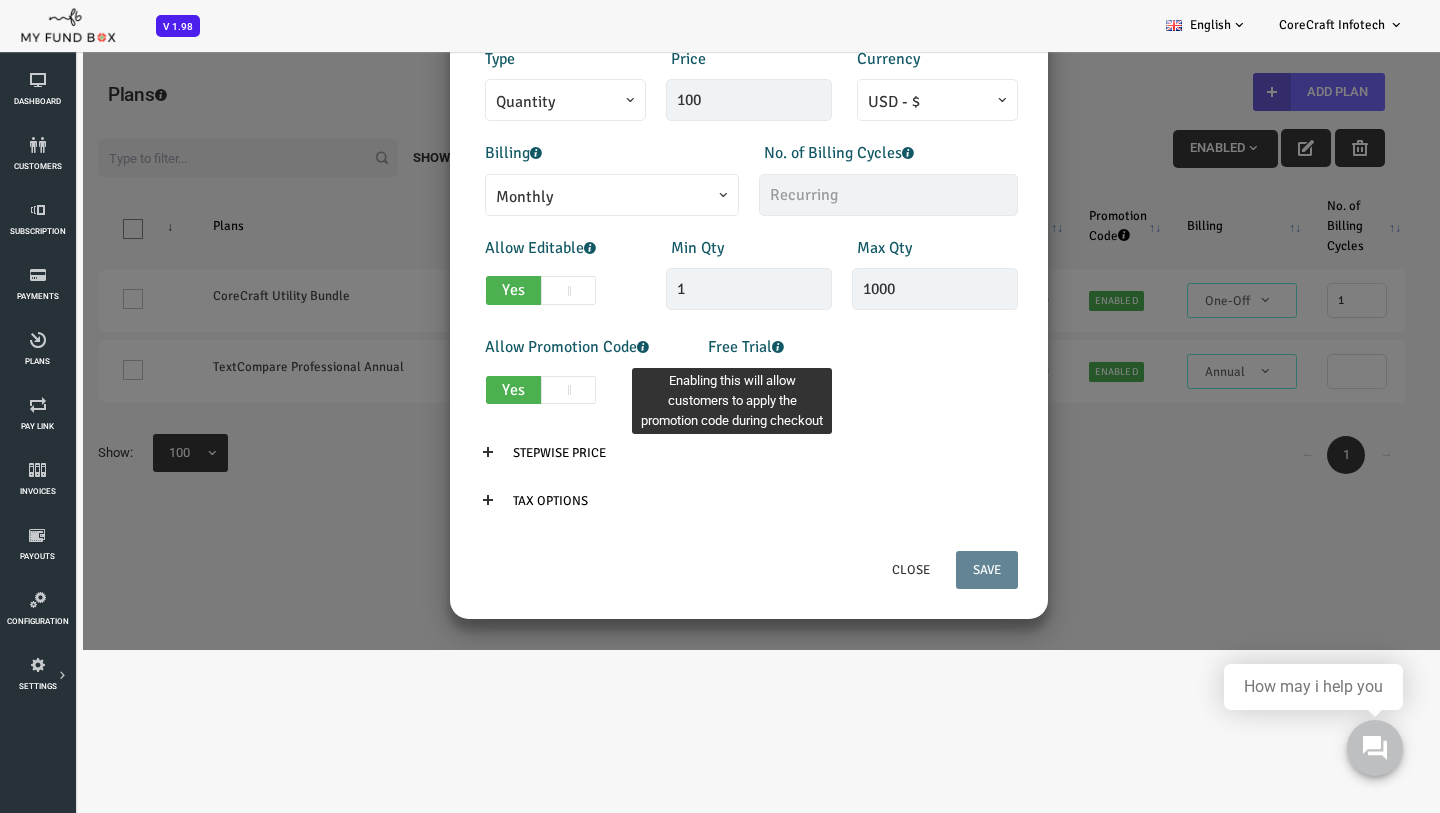 click at bounding box center [585, 347] 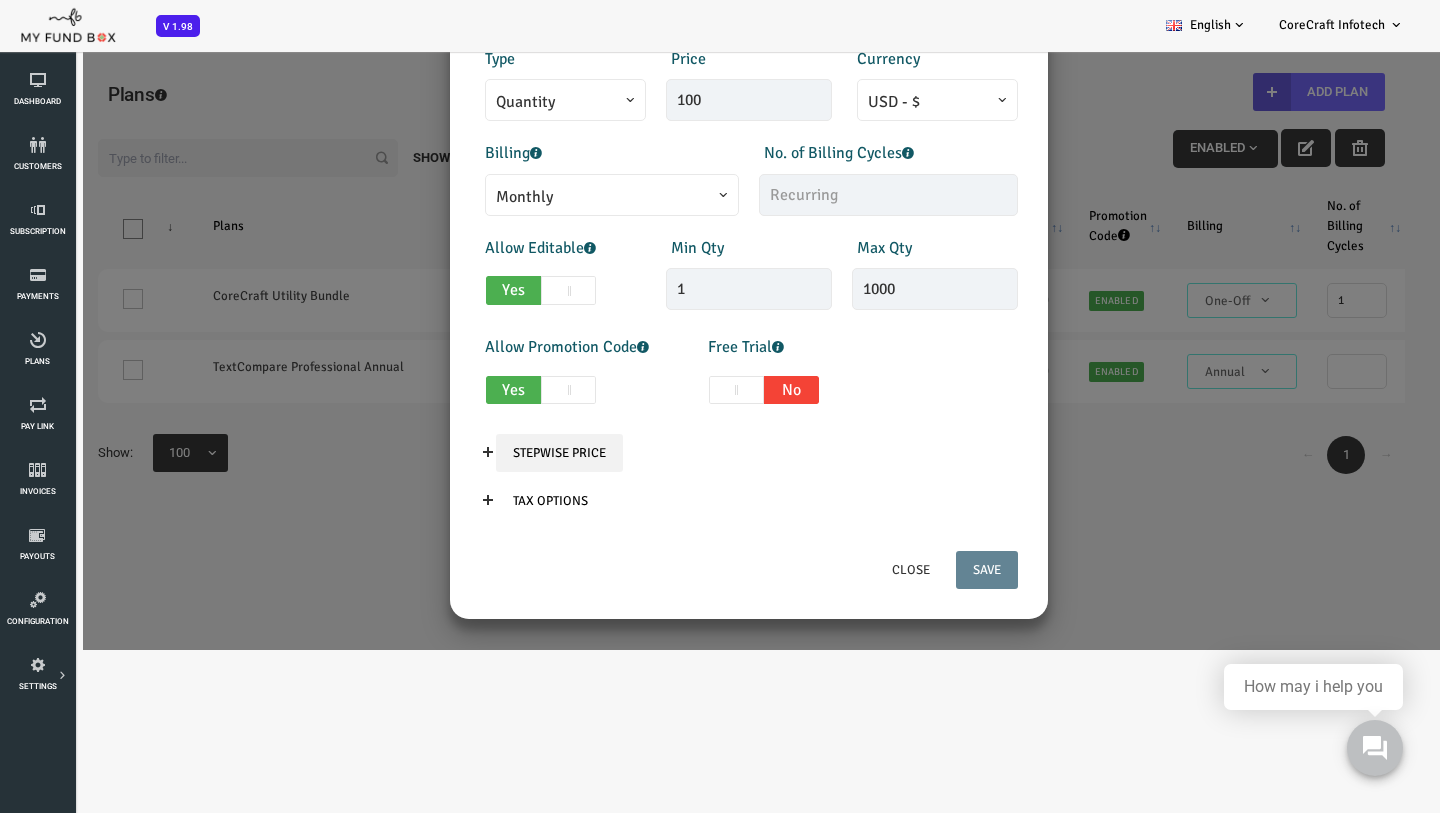 click on "Stepwise Price" at bounding box center [501, 453] 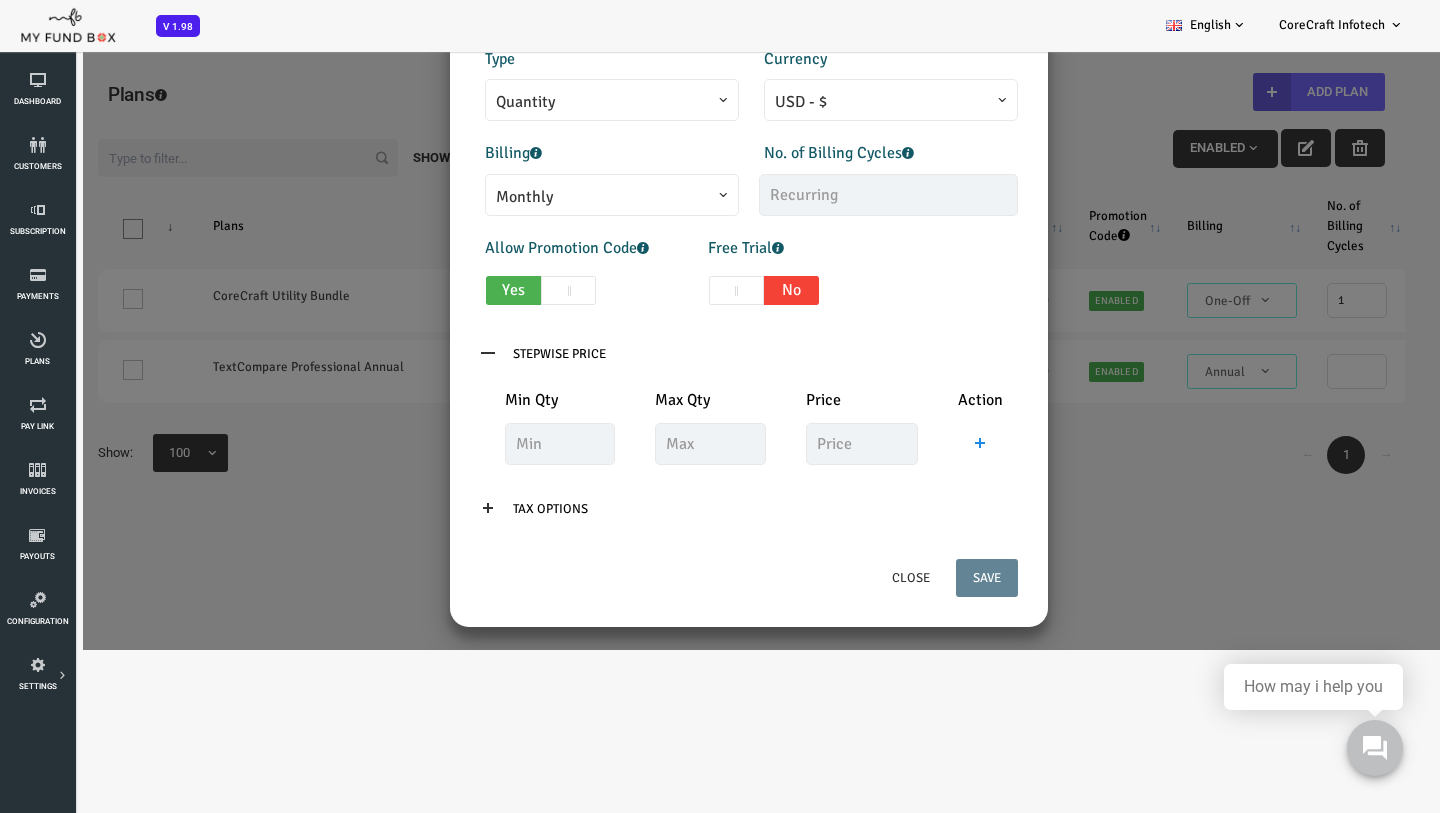 click at bounding box center (430, 353) 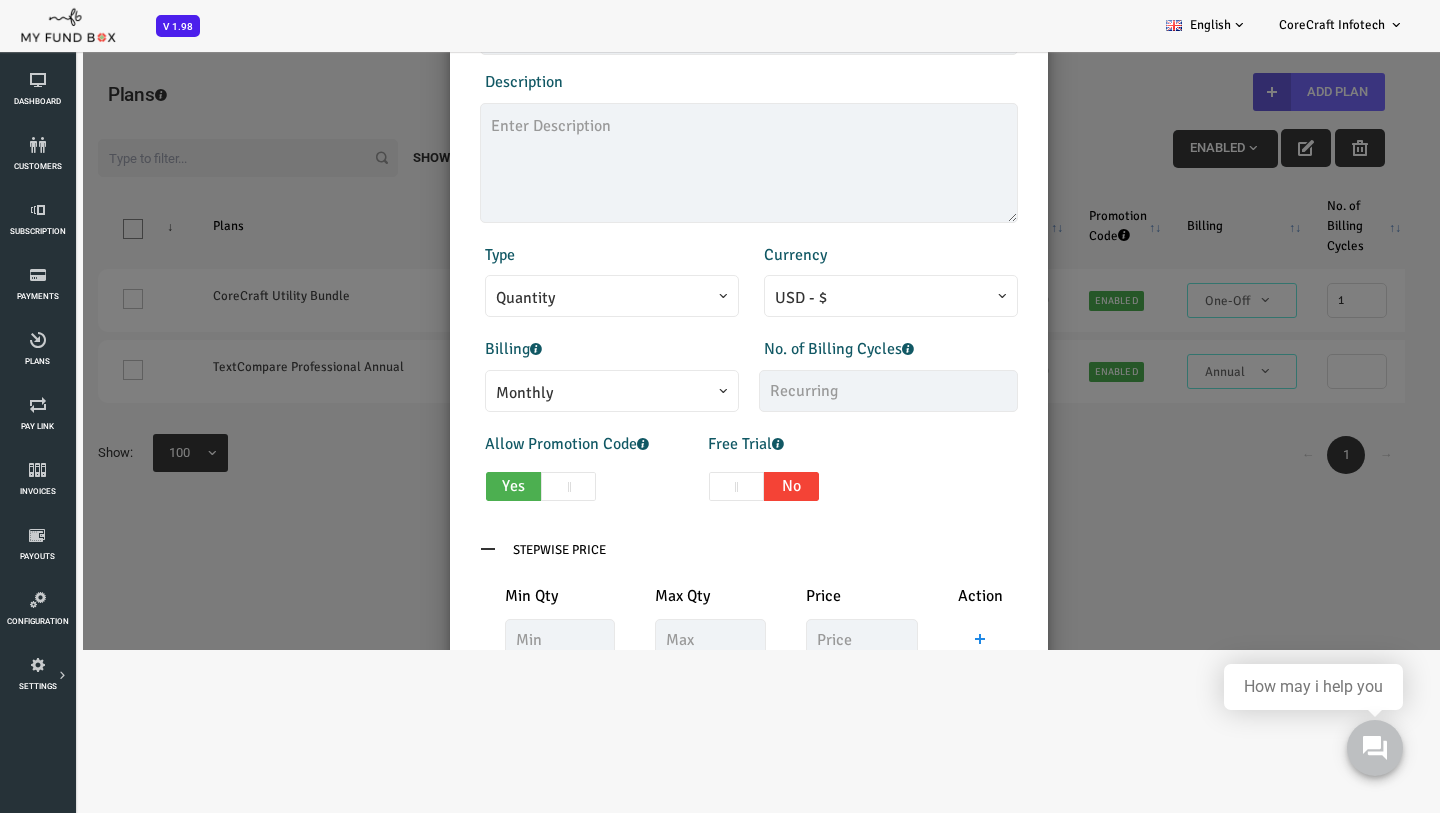 scroll, scrollTop: 0, scrollLeft: 0, axis: both 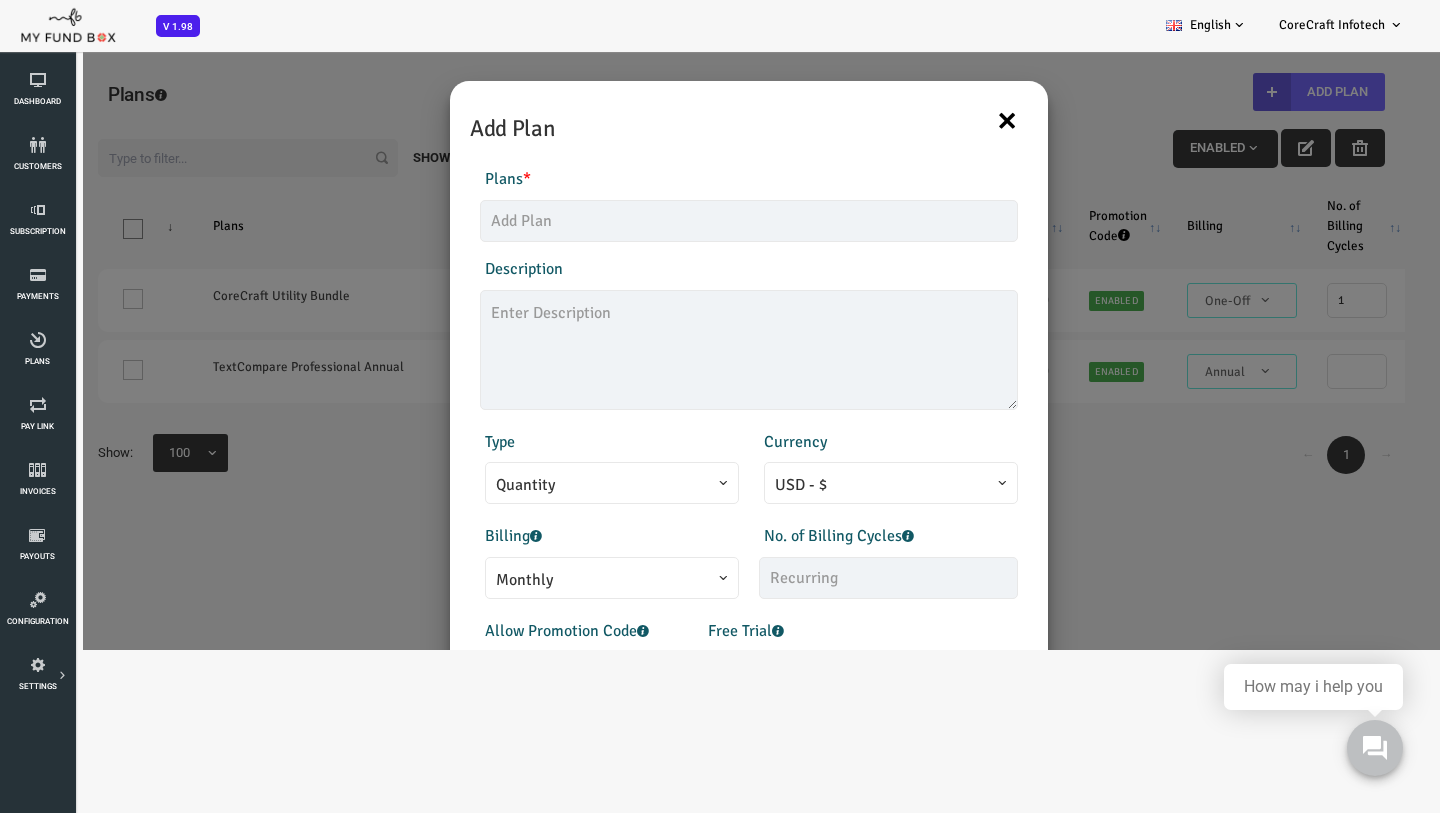 click on "×" at bounding box center (949, 120) 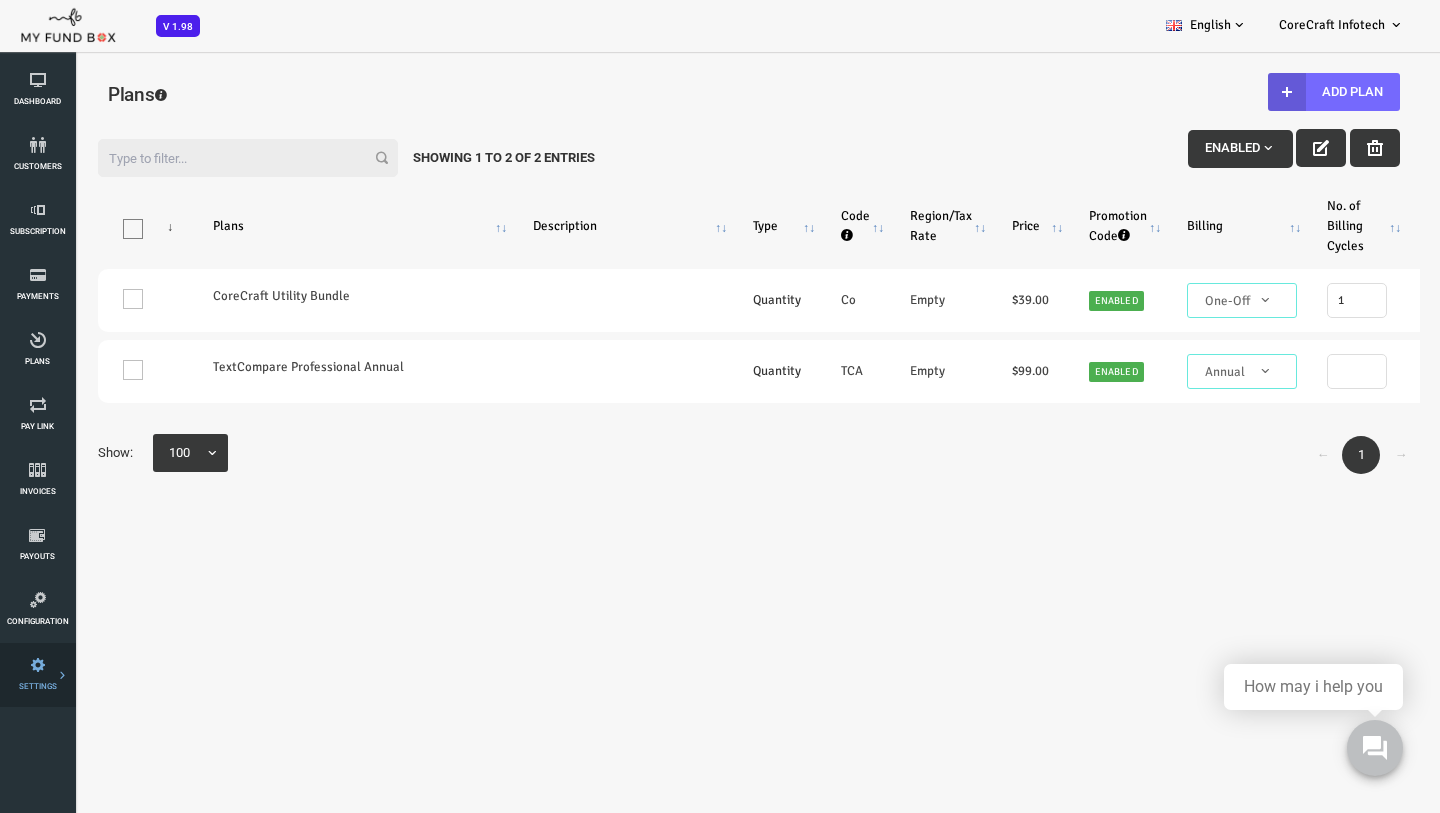 click at bounding box center [0, 0] 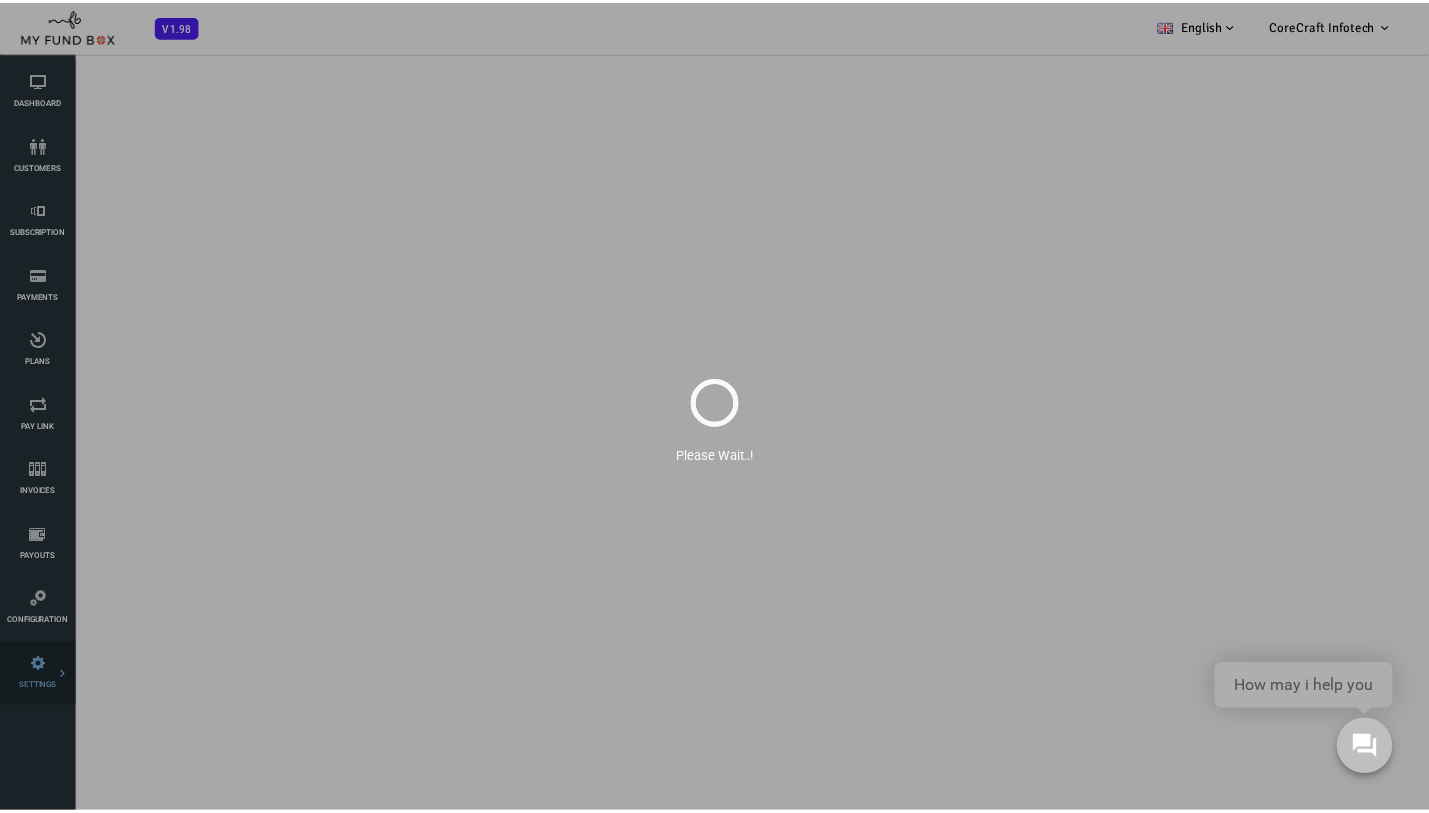scroll, scrollTop: 0, scrollLeft: 0, axis: both 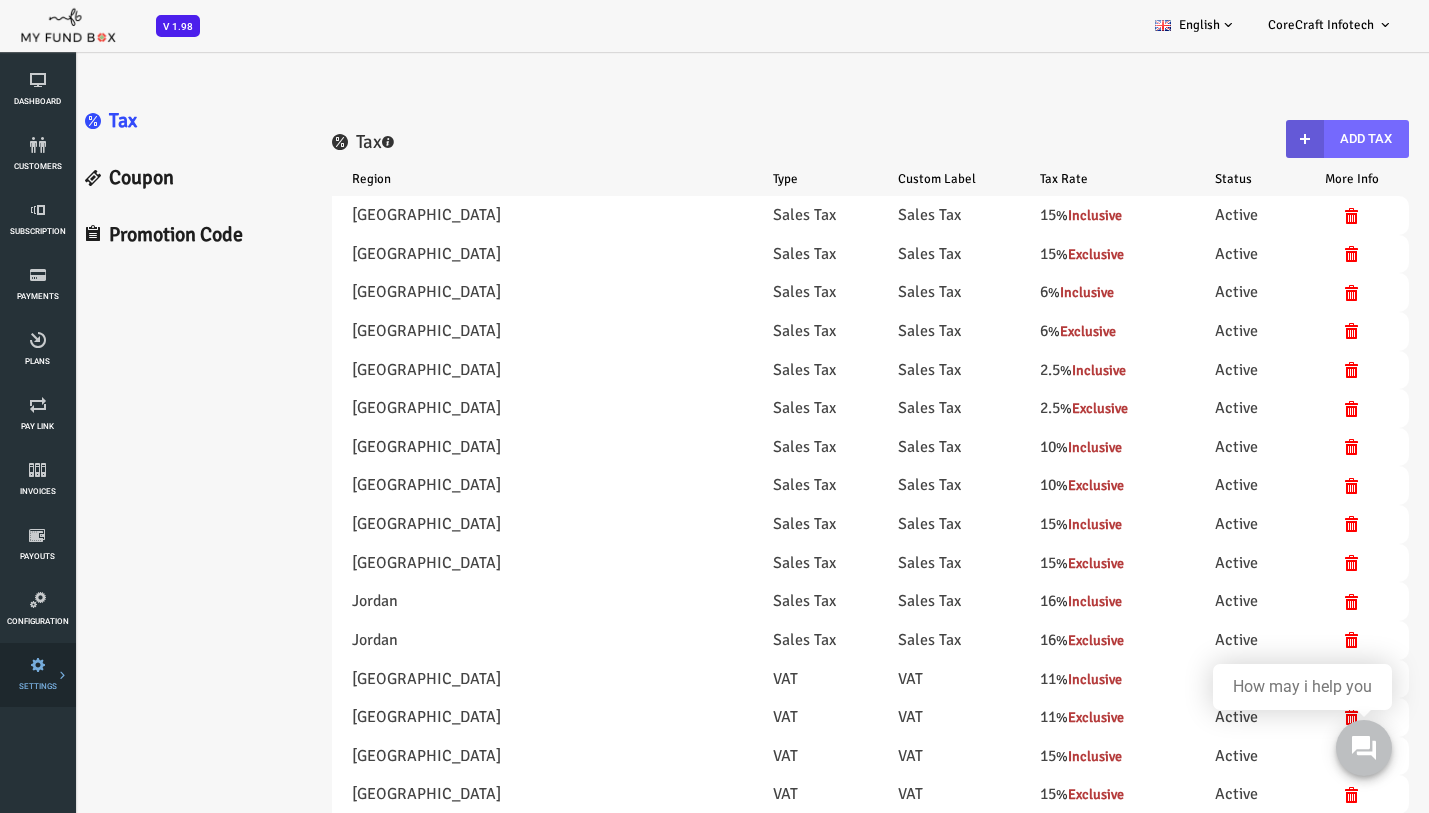 select on "100" 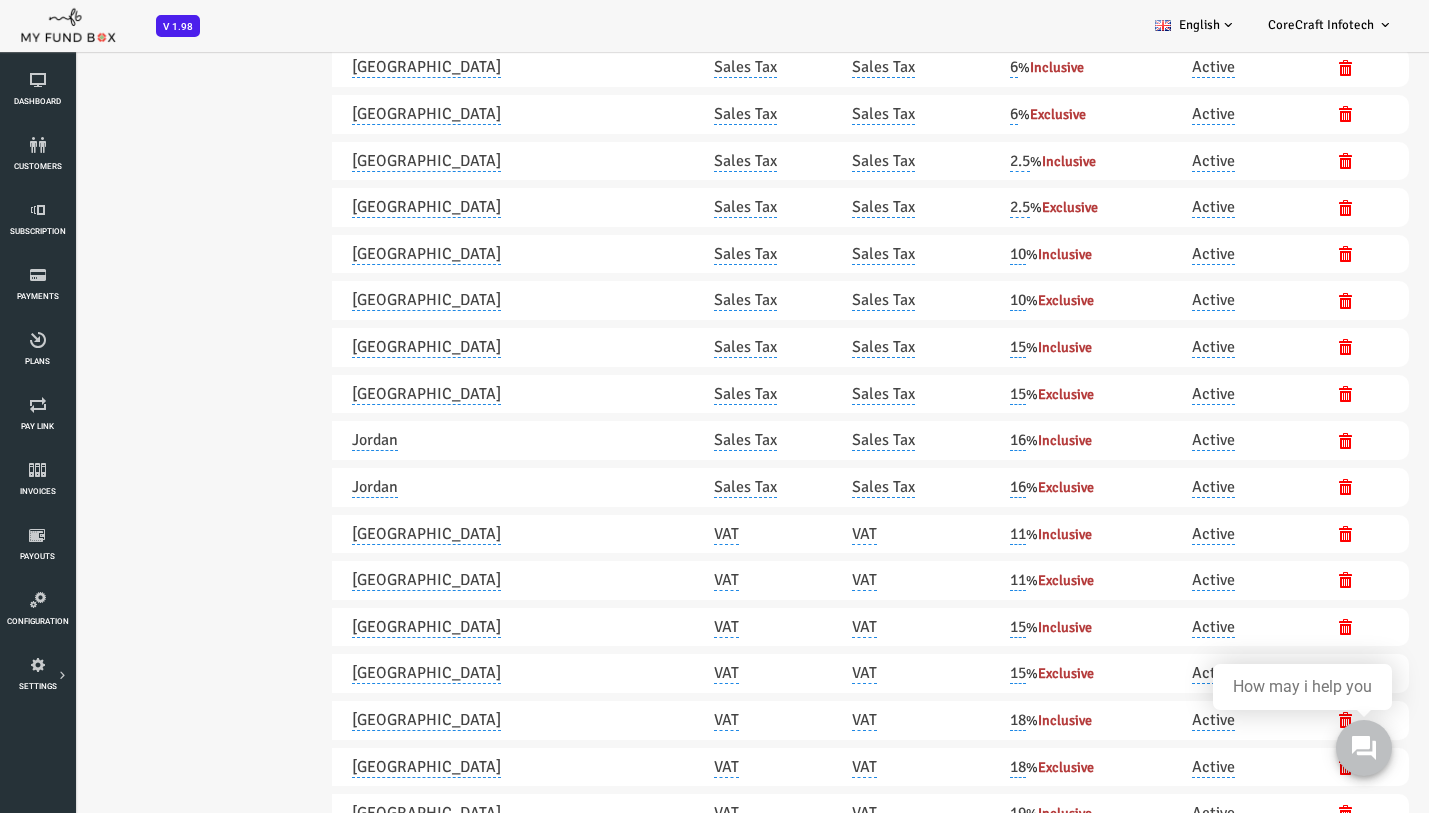 scroll, scrollTop: 0, scrollLeft: 0, axis: both 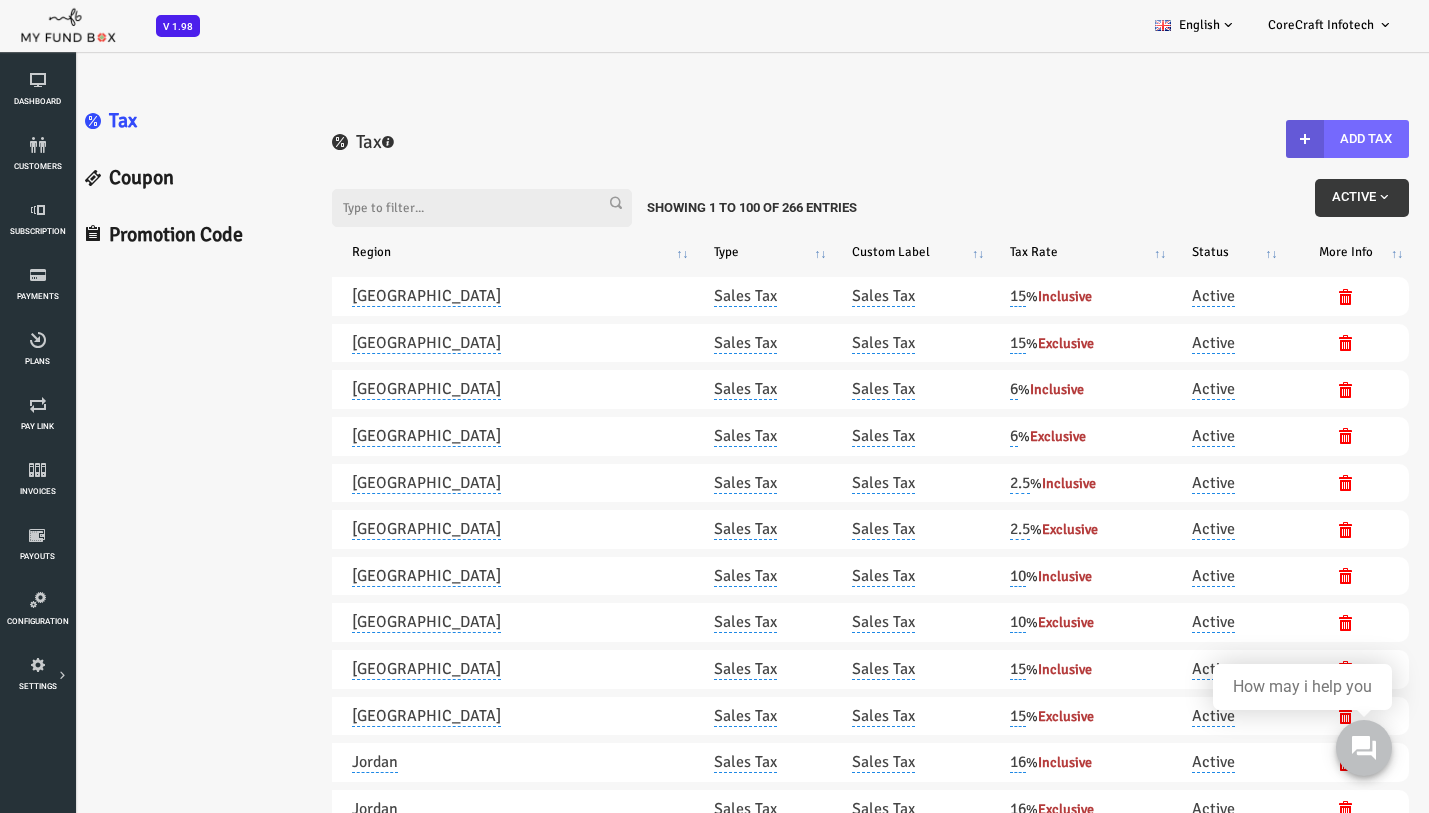 click on "Promotion Code" at bounding box center (132, 235) 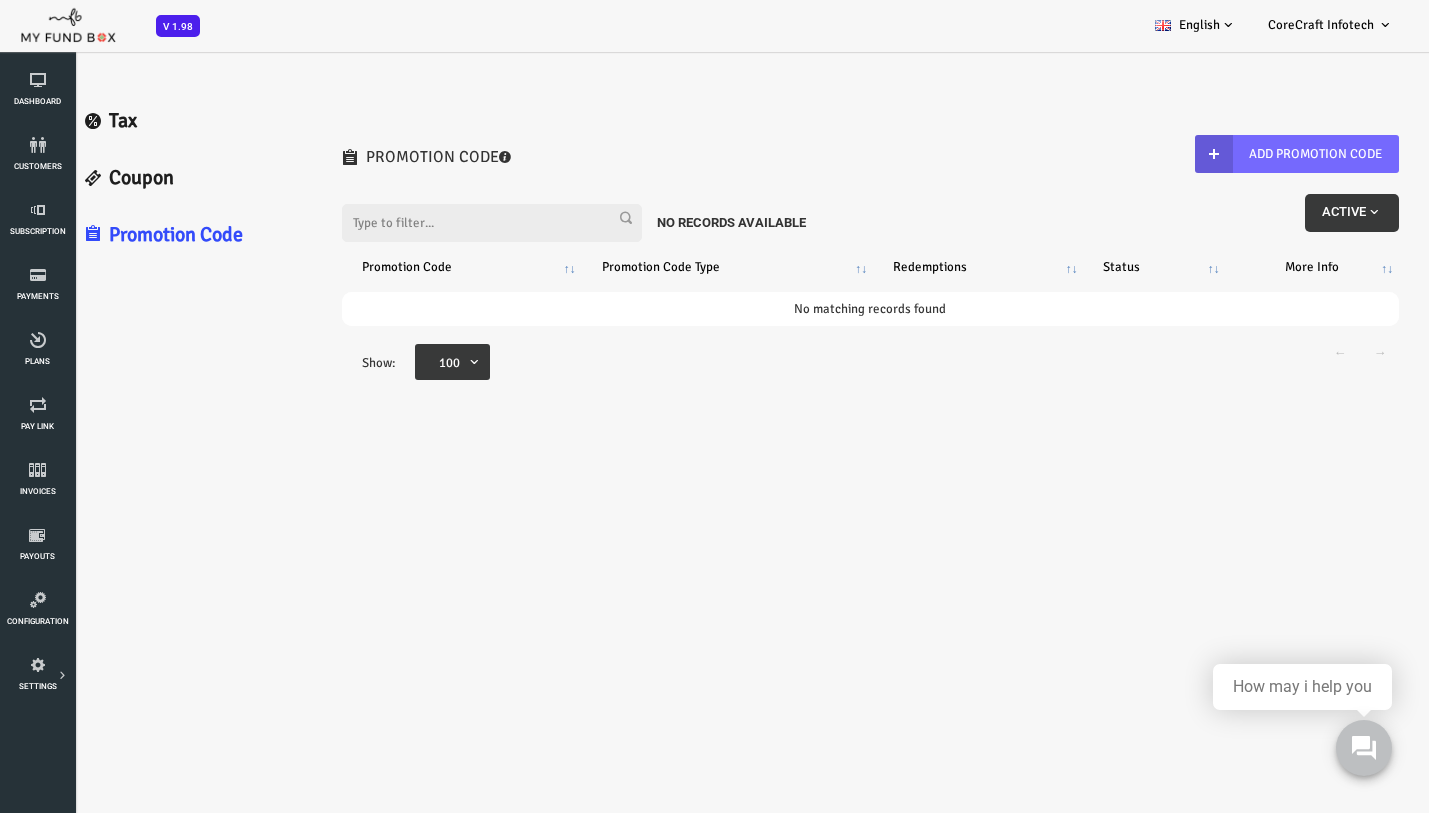 click on "Coupon" at bounding box center [132, 178] 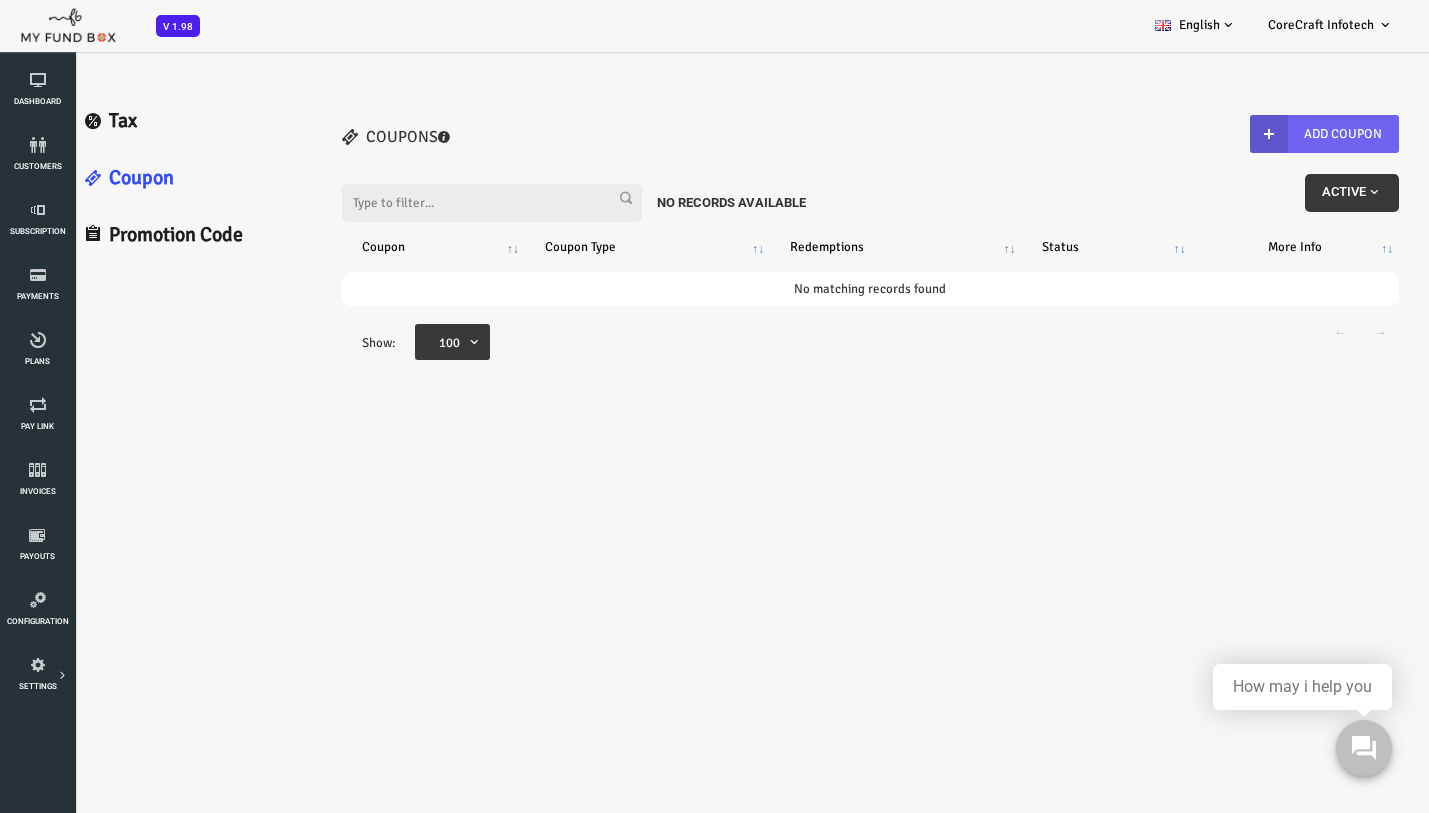 click on "Add Coupon" at bounding box center [1267, 134] 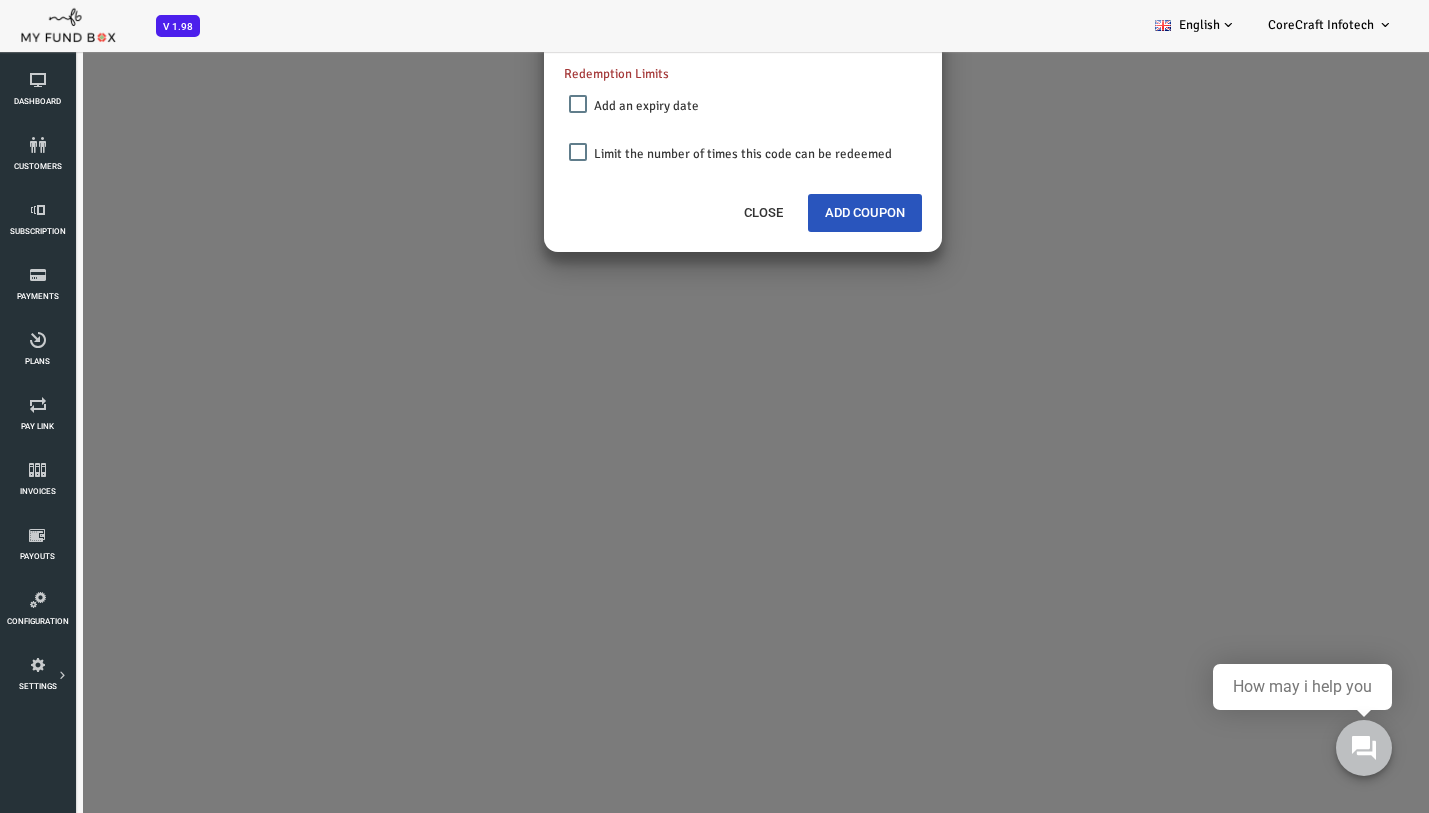 scroll, scrollTop: 0, scrollLeft: 0, axis: both 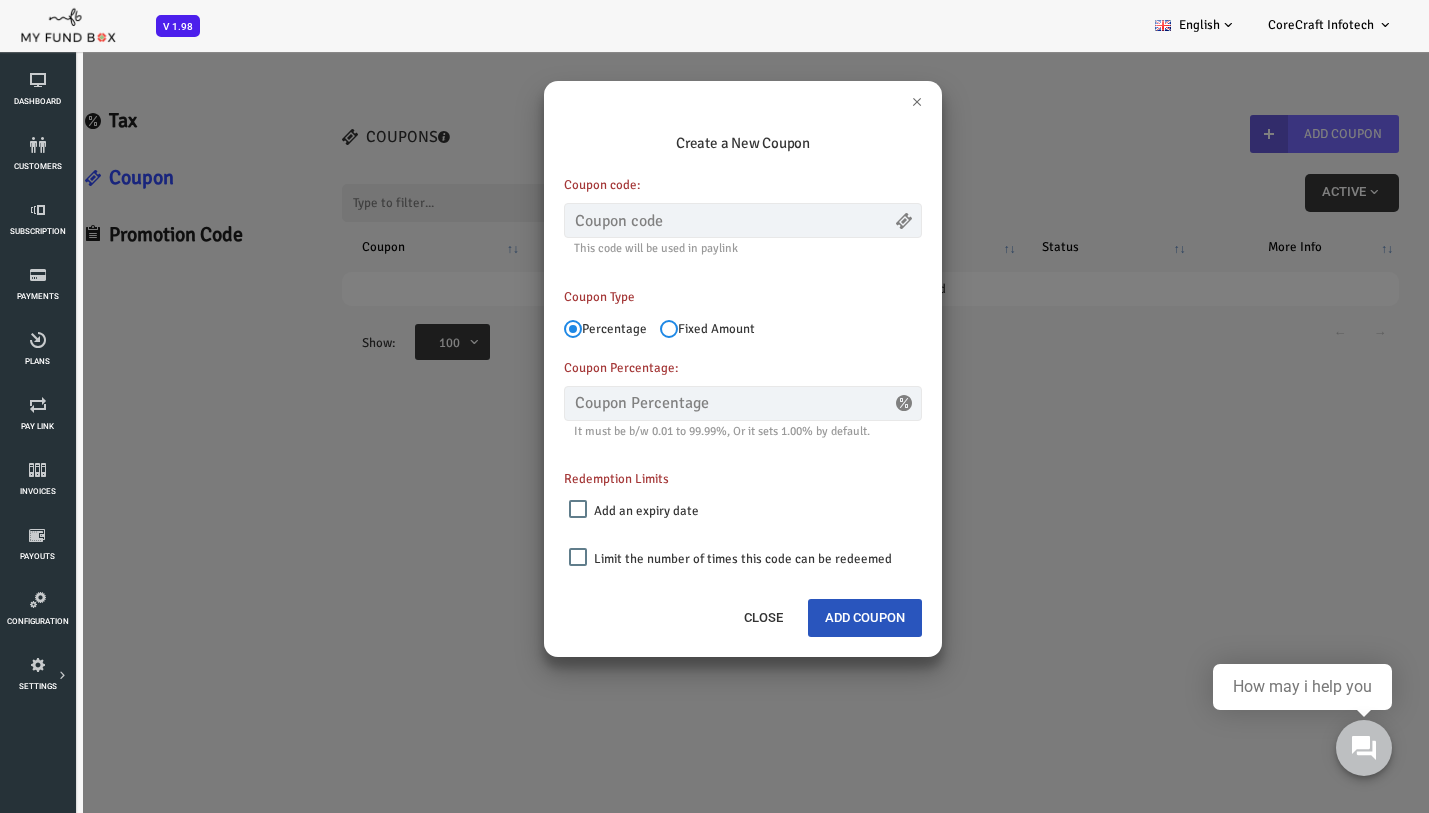 click on "×" at bounding box center [686, 91] 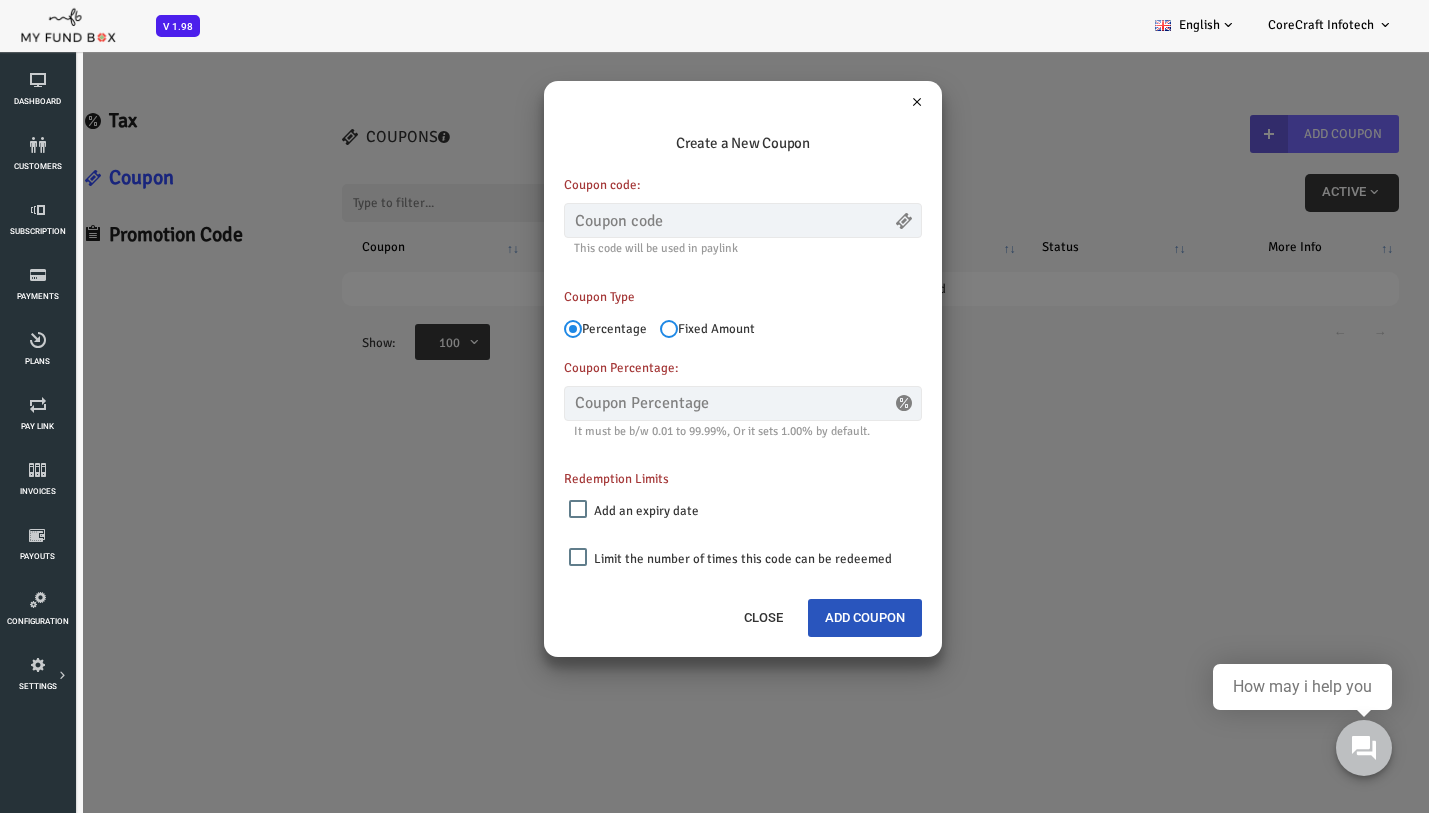 click on "×" at bounding box center [860, 101] 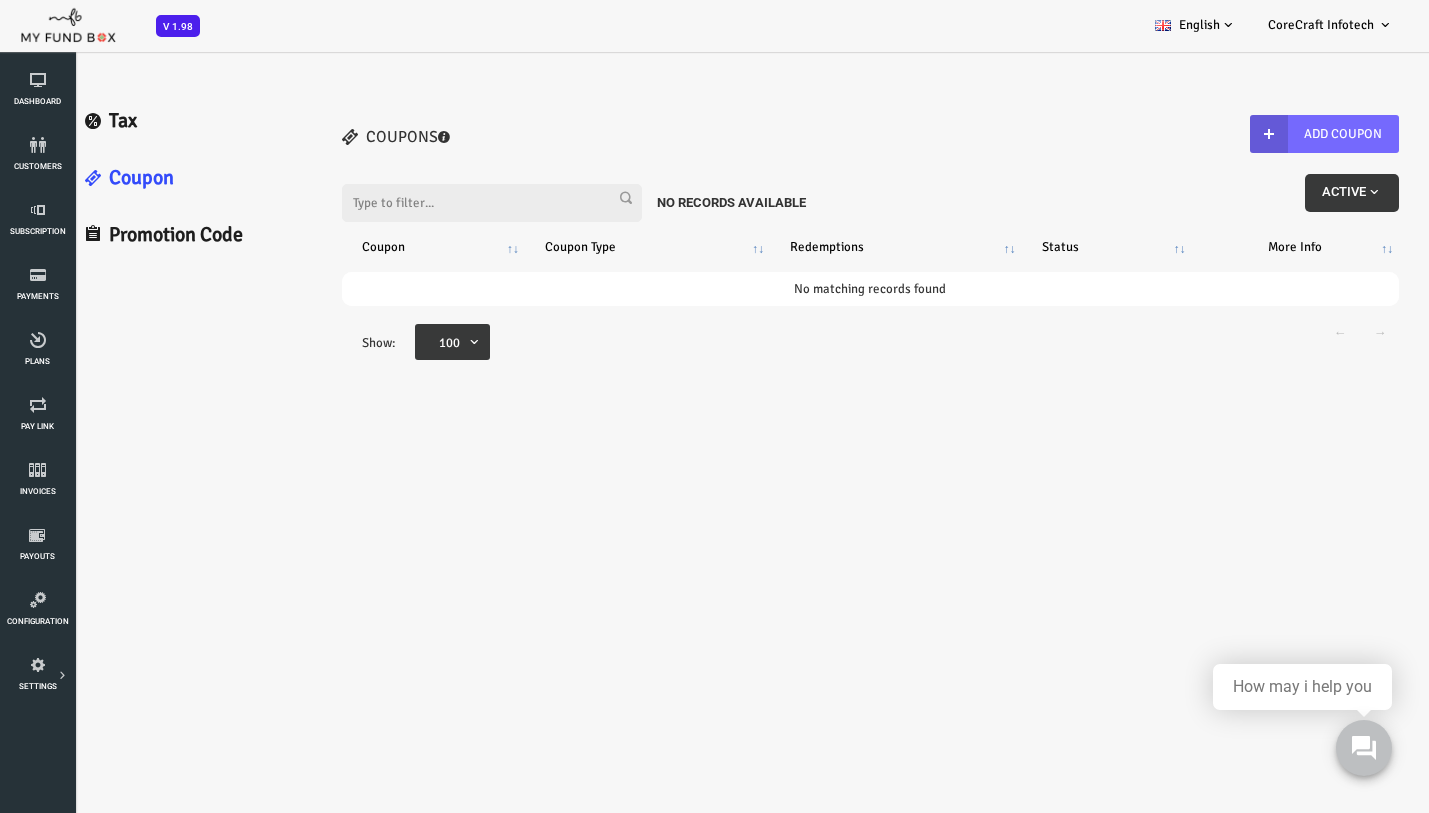 click on "Promotion Code" at bounding box center (132, 235) 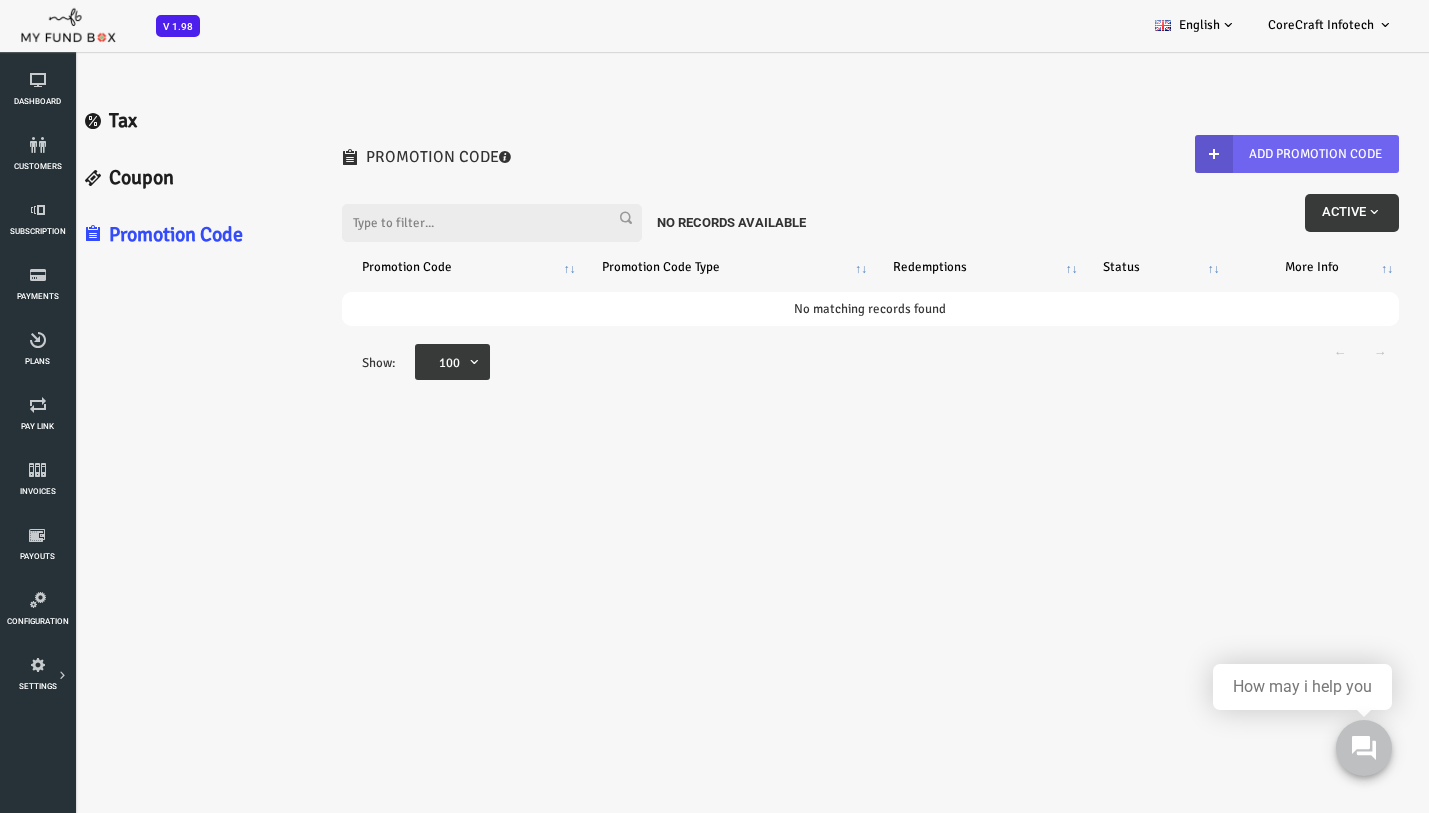 click on "Add Promotion Code" at bounding box center (1240, 154) 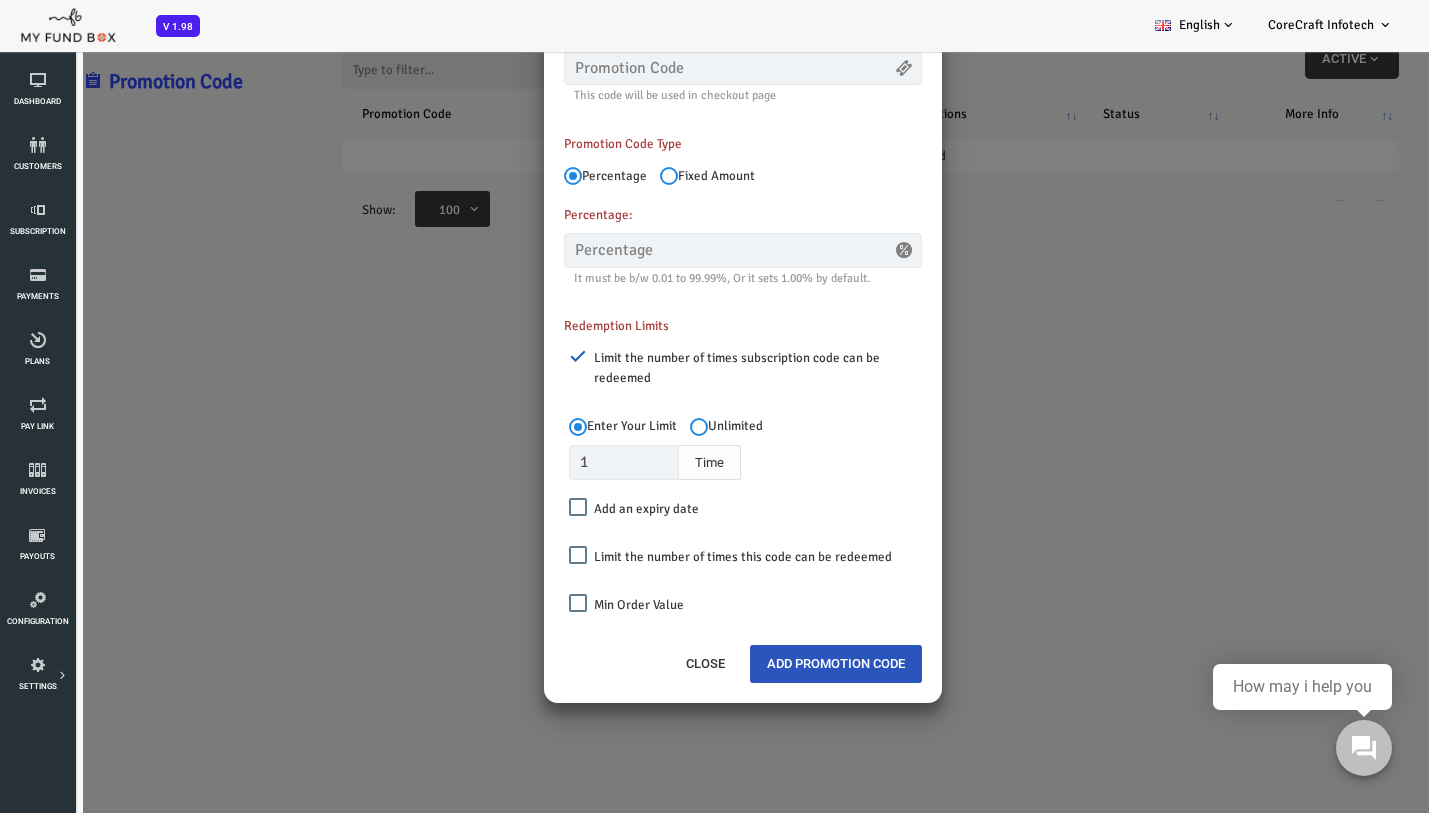 scroll, scrollTop: 0, scrollLeft: 0, axis: both 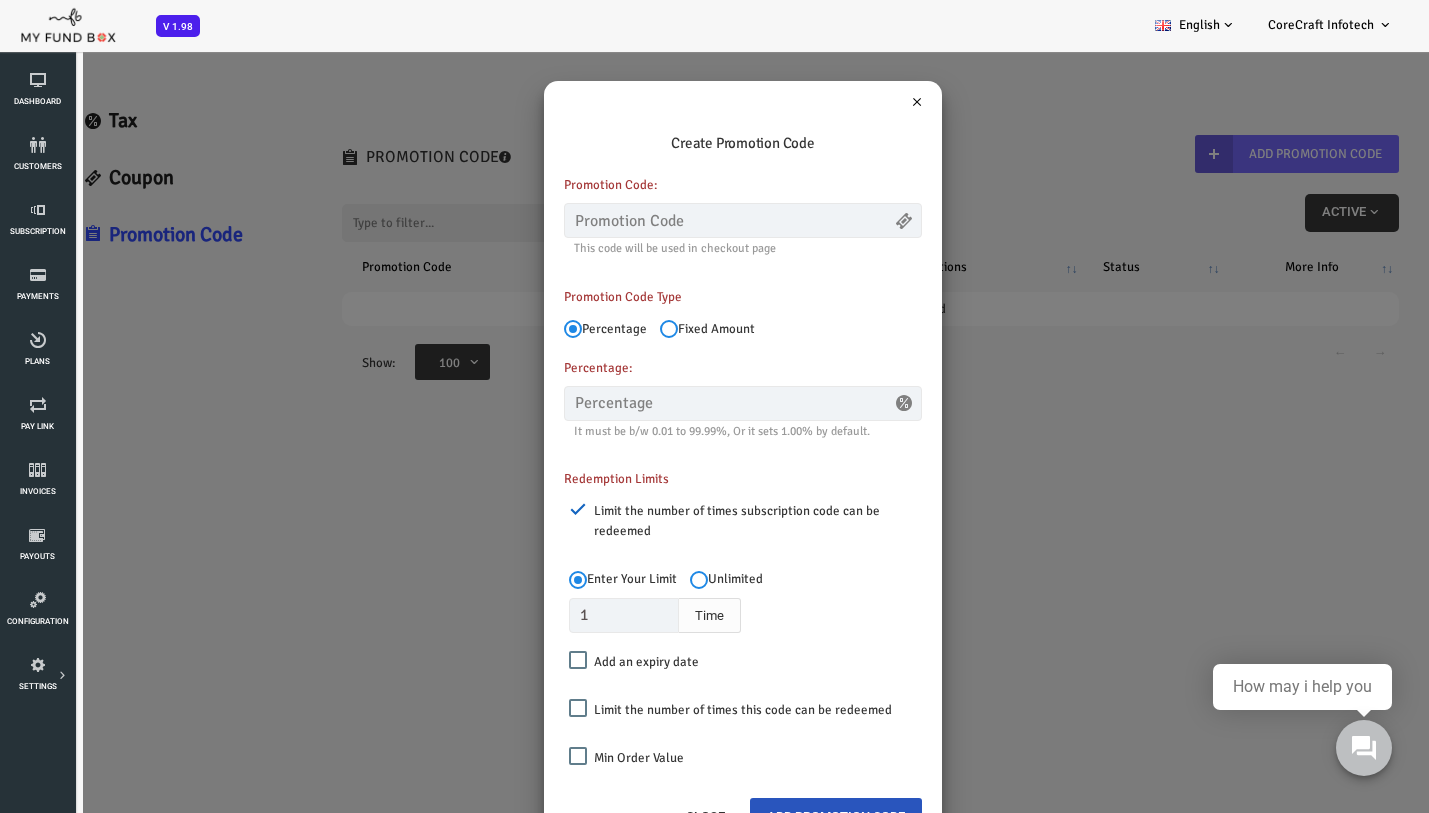 click on "×" at bounding box center (860, 101) 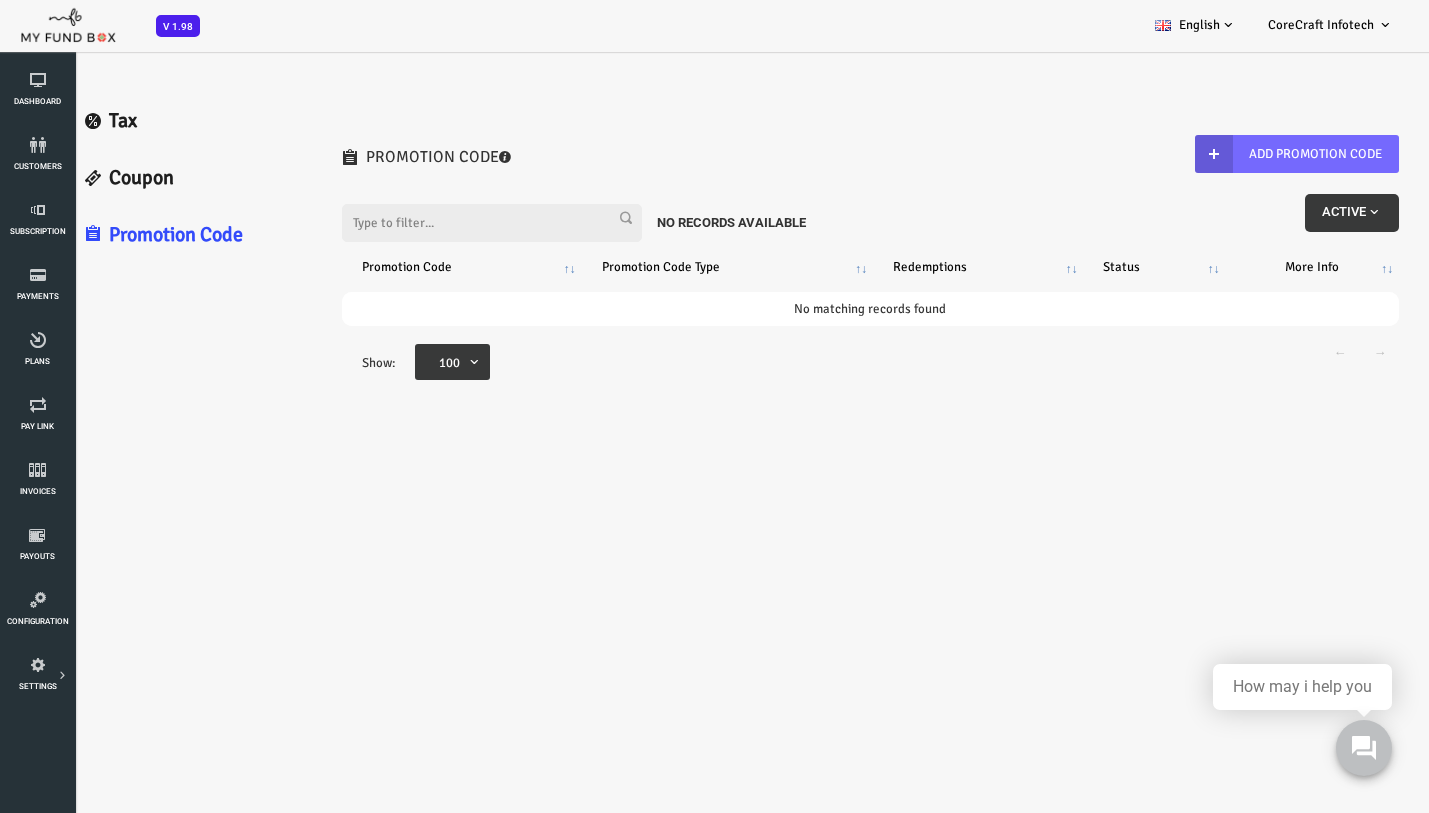 click on "Coupon" at bounding box center [132, 178] 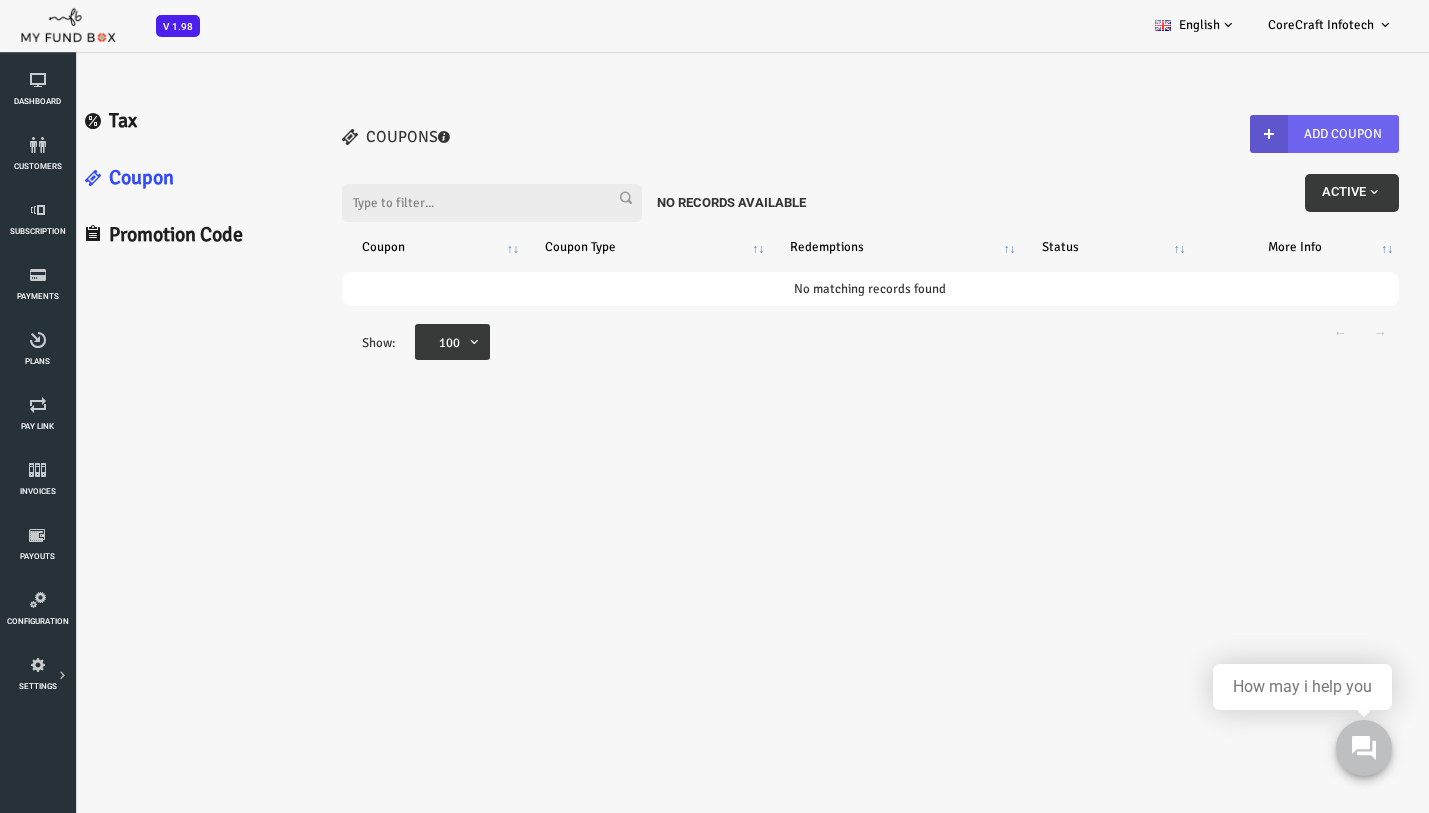 click on "Add Coupon" at bounding box center (1267, 134) 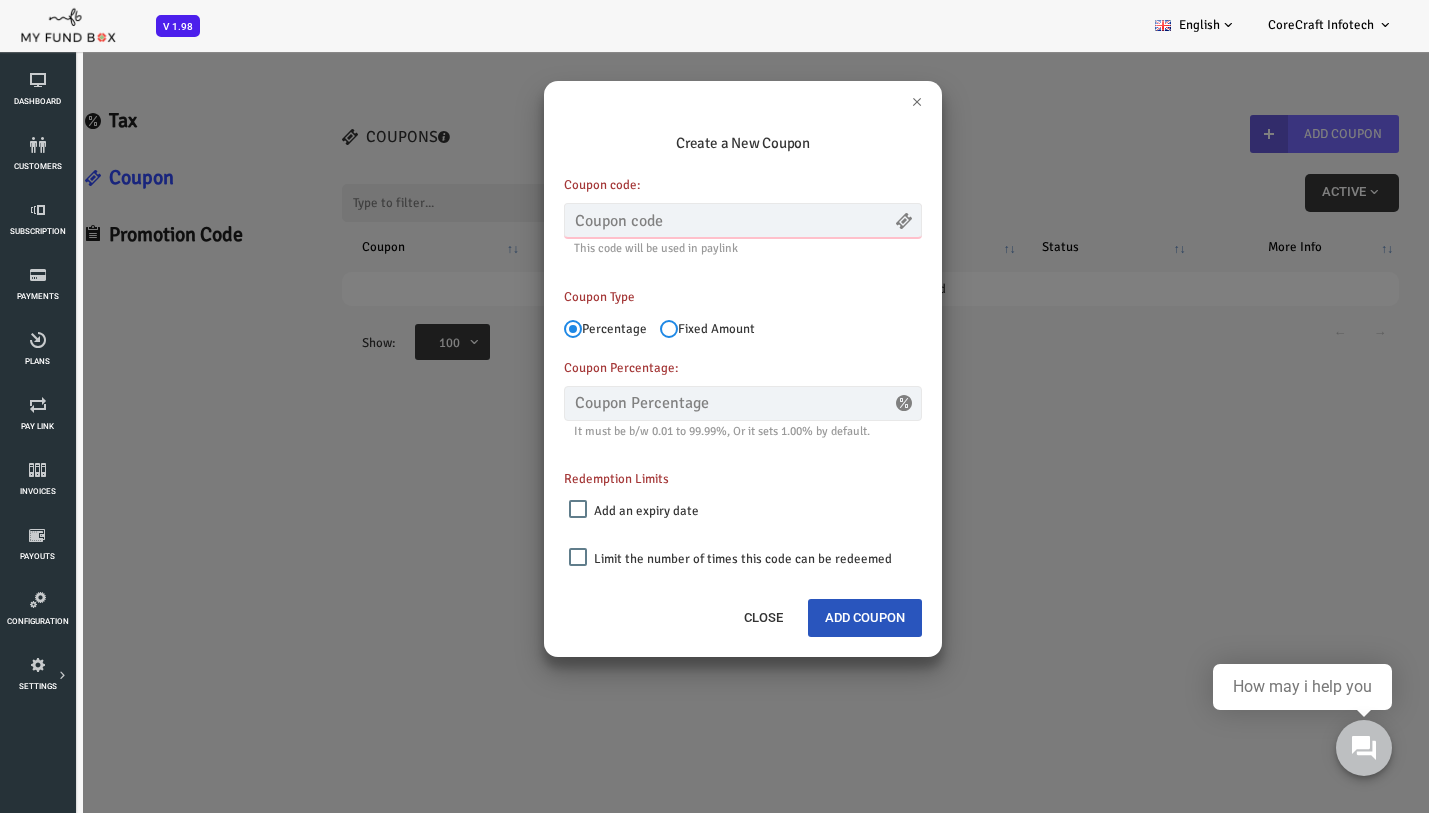 click at bounding box center [686, 220] 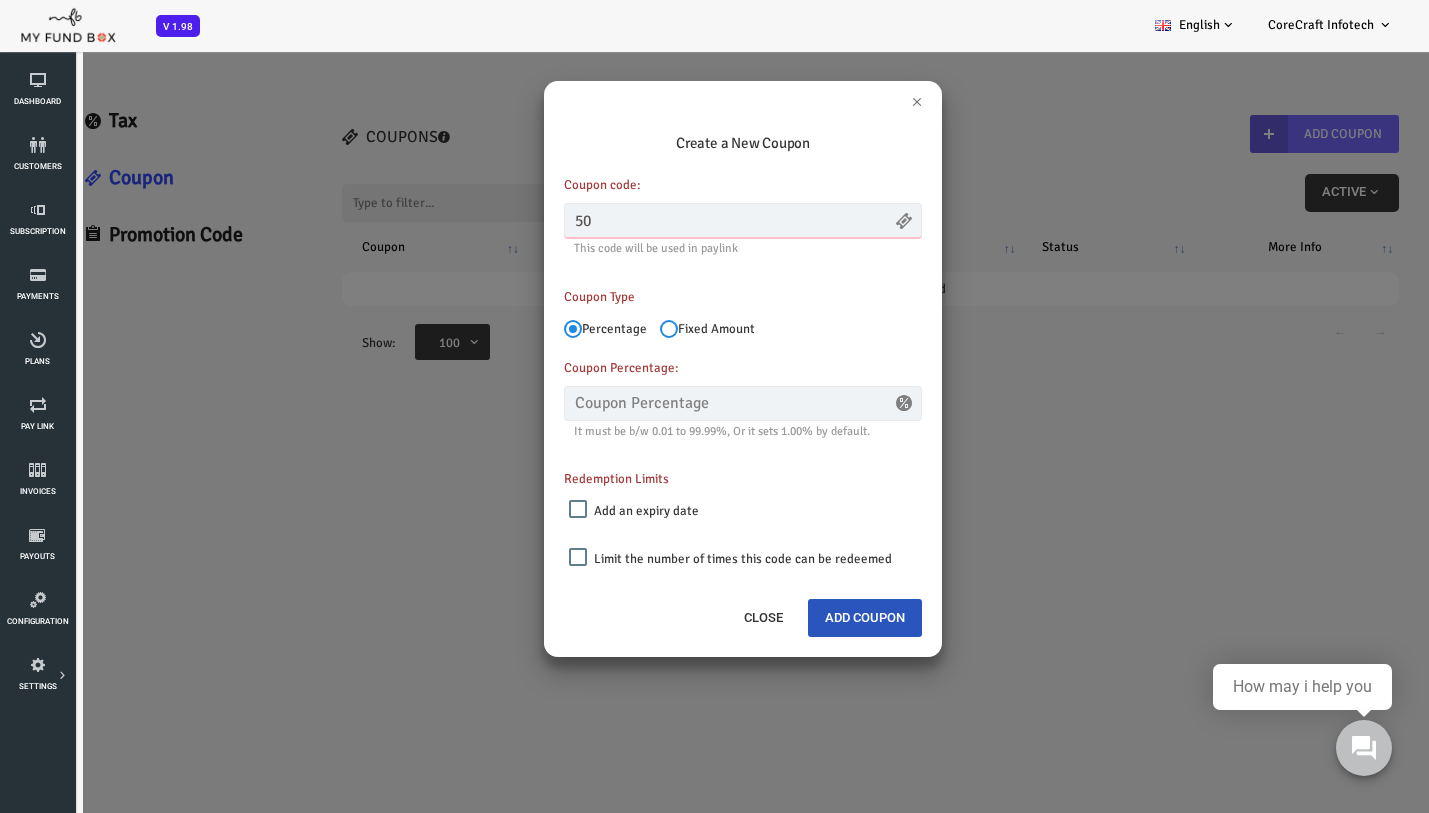 type on "5" 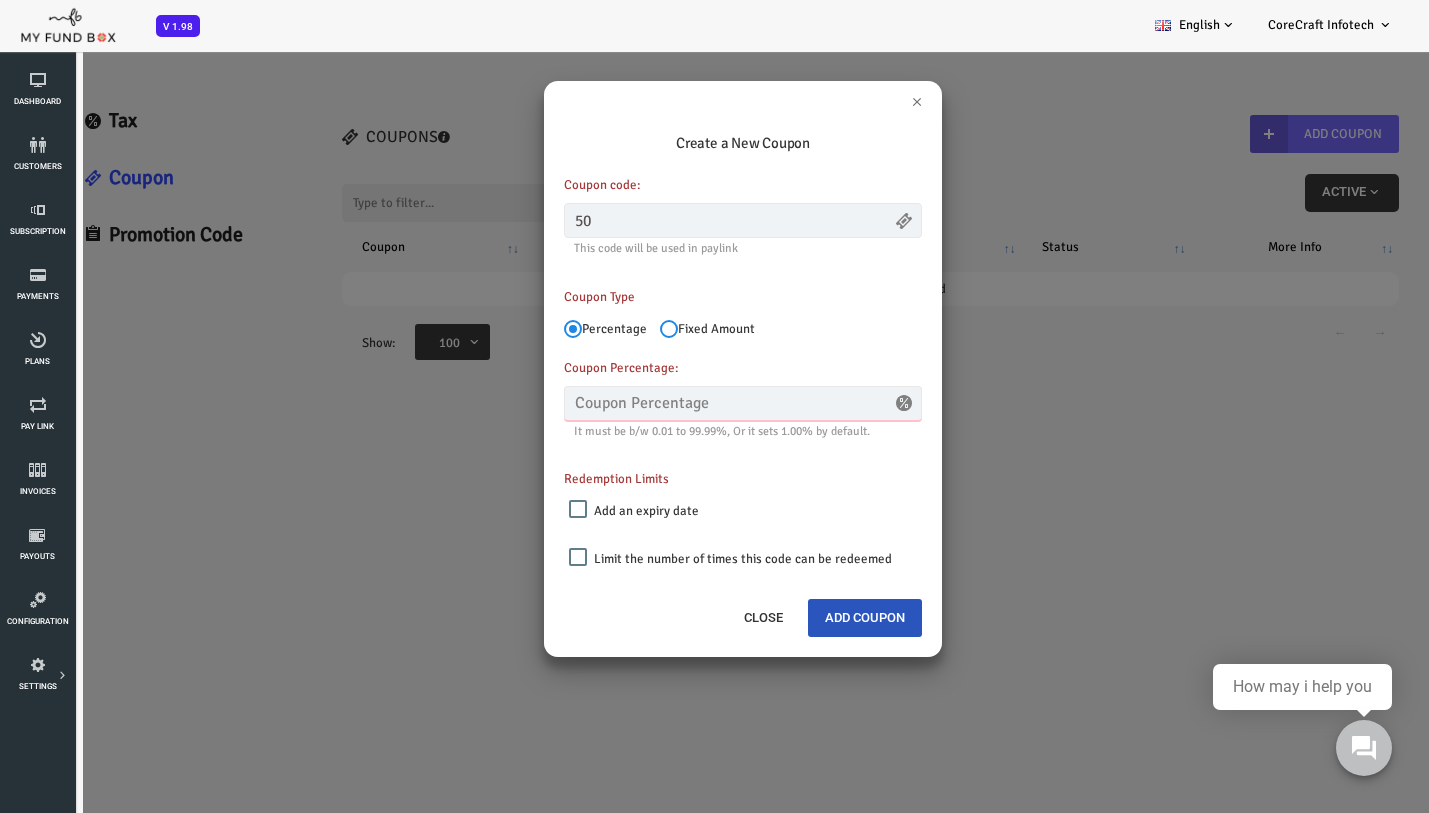 click at bounding box center (686, 403) 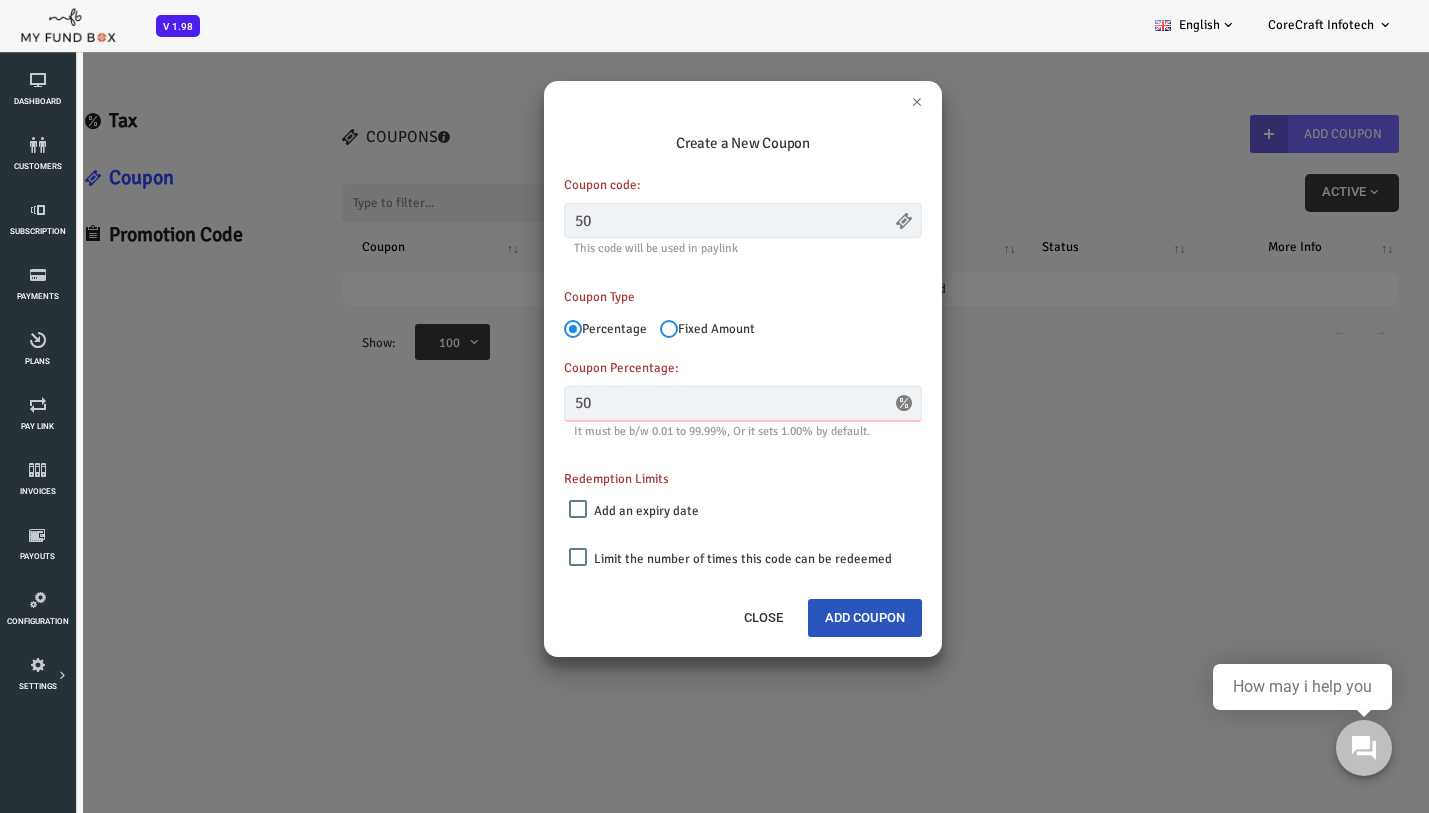 drag, startPoint x: 561, startPoint y: 401, endPoint x: 488, endPoint y: 399, distance: 73.02739 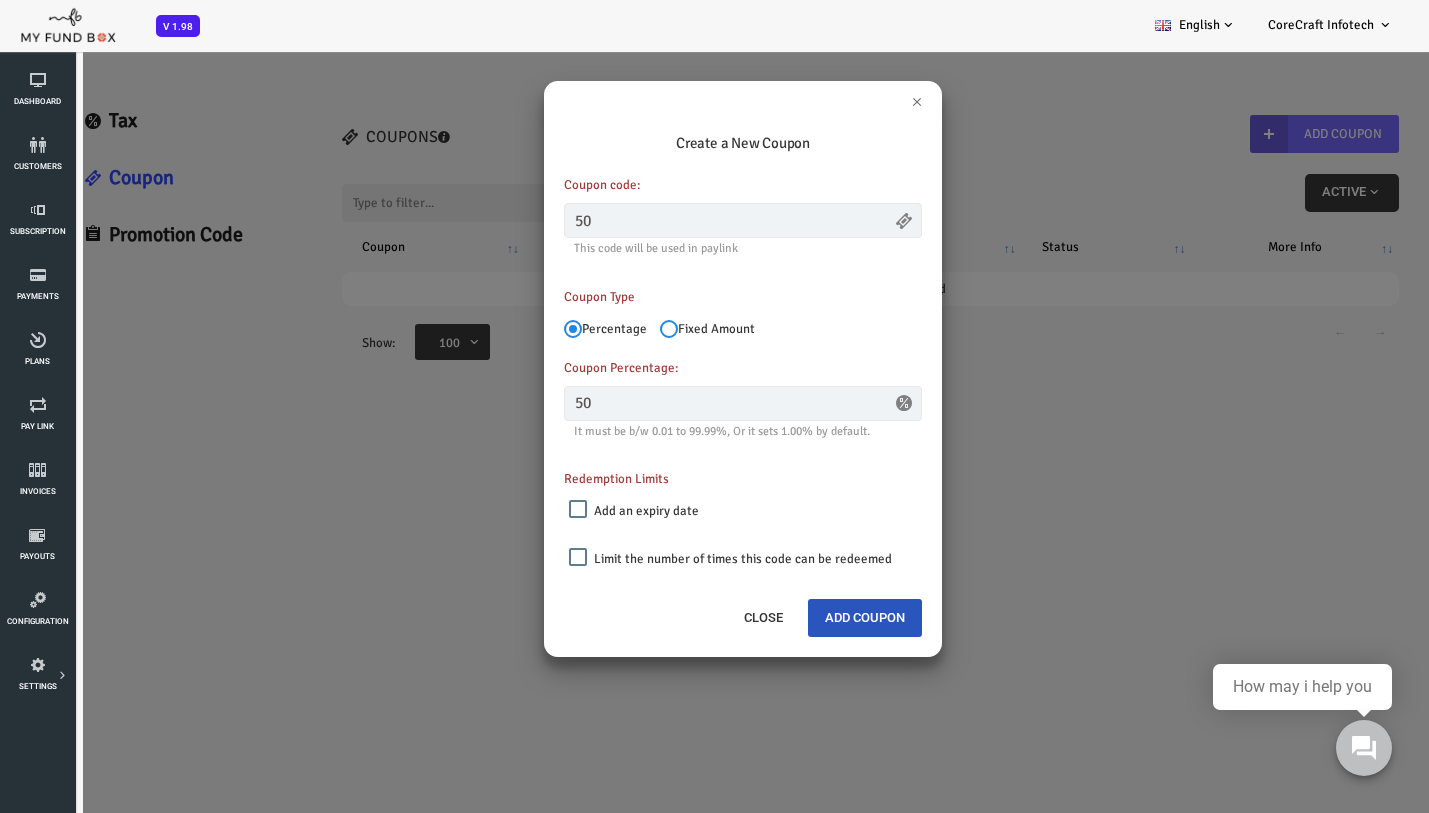 type on "50.00" 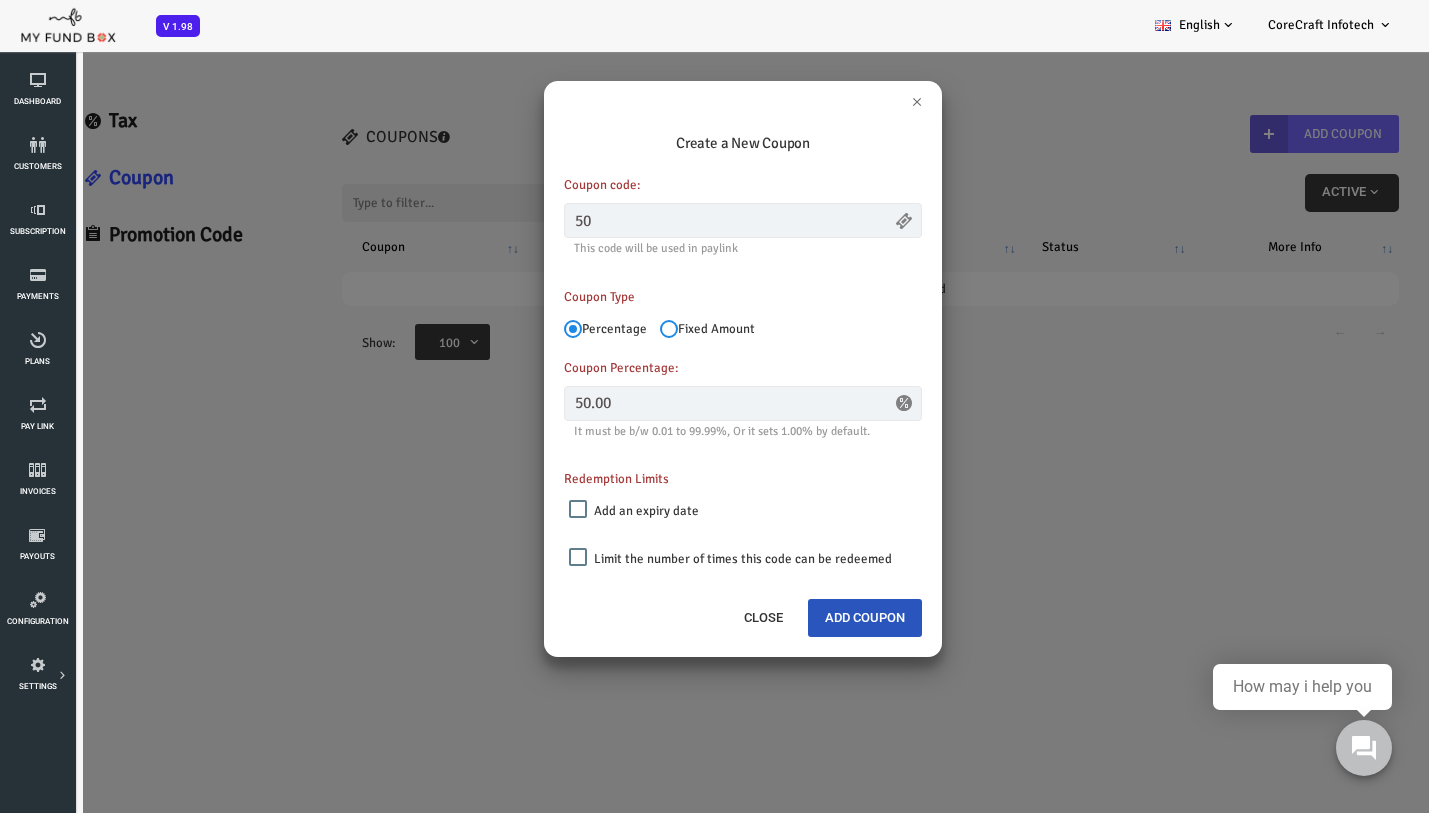 click on "Fixed Amount" at bounding box center [645, 324] 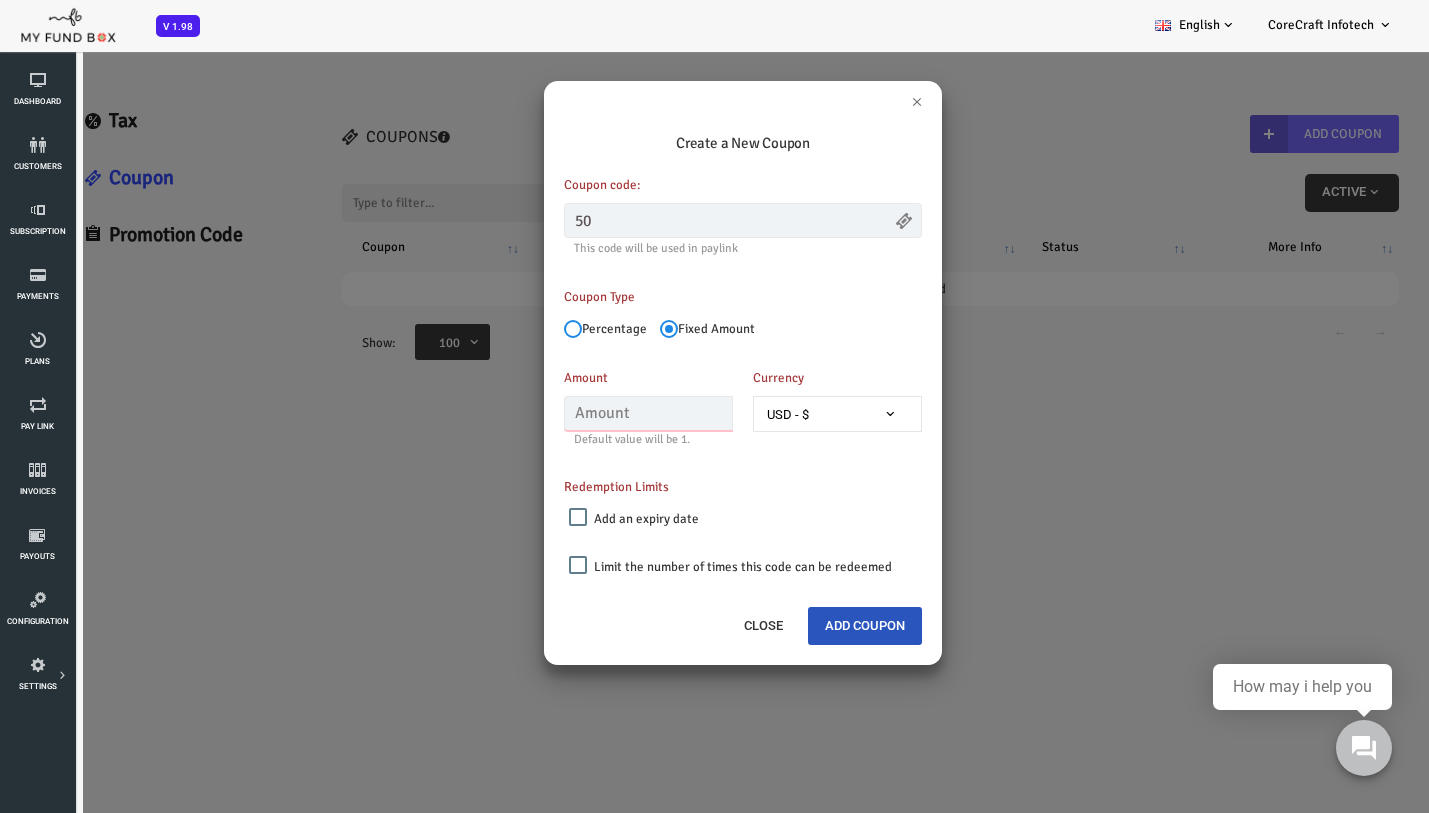click at bounding box center (591, 413) 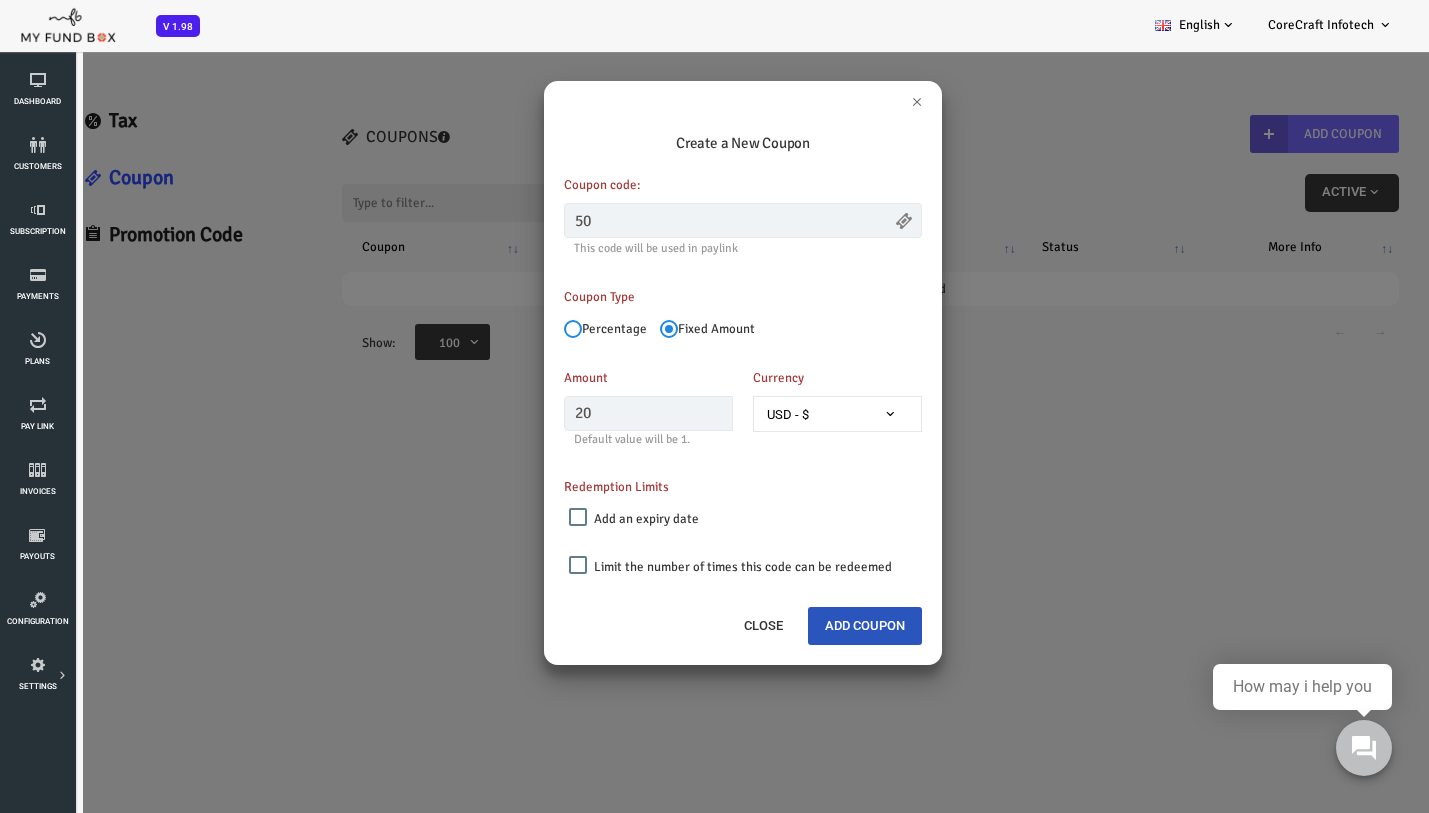 type on "20.00" 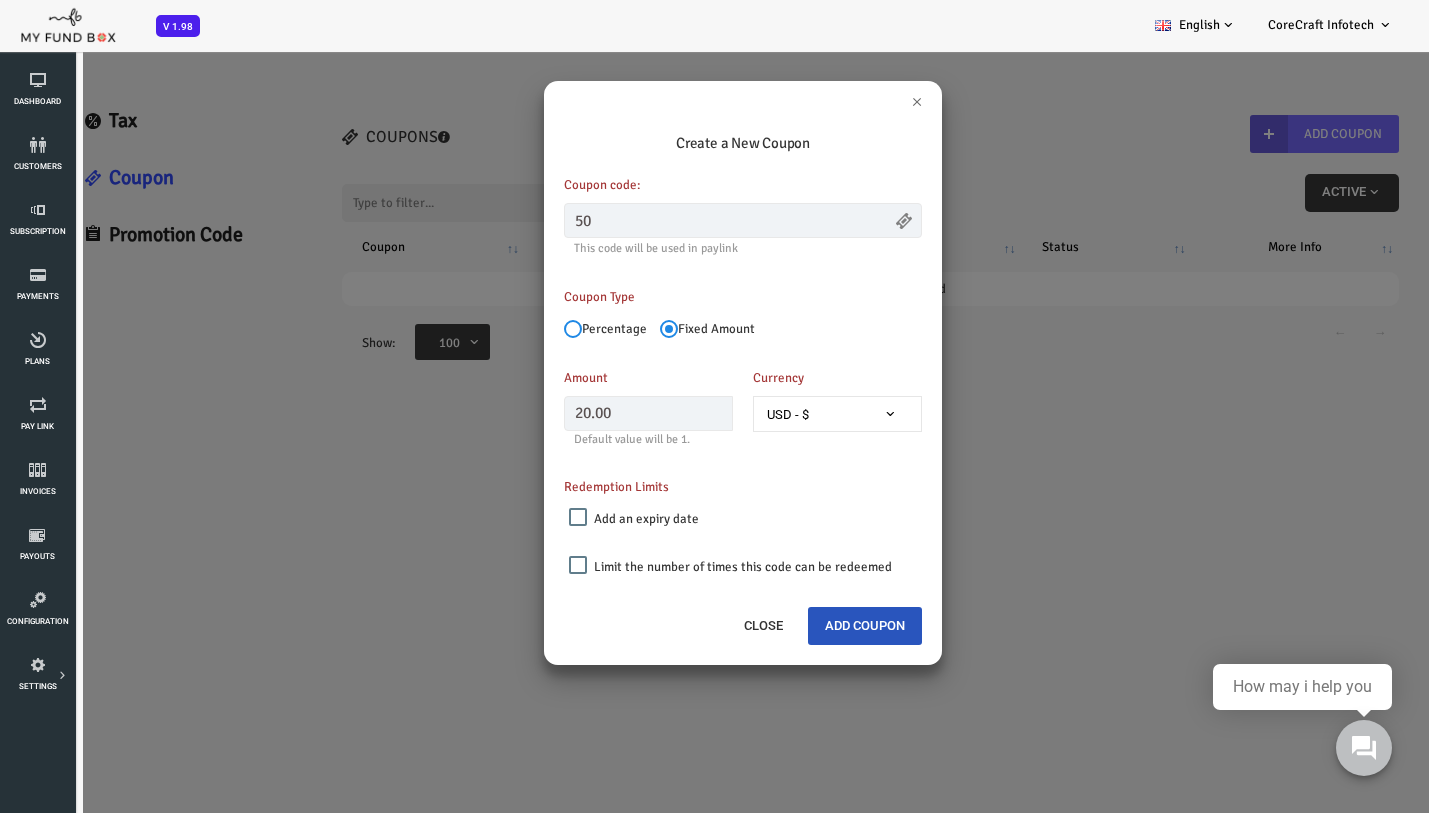 click on "Percentage
Fixed Amount" at bounding box center (686, 324) 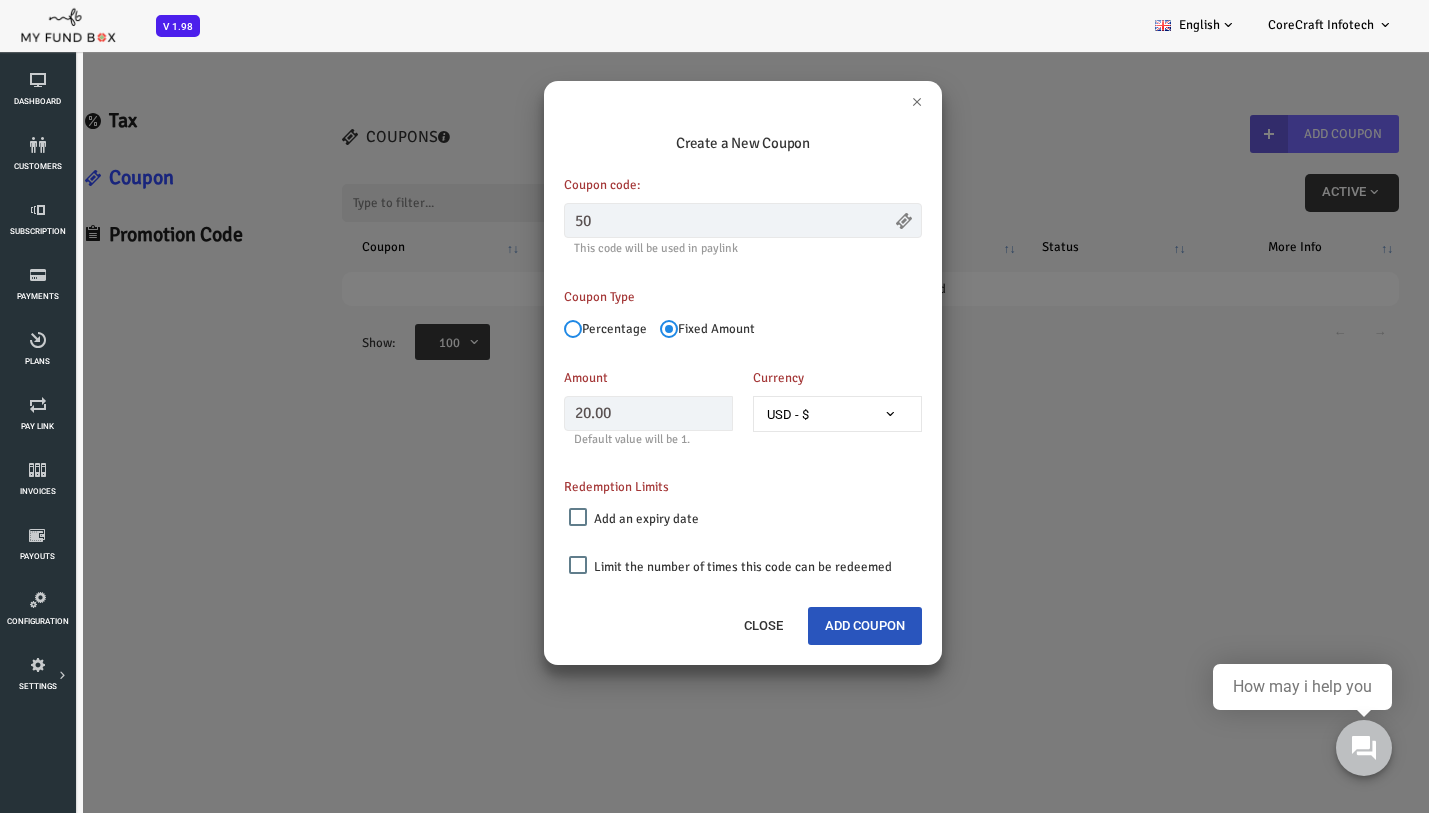 click on "Percentage" at bounding box center [516, 329] 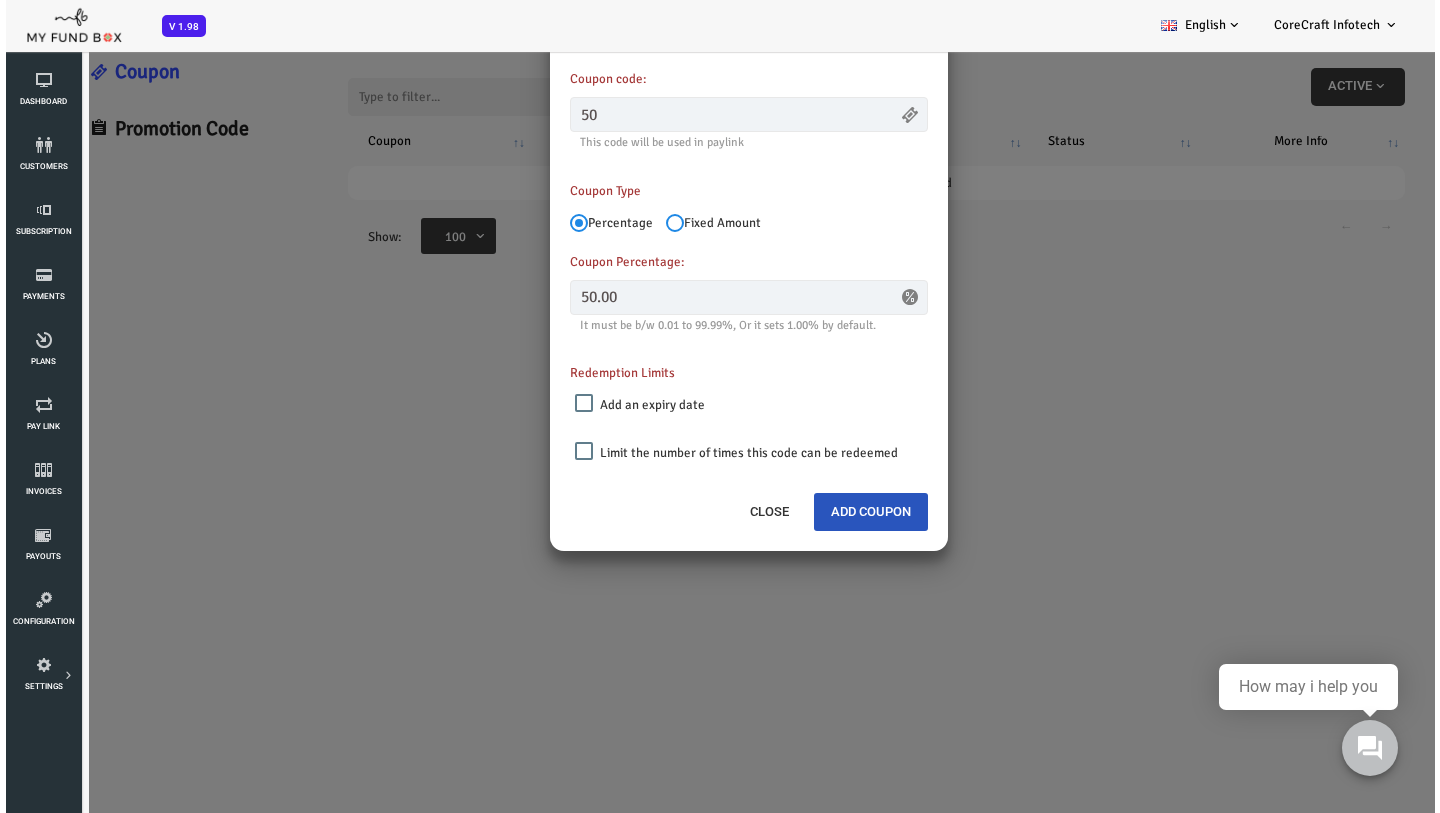 scroll, scrollTop: 0, scrollLeft: 0, axis: both 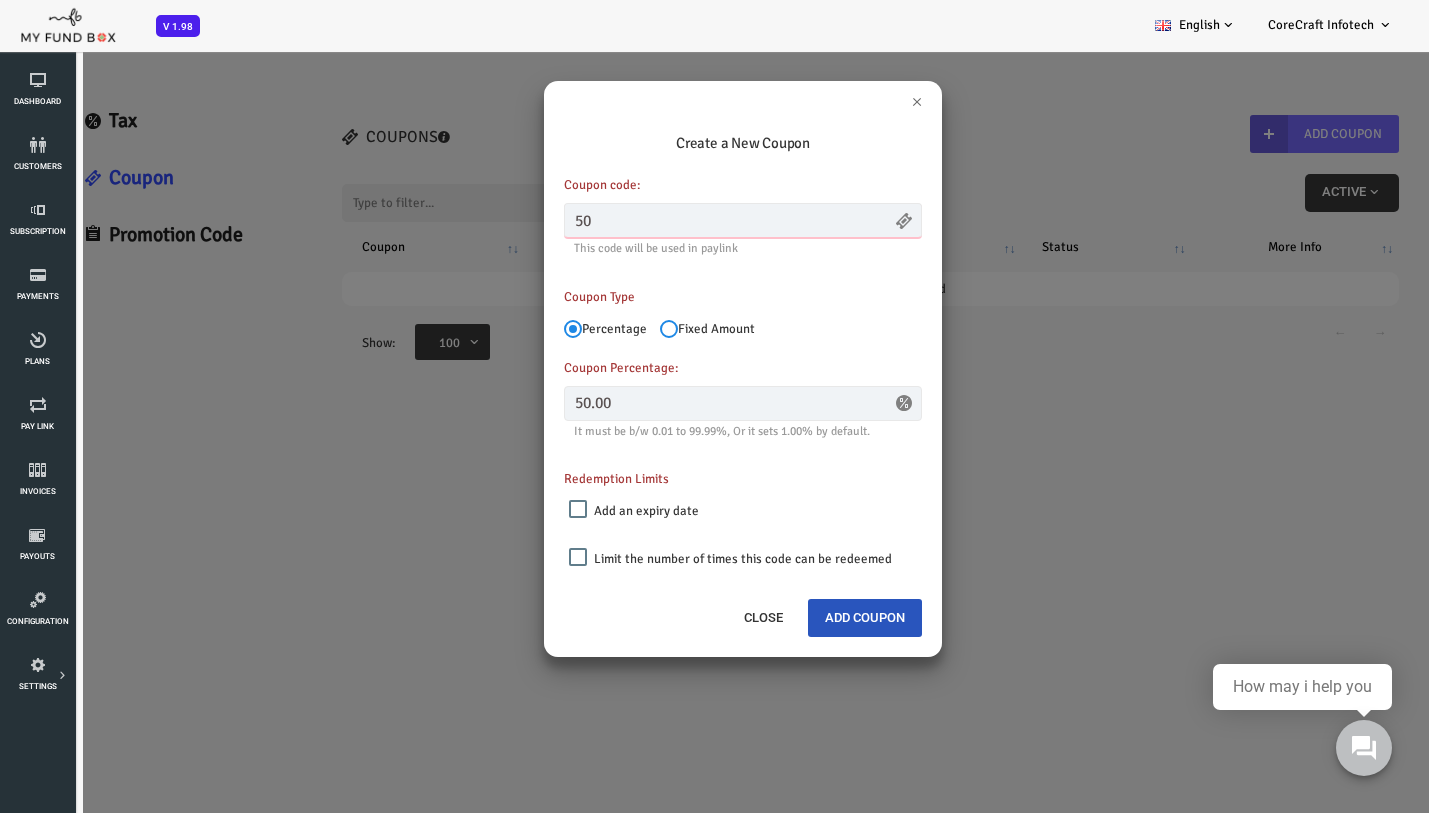 click on "50" at bounding box center (686, 220) 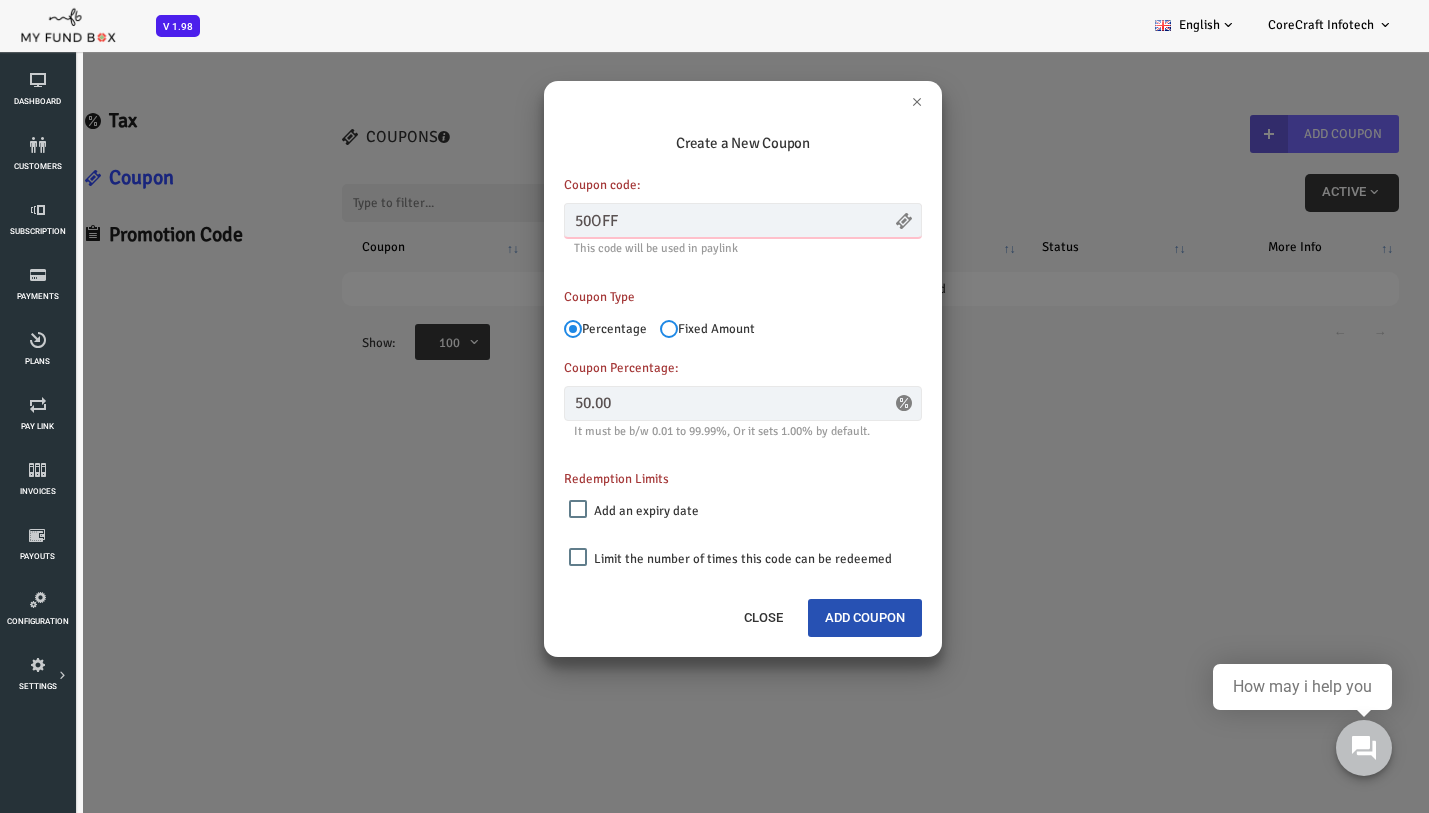 type on "50OFF" 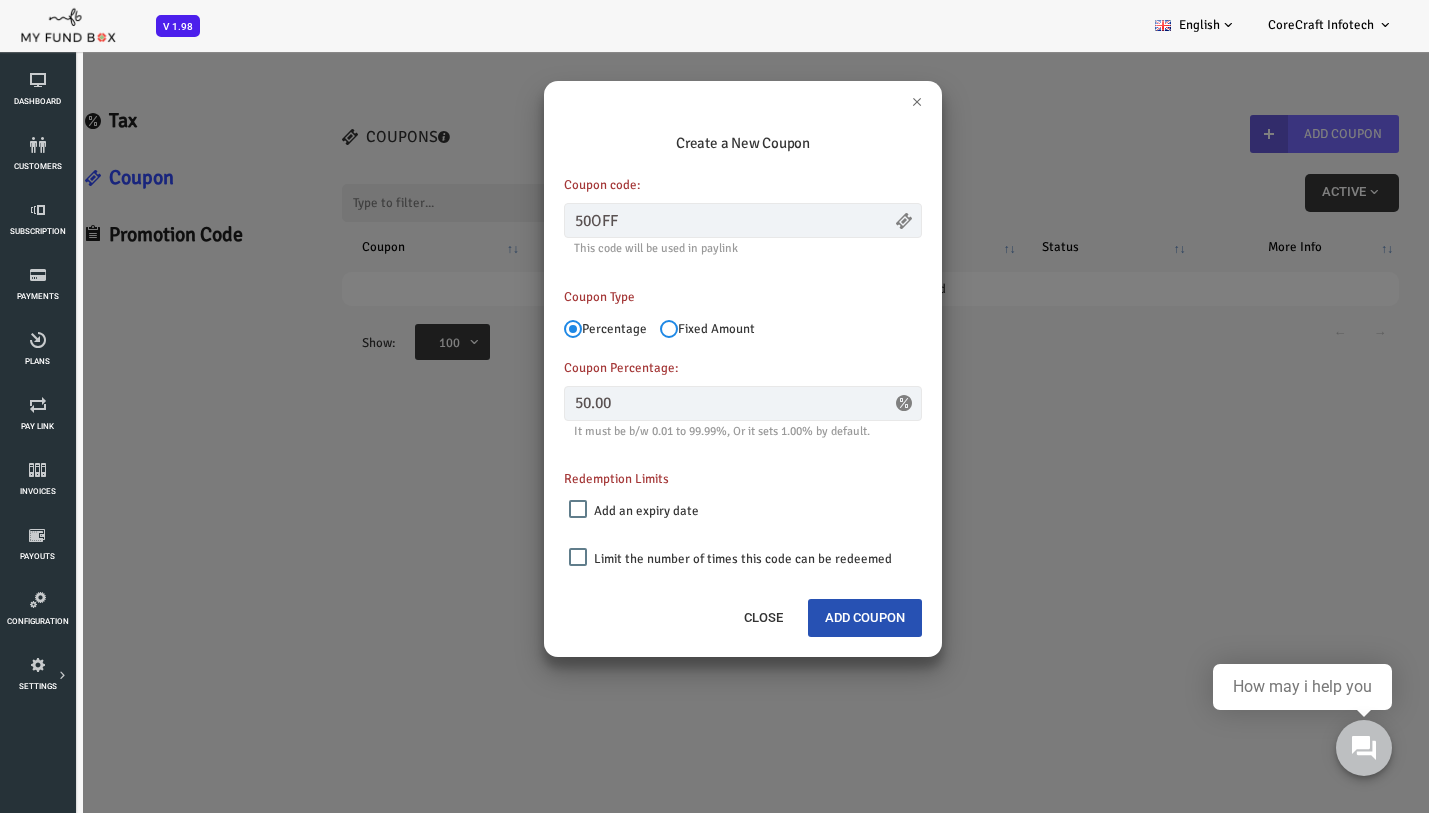 click on "Add Coupon" at bounding box center [808, 618] 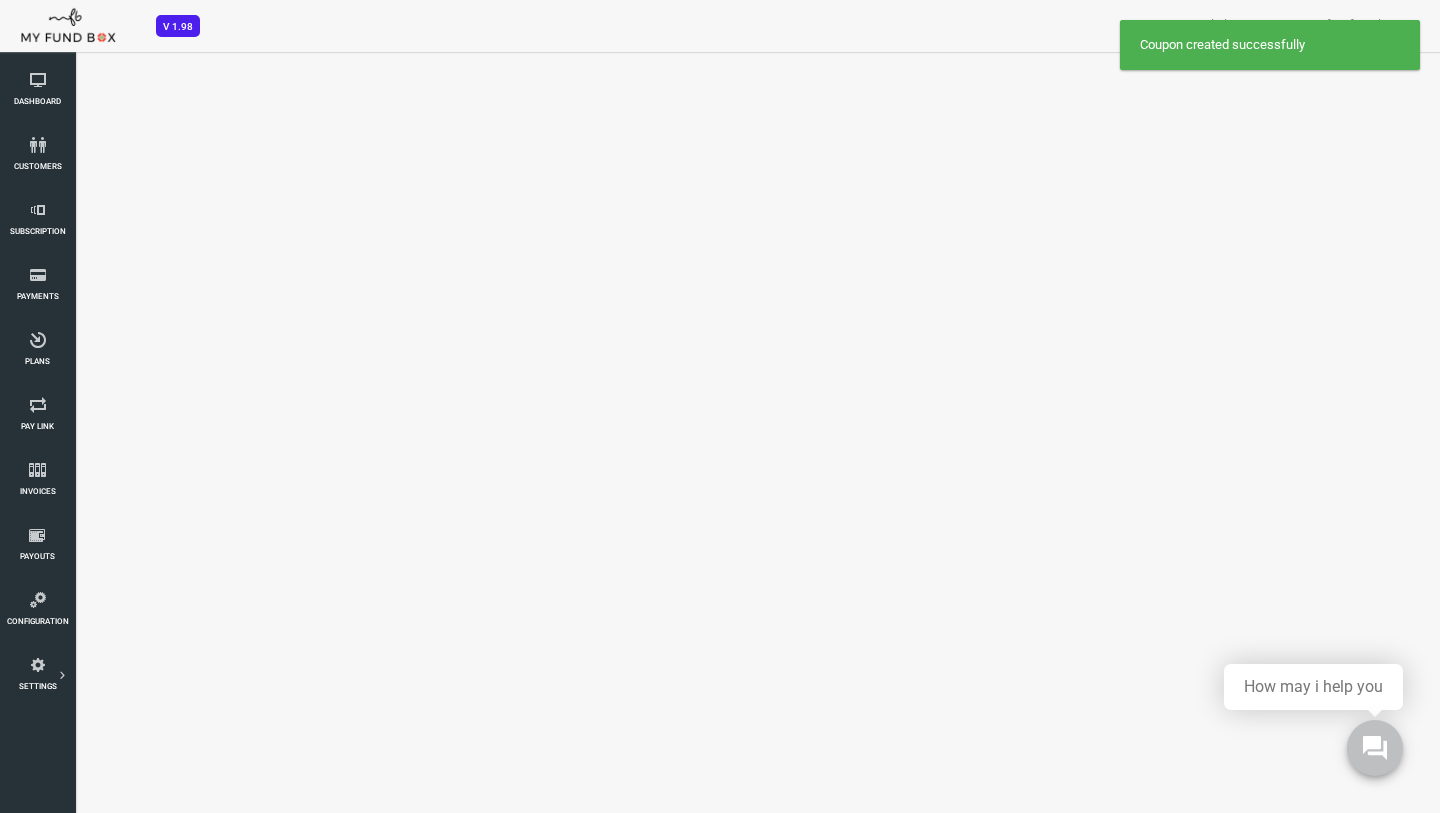 select on "100" 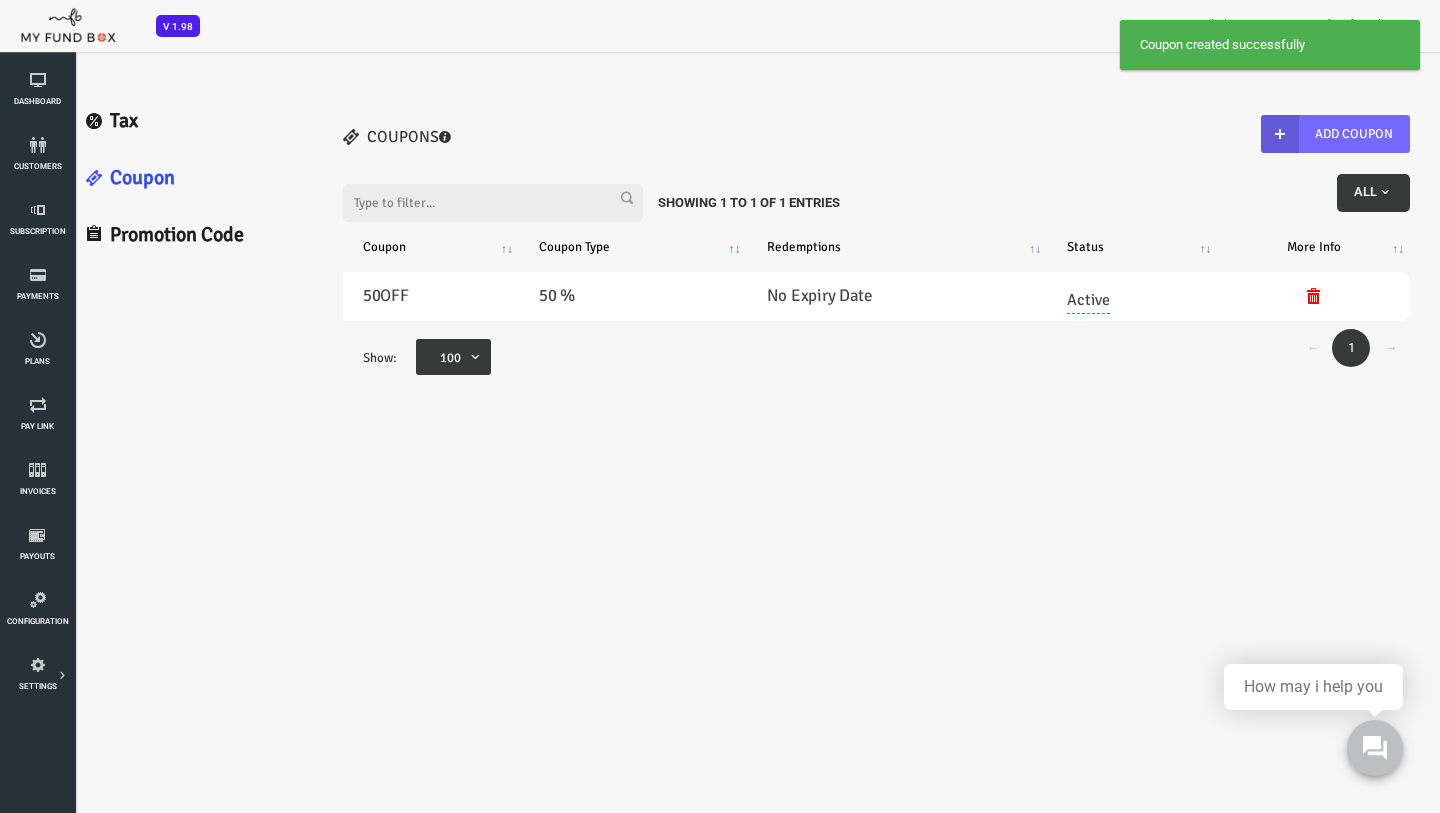 scroll, scrollTop: 0, scrollLeft: 0, axis: both 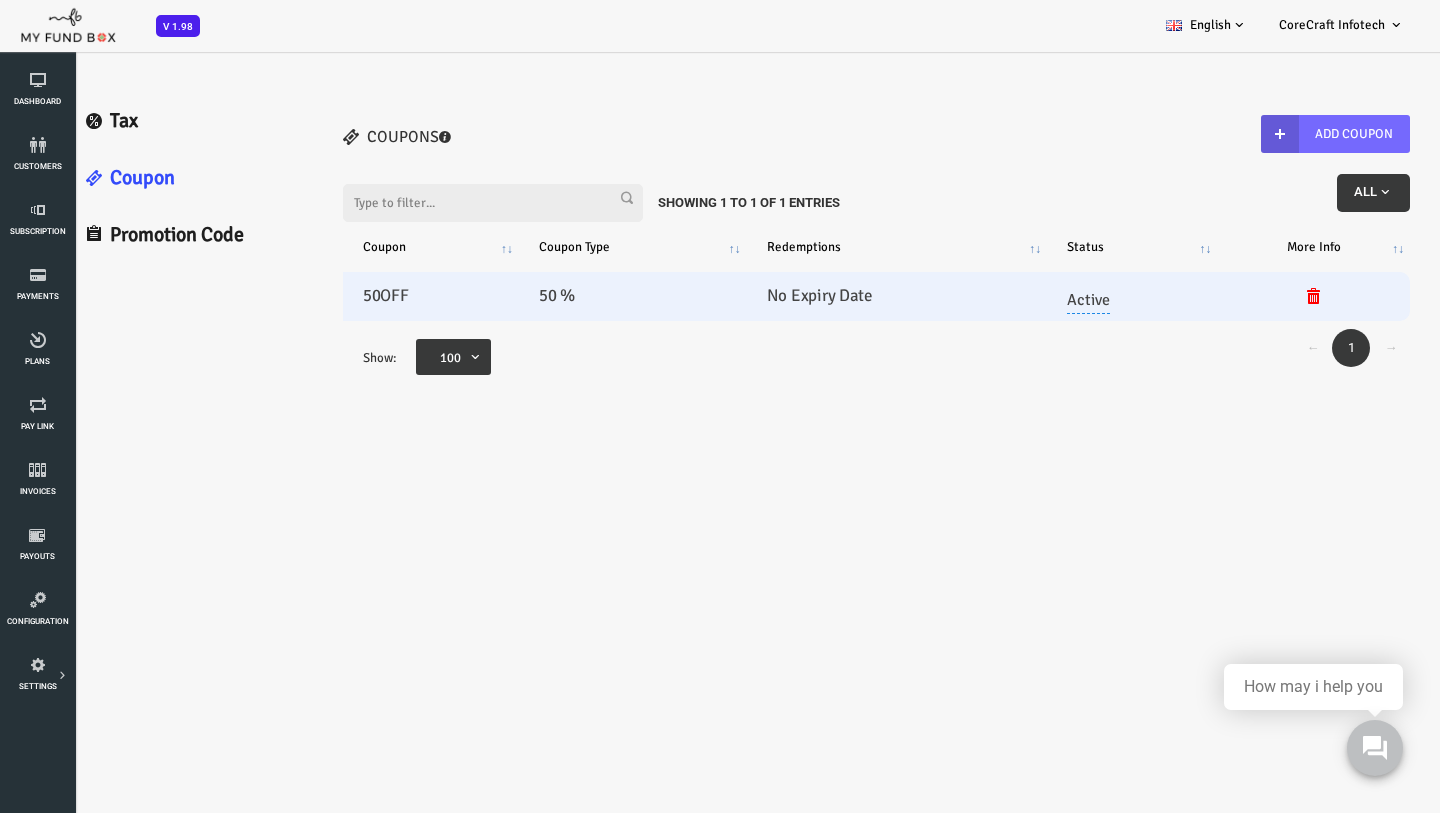 click on "50OFF" at bounding box center [373, 296] 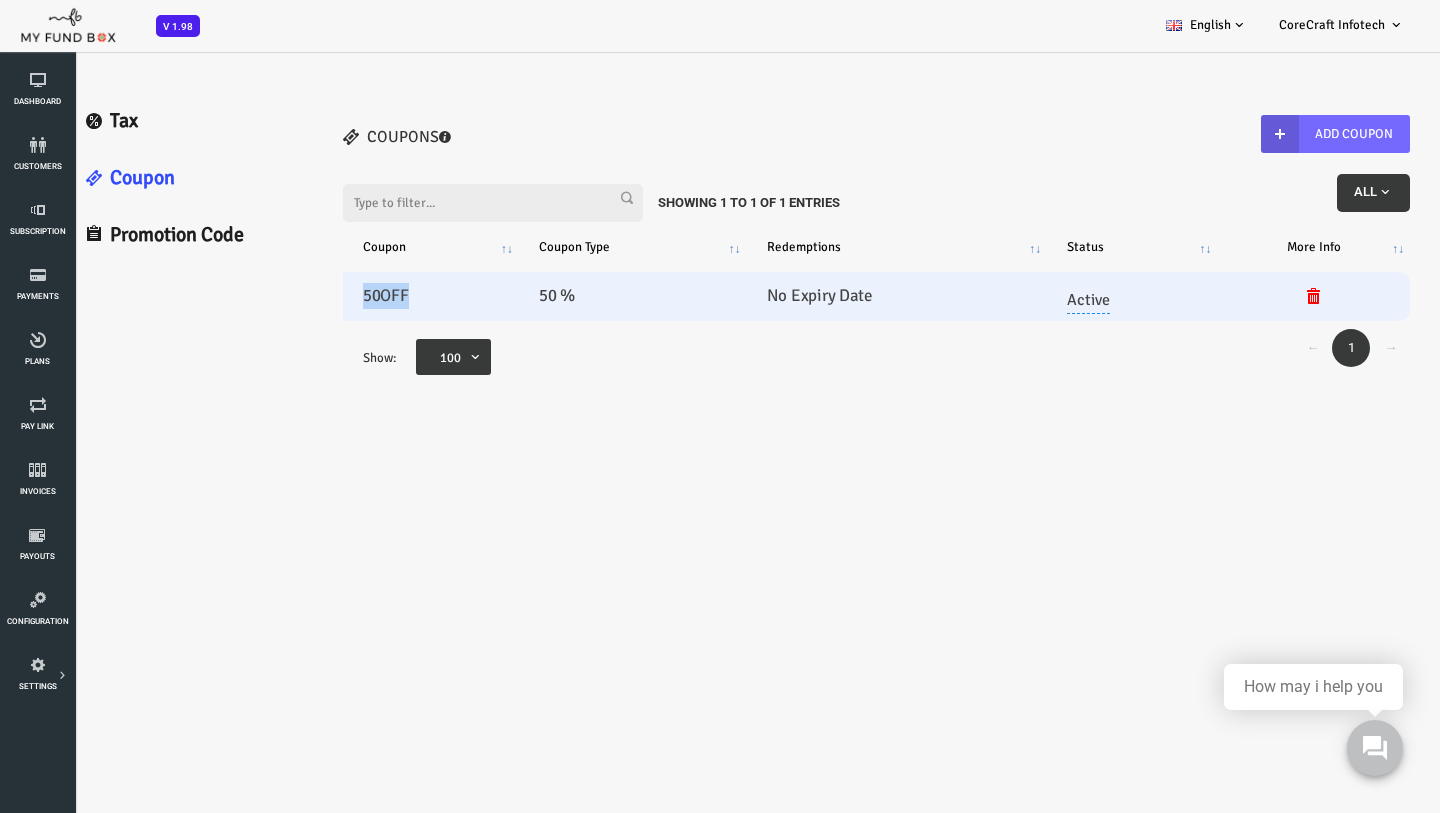 click on "50OFF" at bounding box center (373, 296) 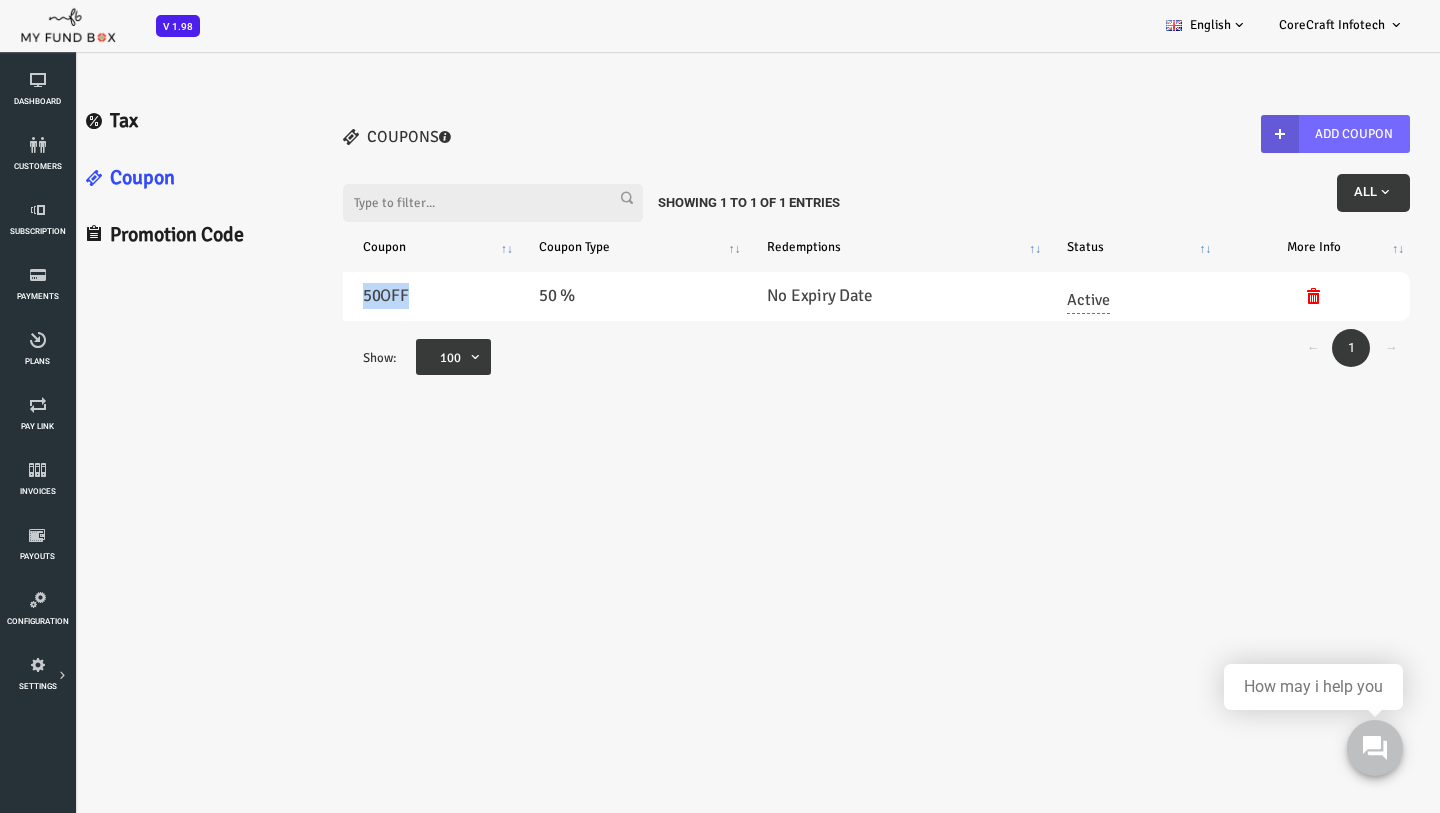click on "Promotion Code" at bounding box center (132, 235) 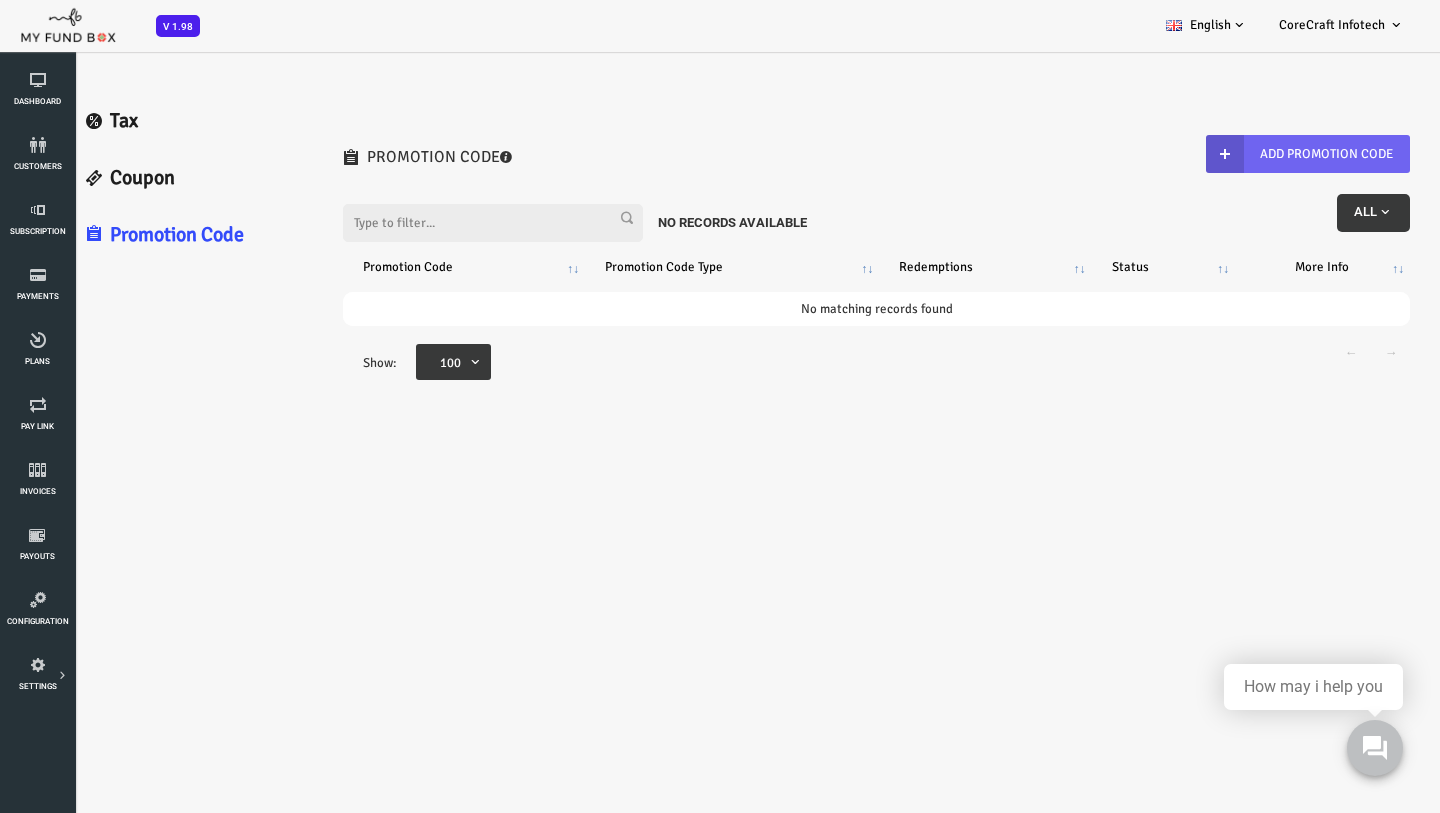 click on "Add Promotion Code" at bounding box center (1250, 154) 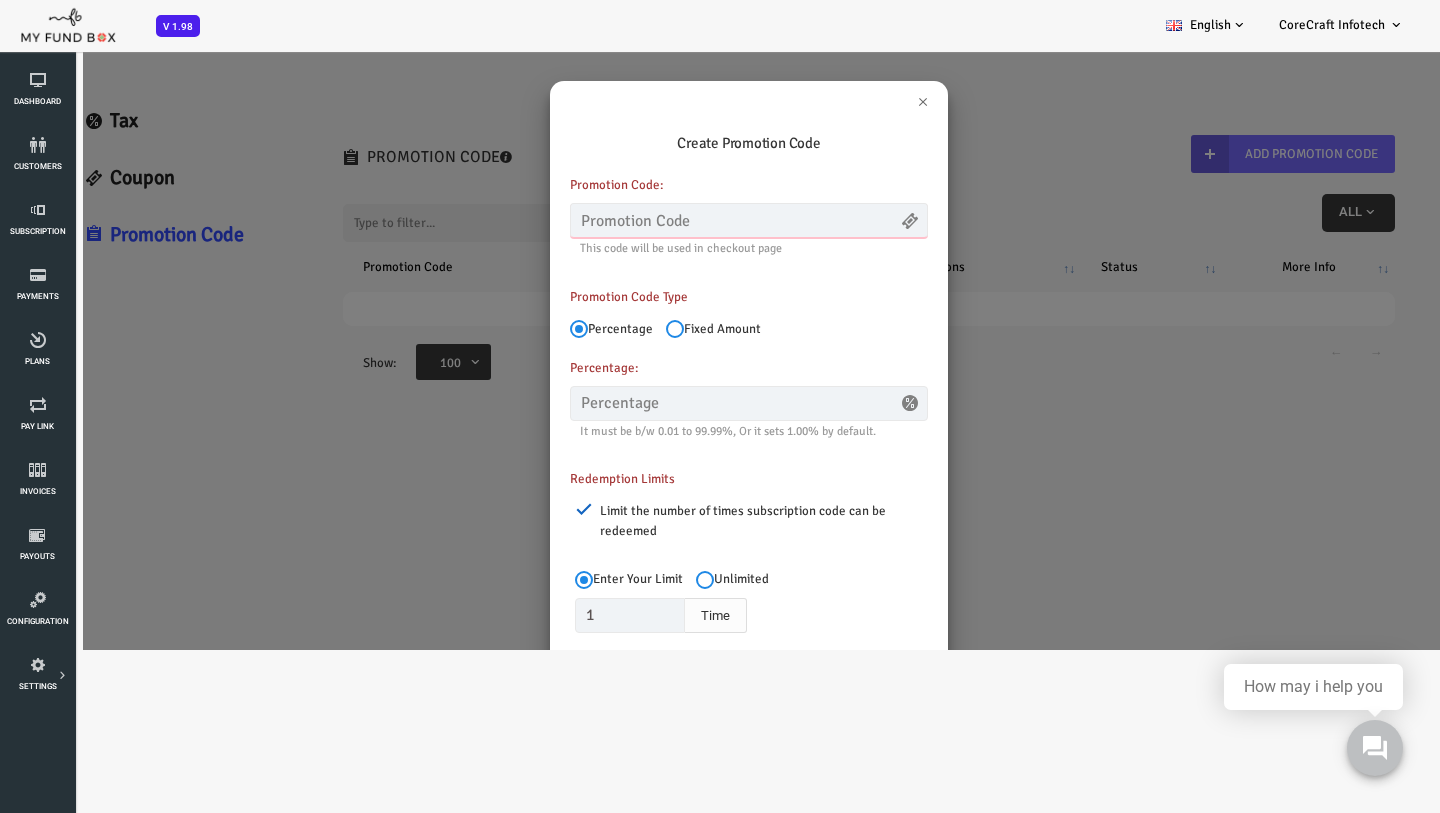click at bounding box center (691, 220) 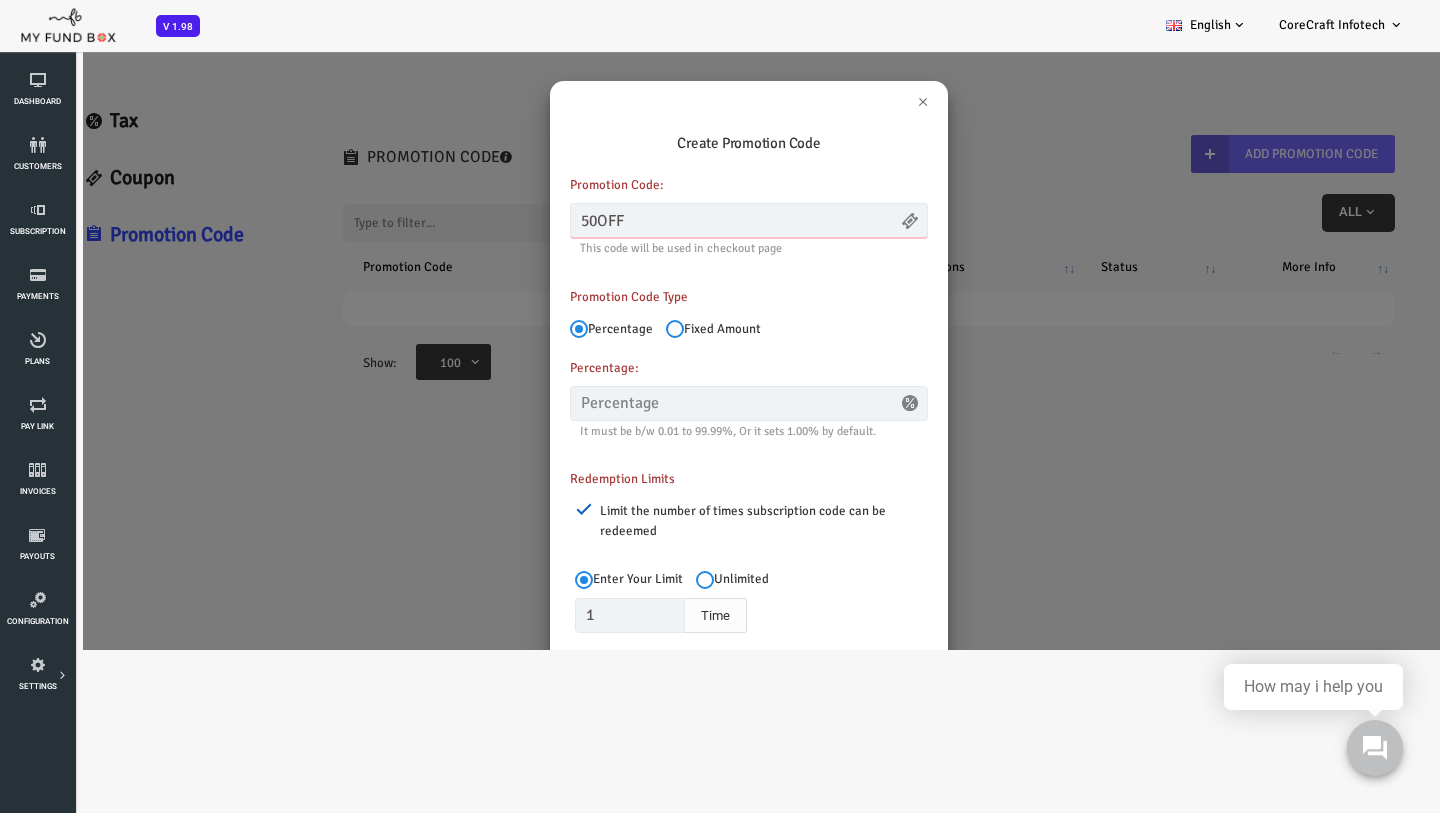 type on "50OFF" 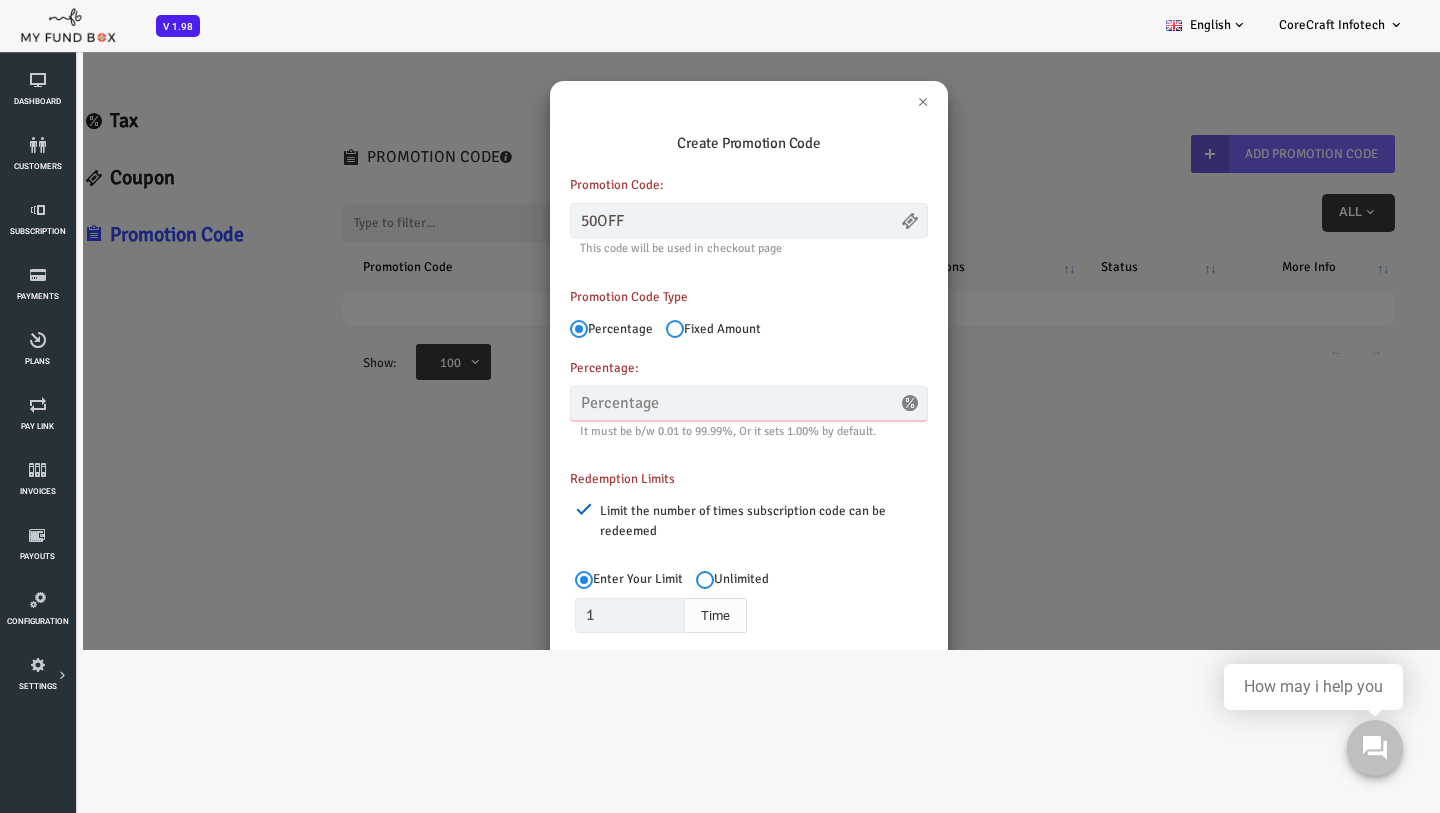click at bounding box center (691, 403) 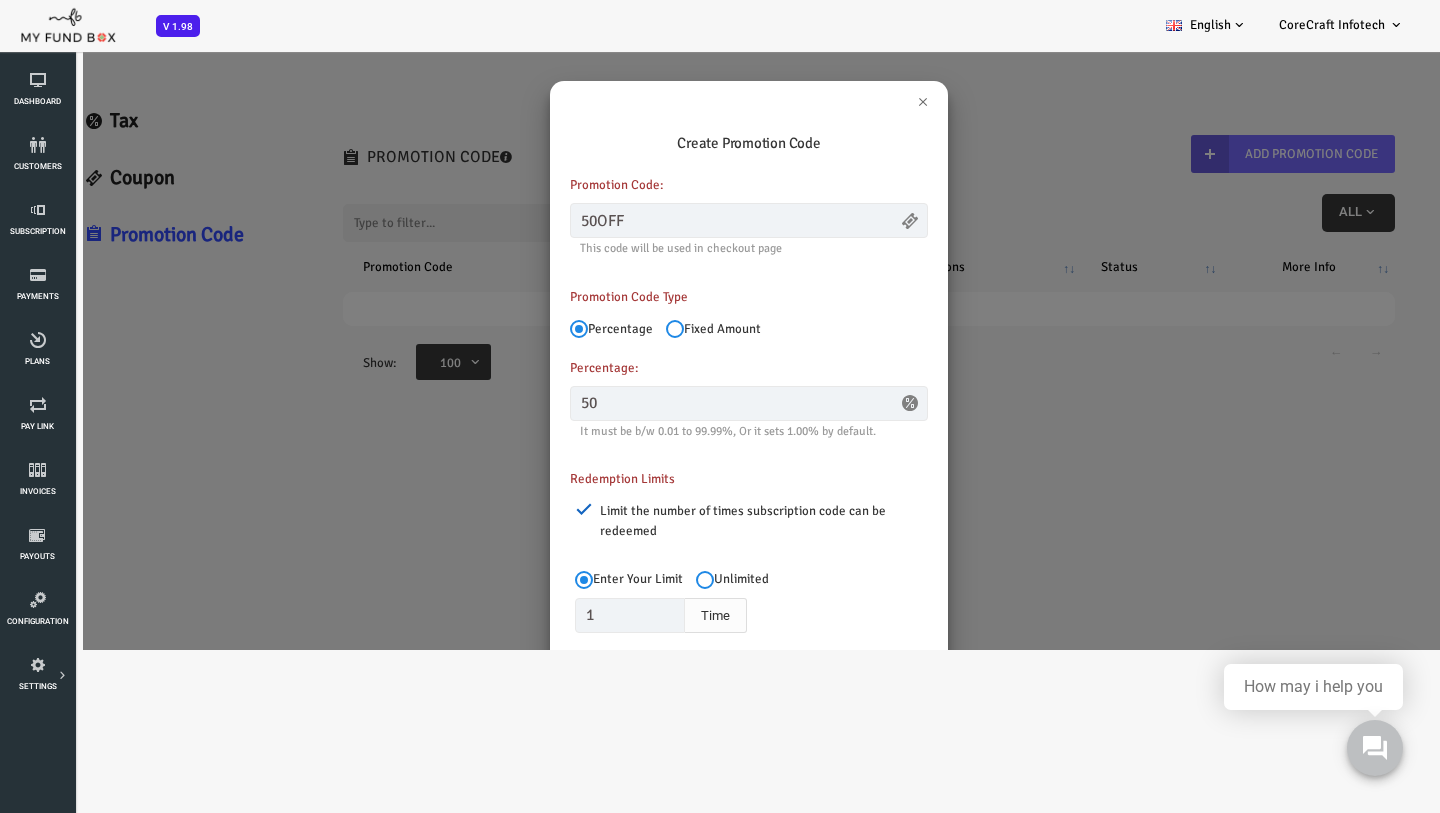 type on "50.00" 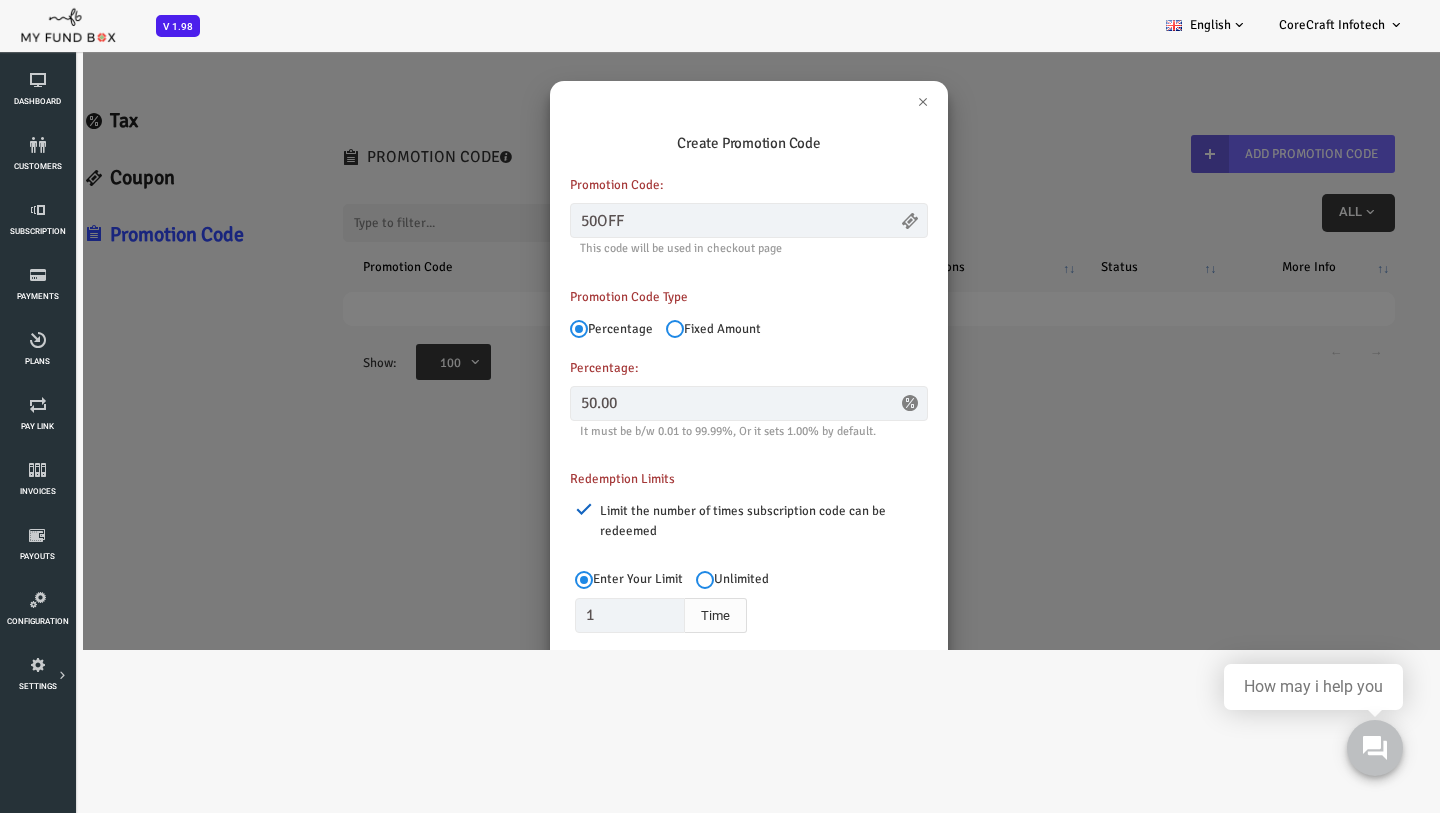 click on "Percentage
Fixed Amount" at bounding box center (691, 324) 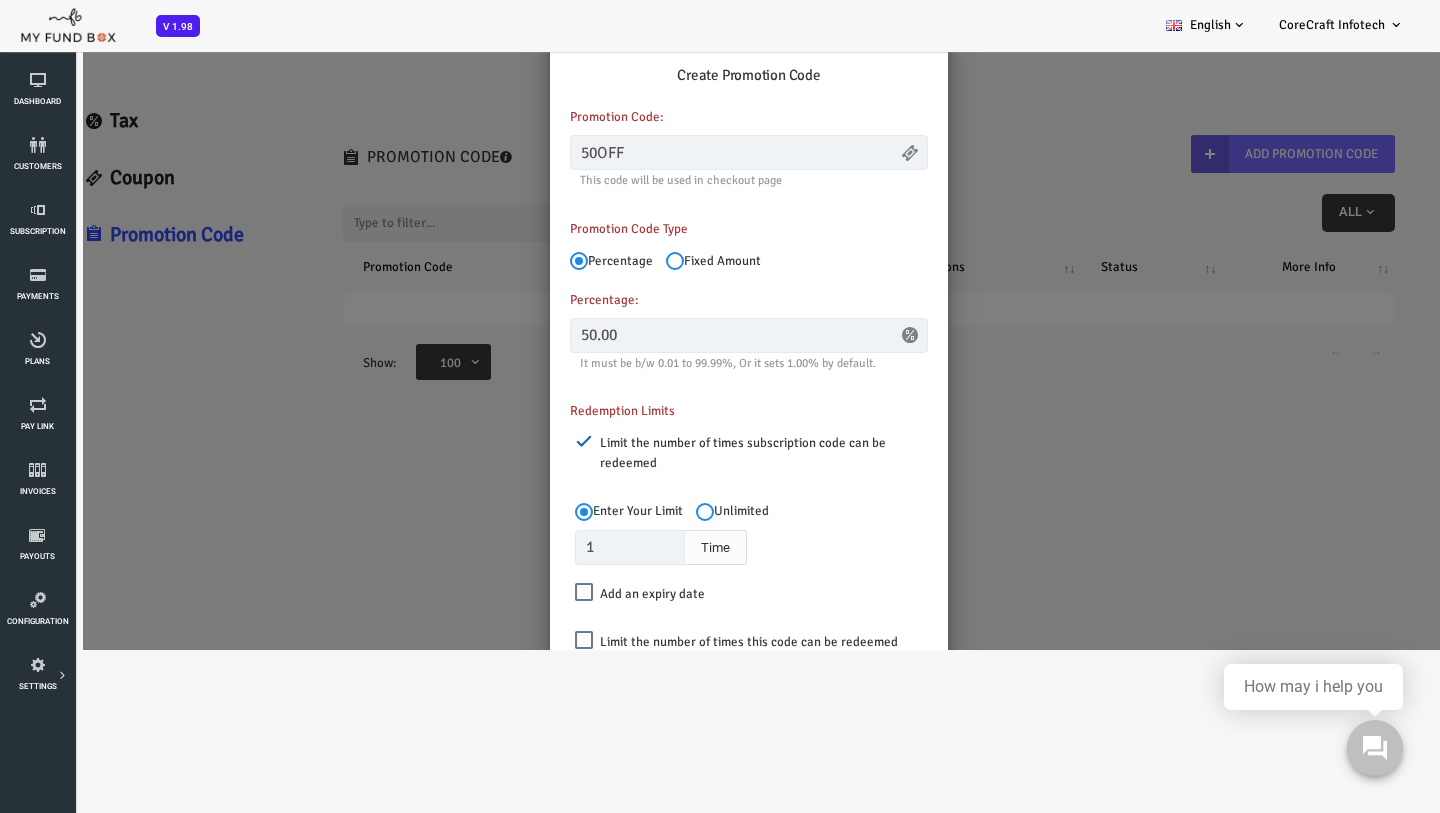 scroll, scrollTop: 210, scrollLeft: 0, axis: vertical 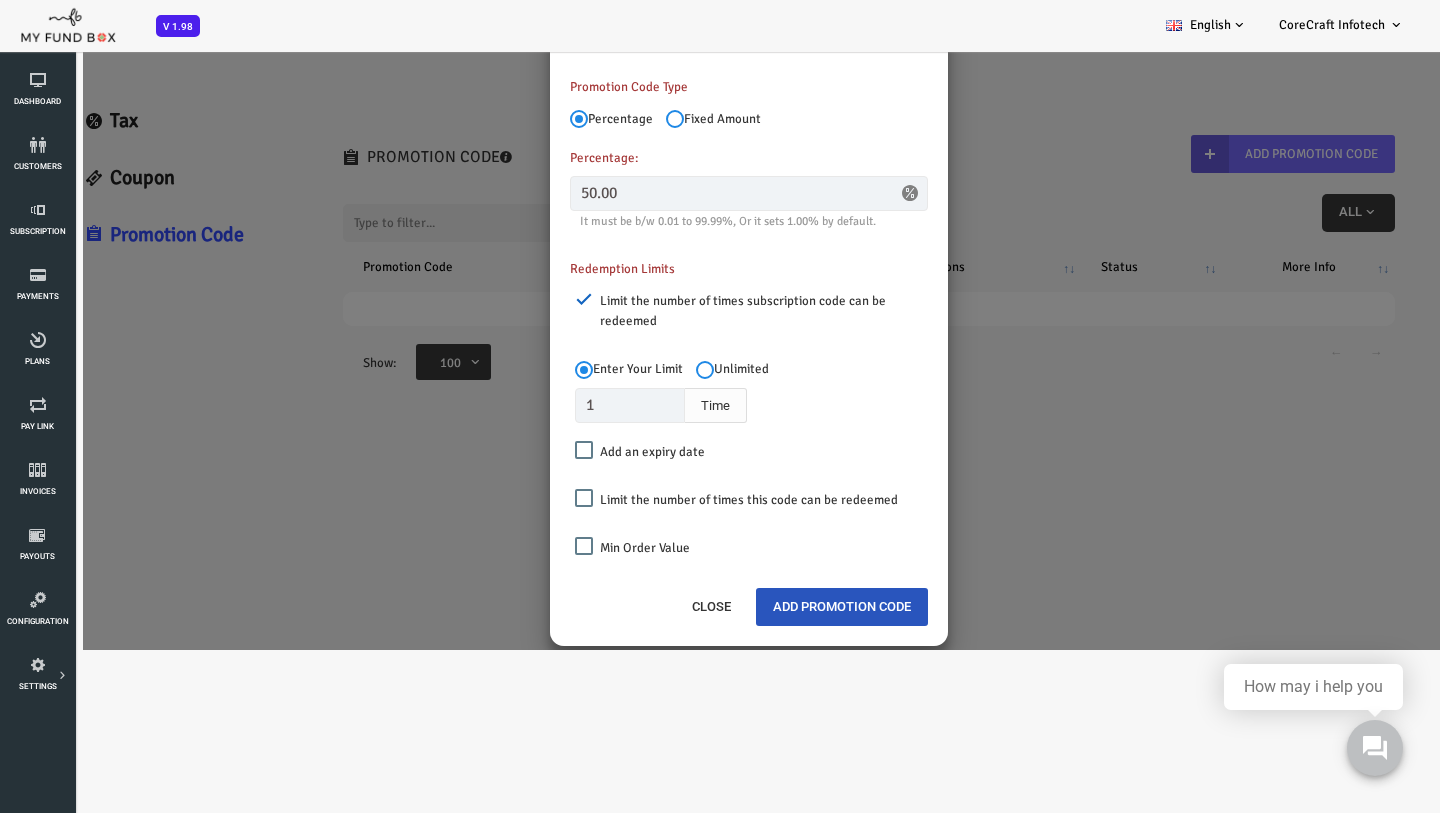 click on "Limit the number of times this code can be redeemed" at bounding box center (678, 495) 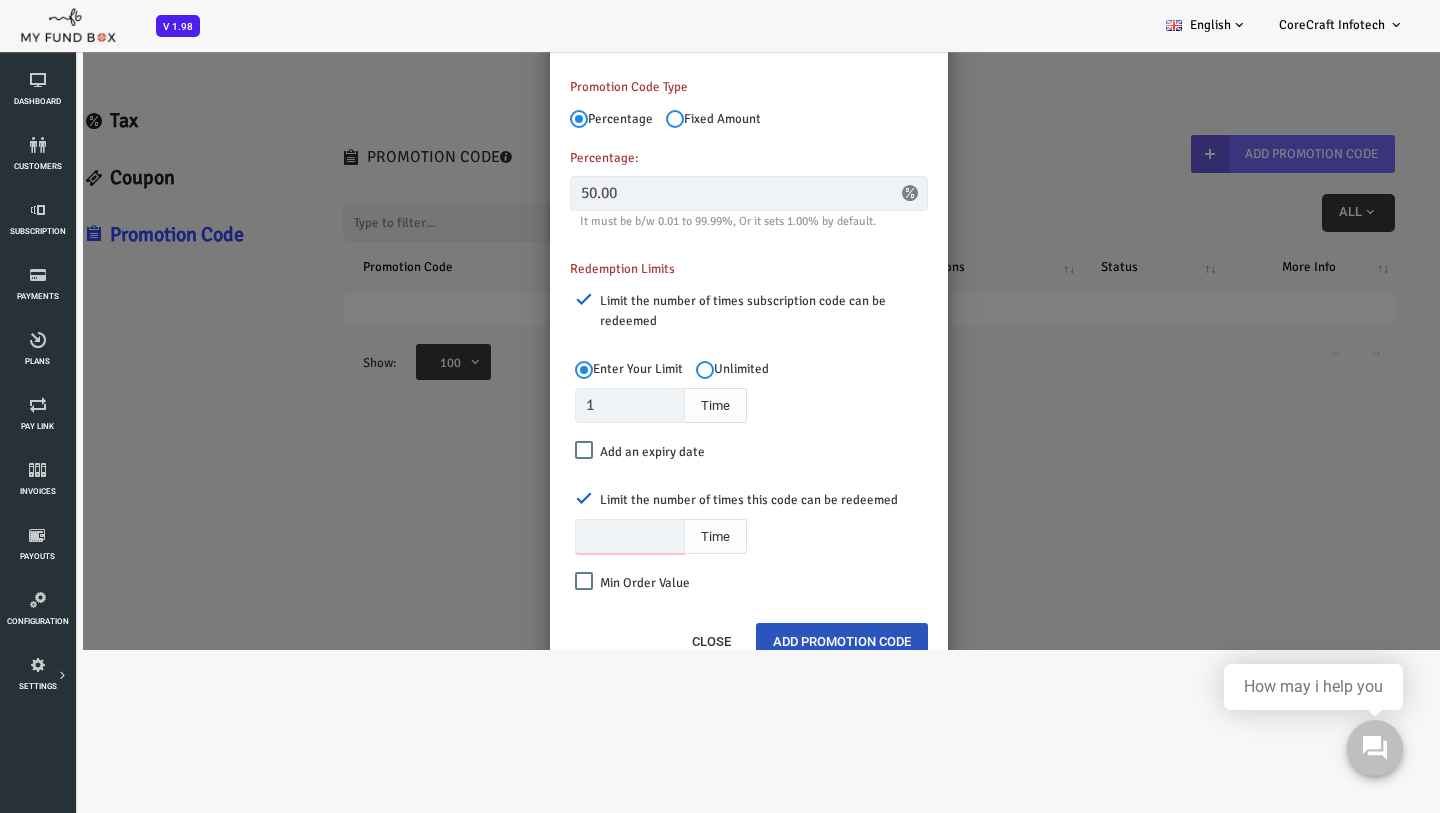 click at bounding box center [572, 536] 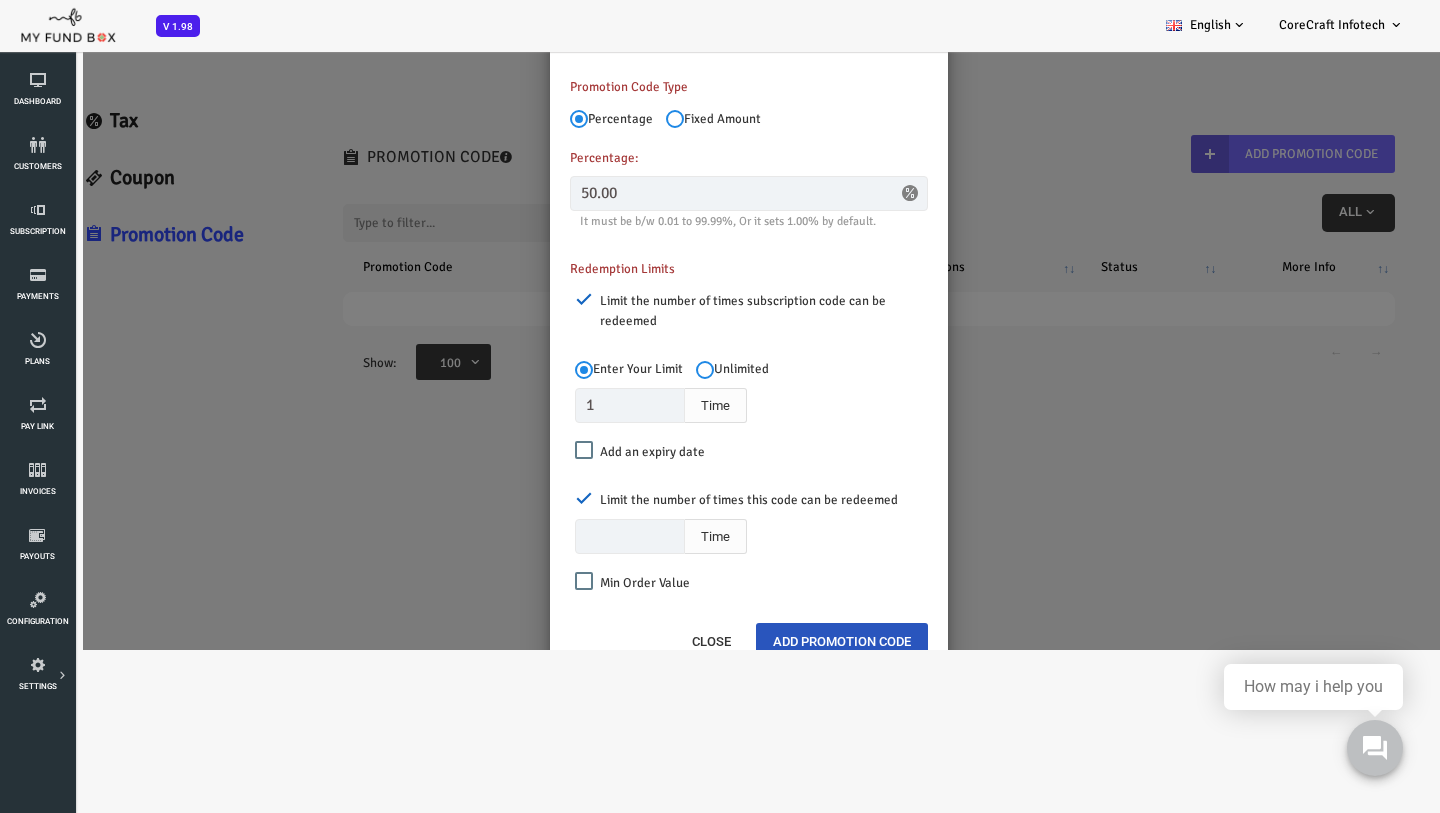 click on "Limit the number of times this code can be redeemed" at bounding box center [678, 495] 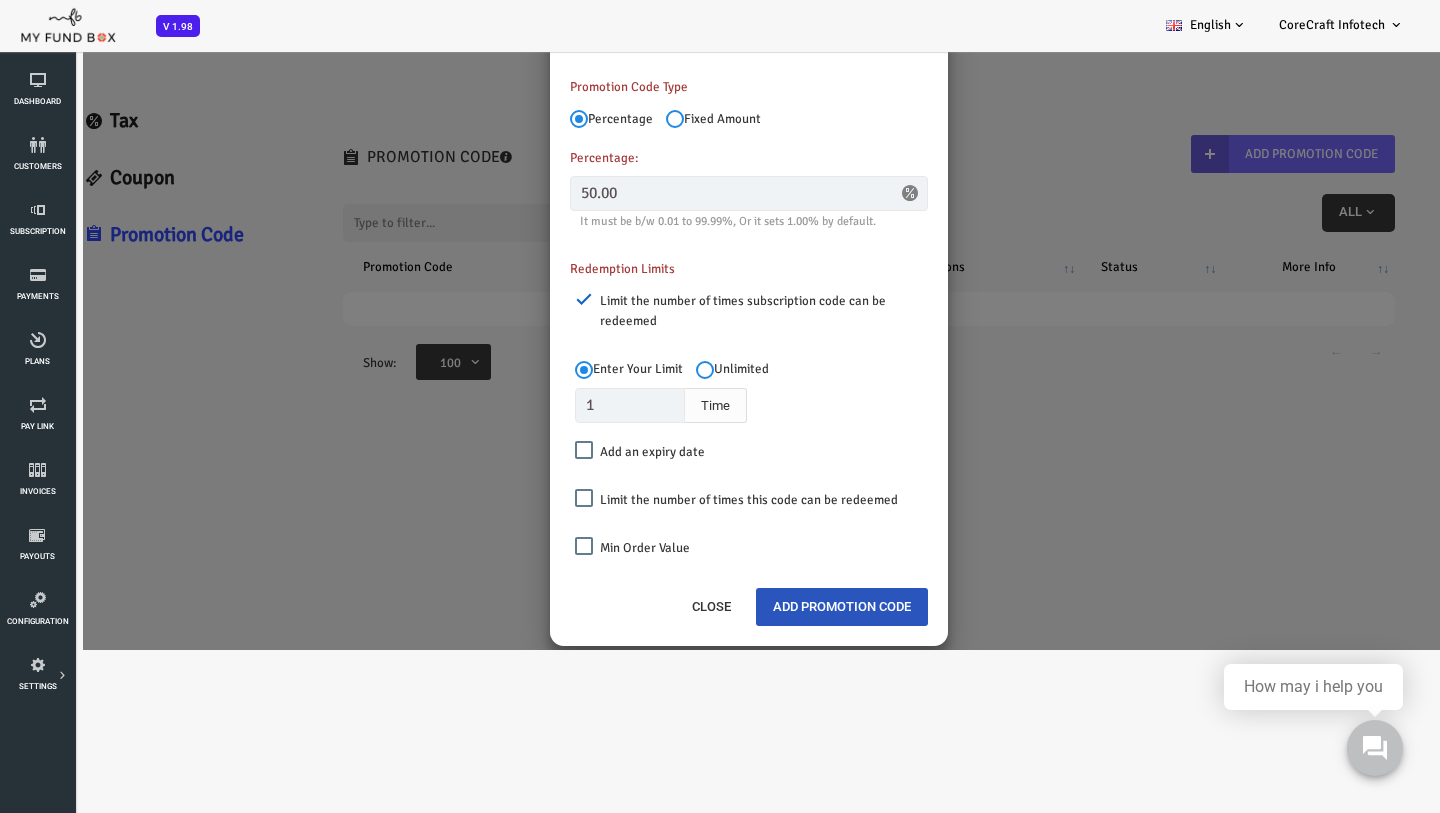 click on "Limit the number of times subscription code can be redeemed" at bounding box center [526, 299] 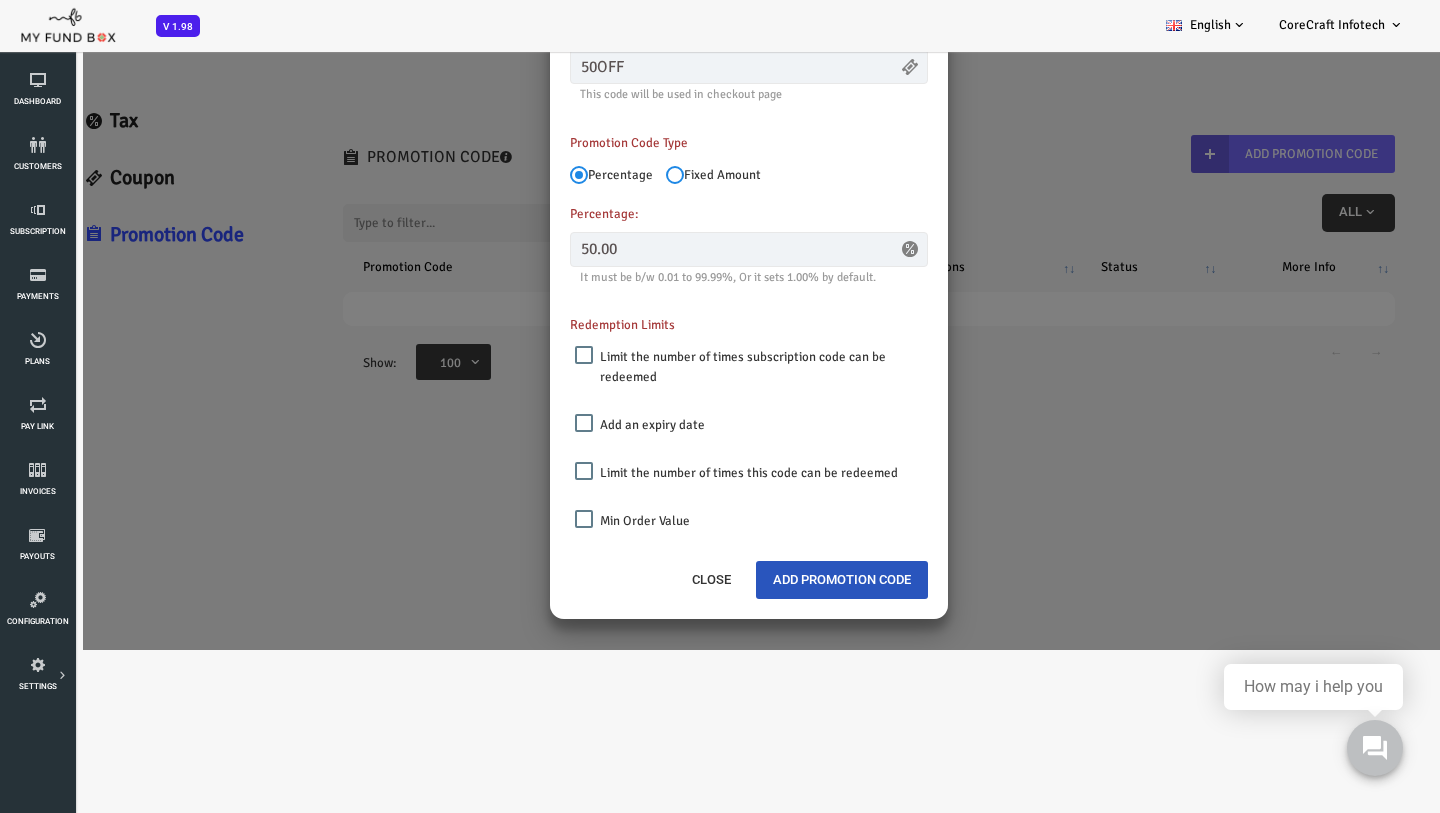 scroll, scrollTop: 154, scrollLeft: 0, axis: vertical 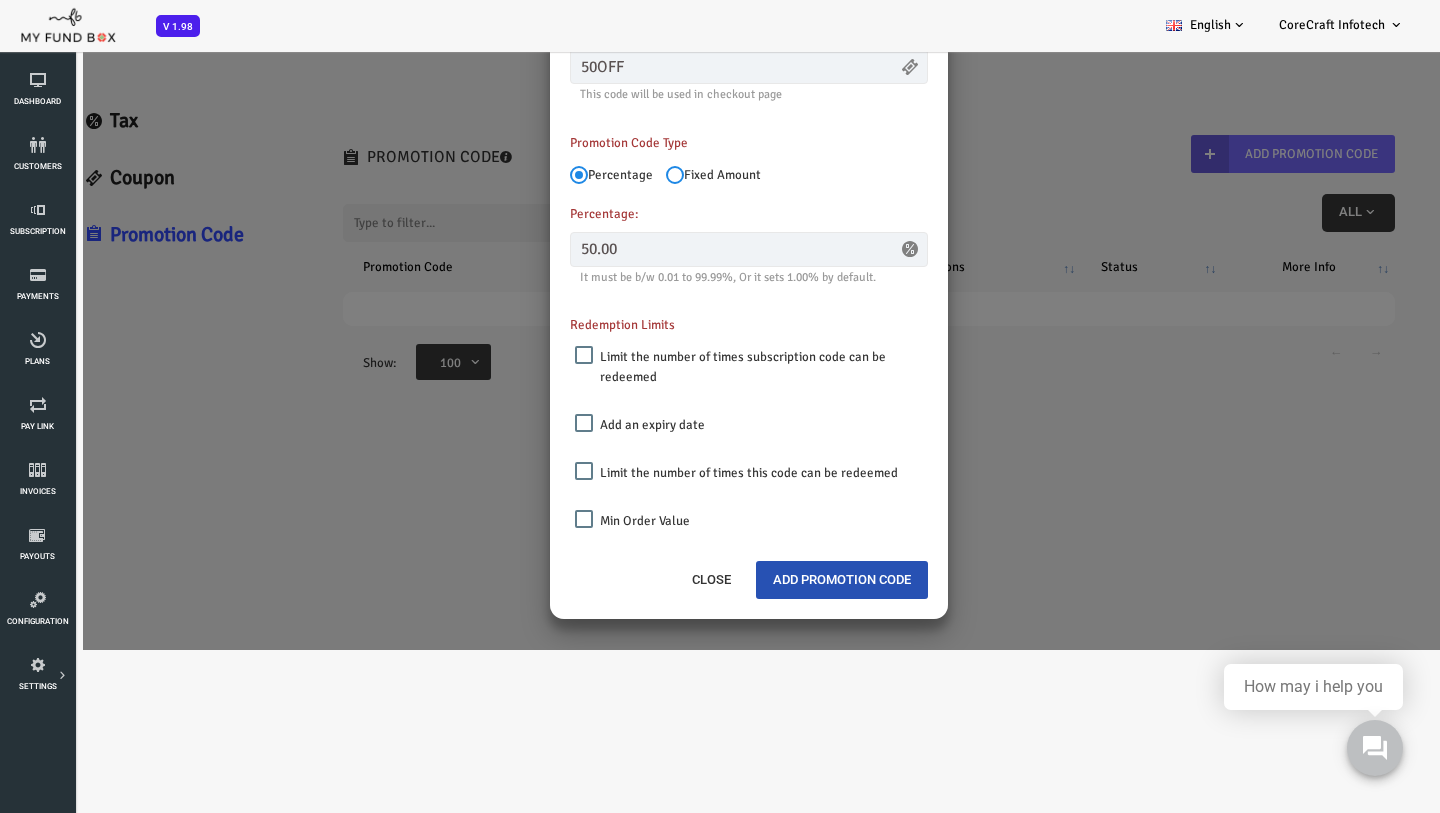 click on "Add Promotion Code" at bounding box center [784, 580] 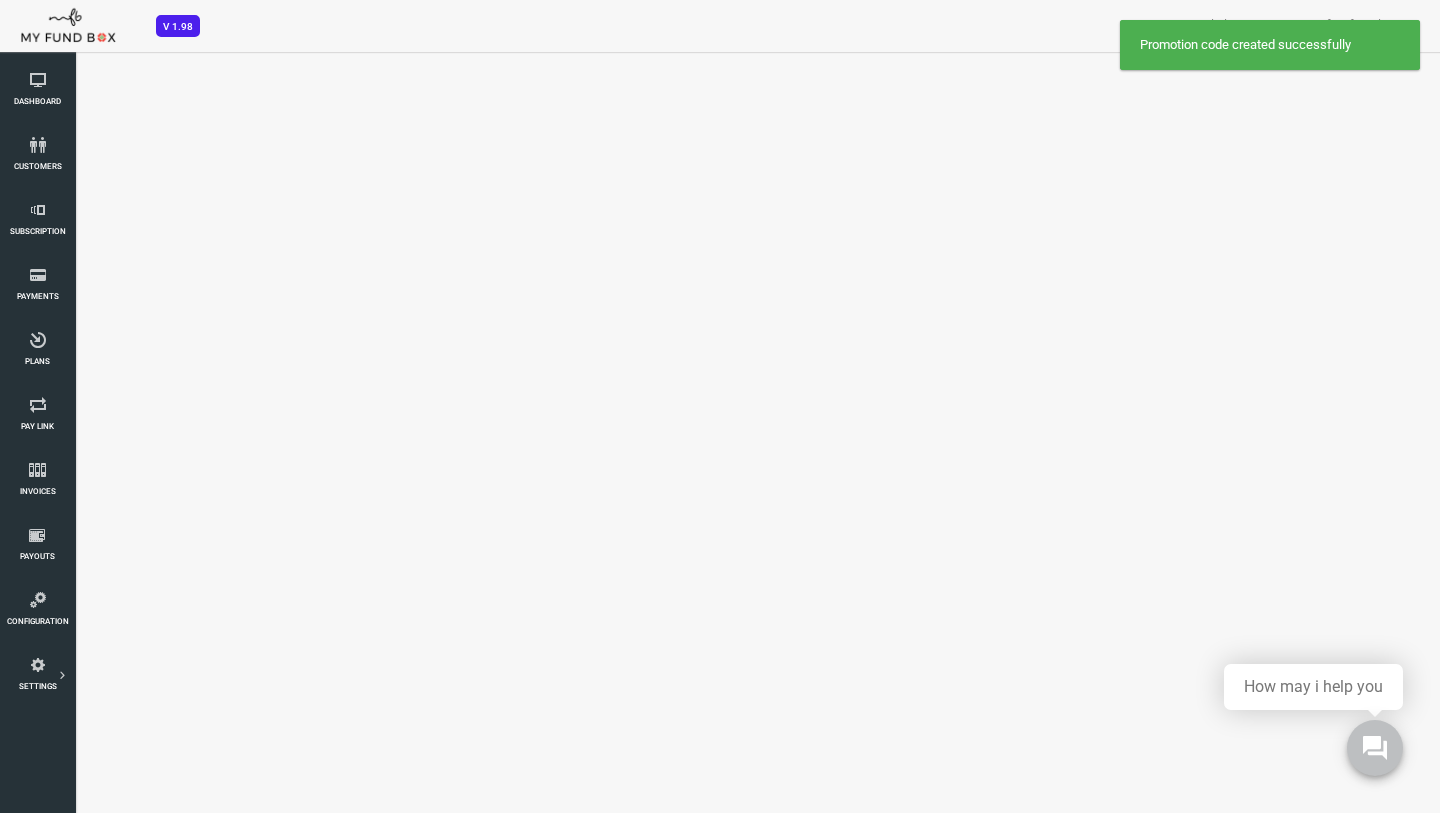 scroll, scrollTop: 0, scrollLeft: 0, axis: both 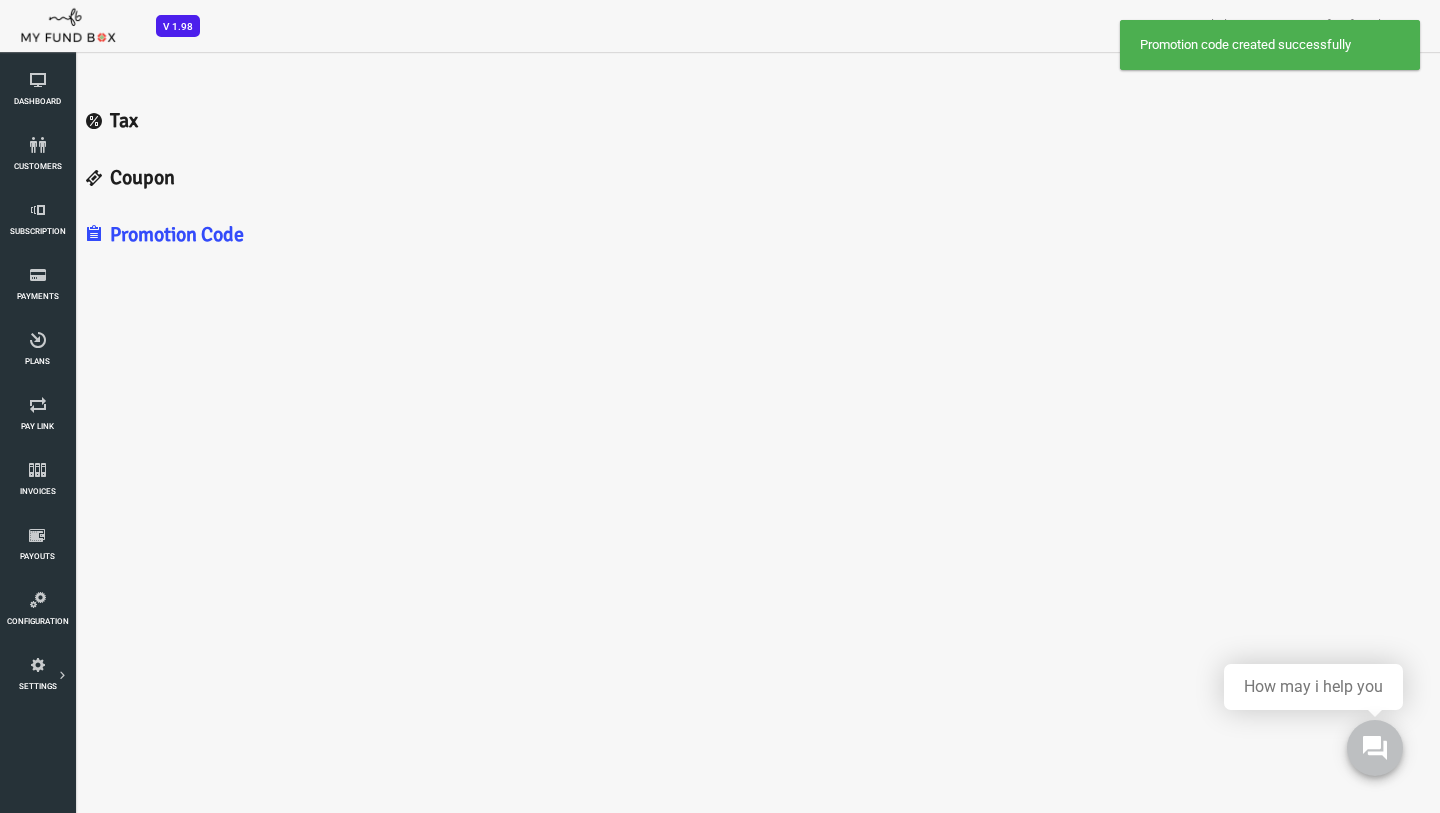 select on "100" 